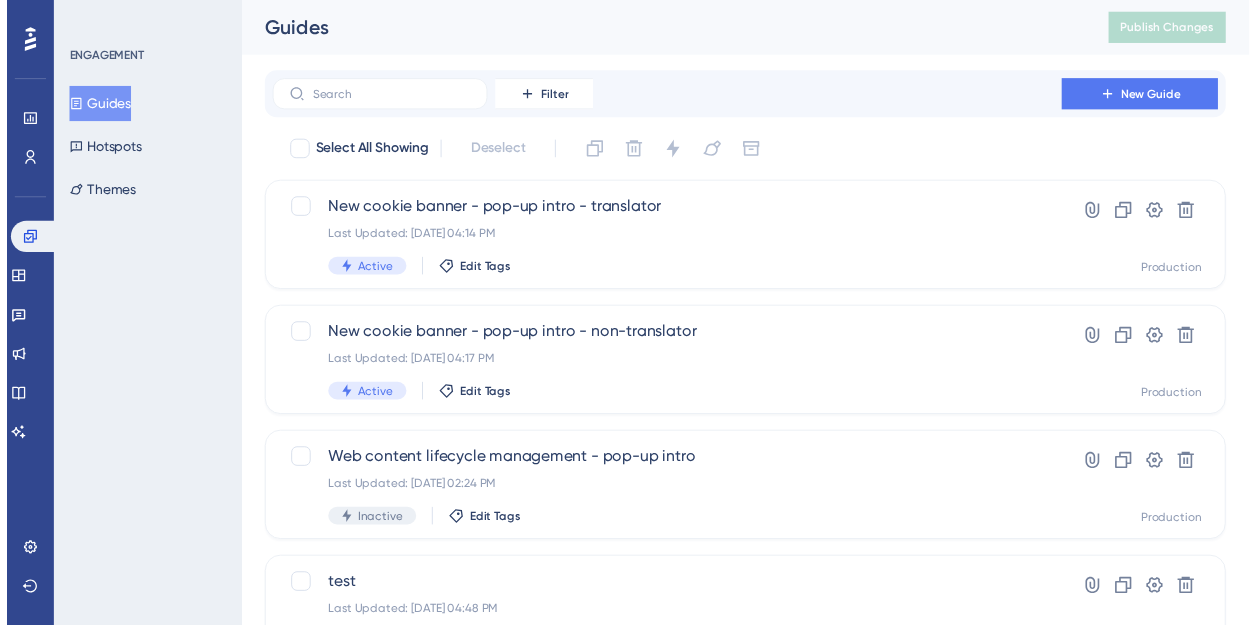 scroll, scrollTop: 0, scrollLeft: 0, axis: both 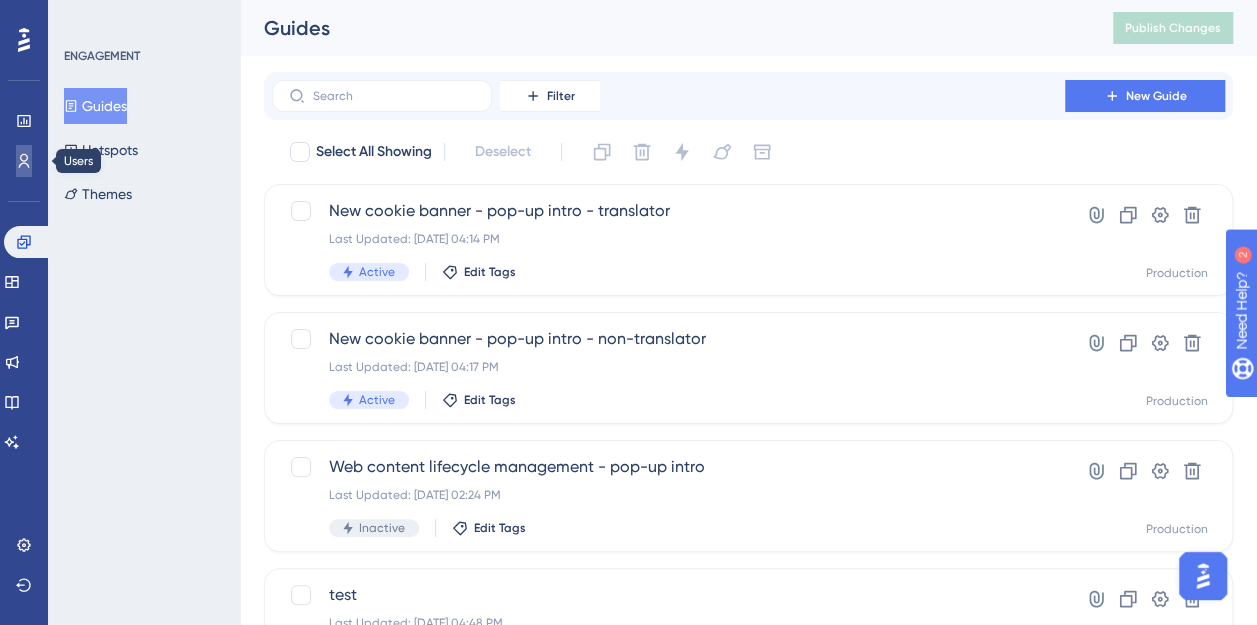 click 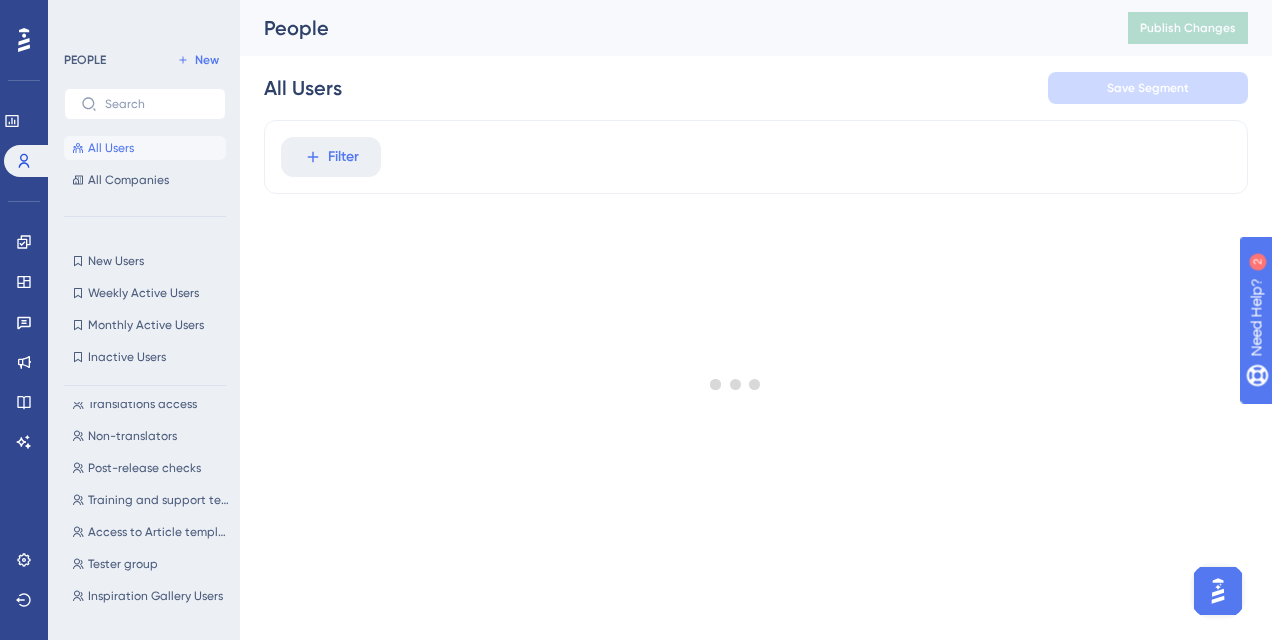 scroll, scrollTop: 0, scrollLeft: 0, axis: both 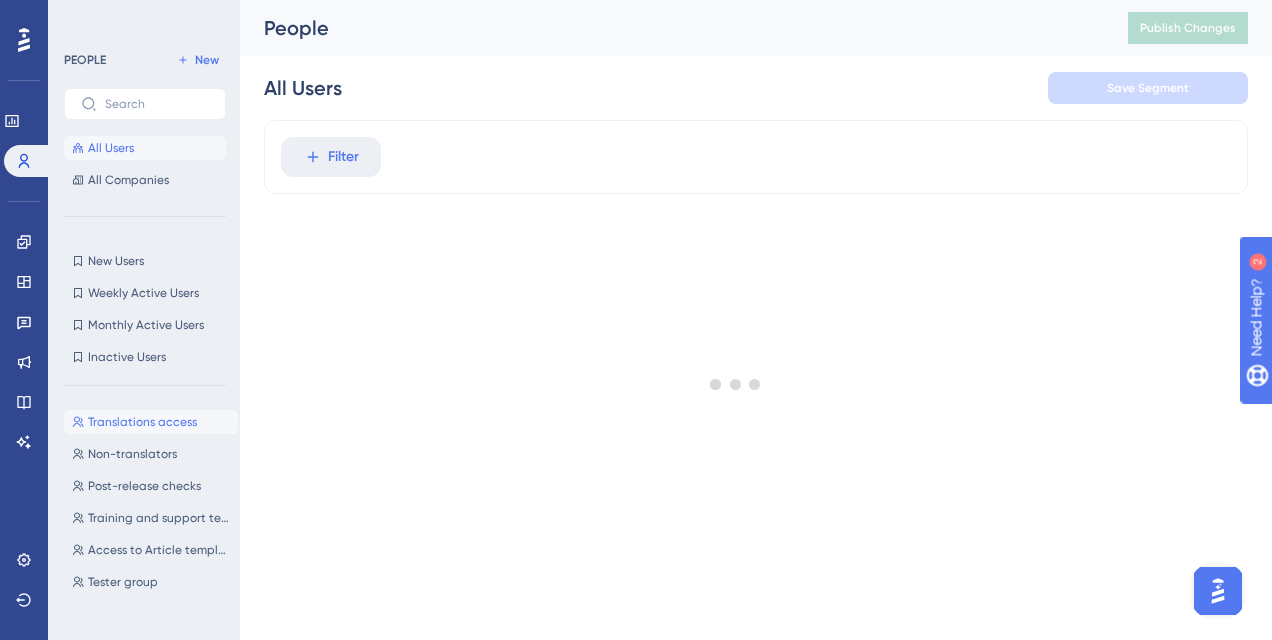 click on "Translations access" at bounding box center [142, 422] 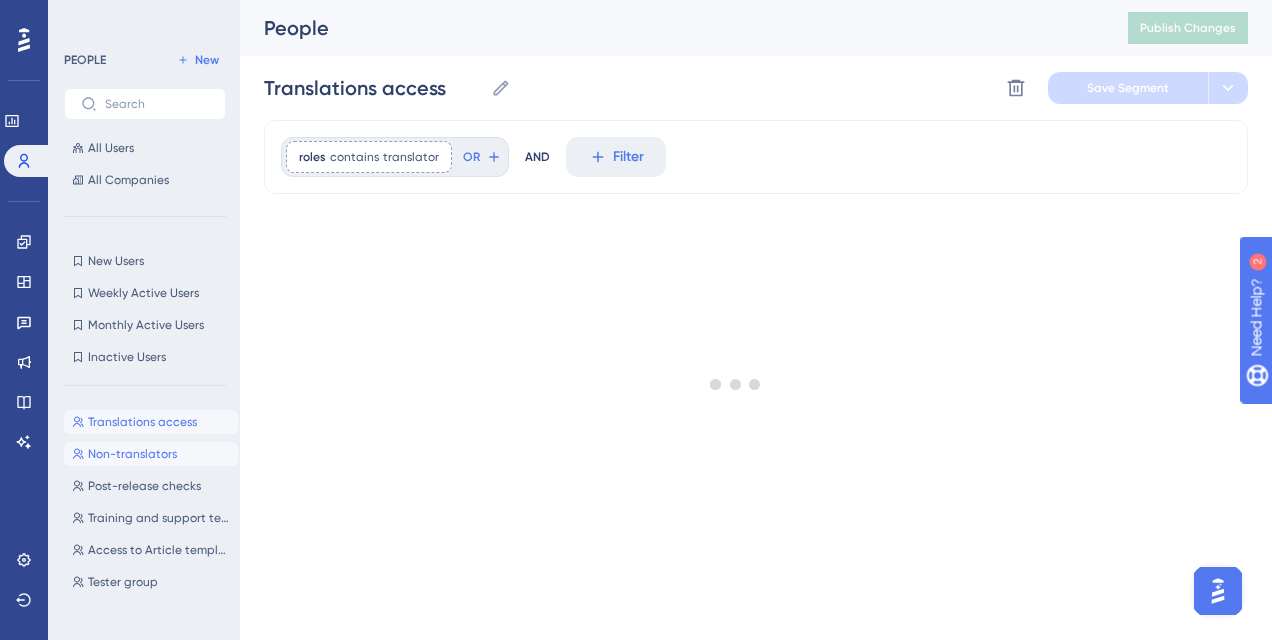 click on "Non-translators" at bounding box center [132, 454] 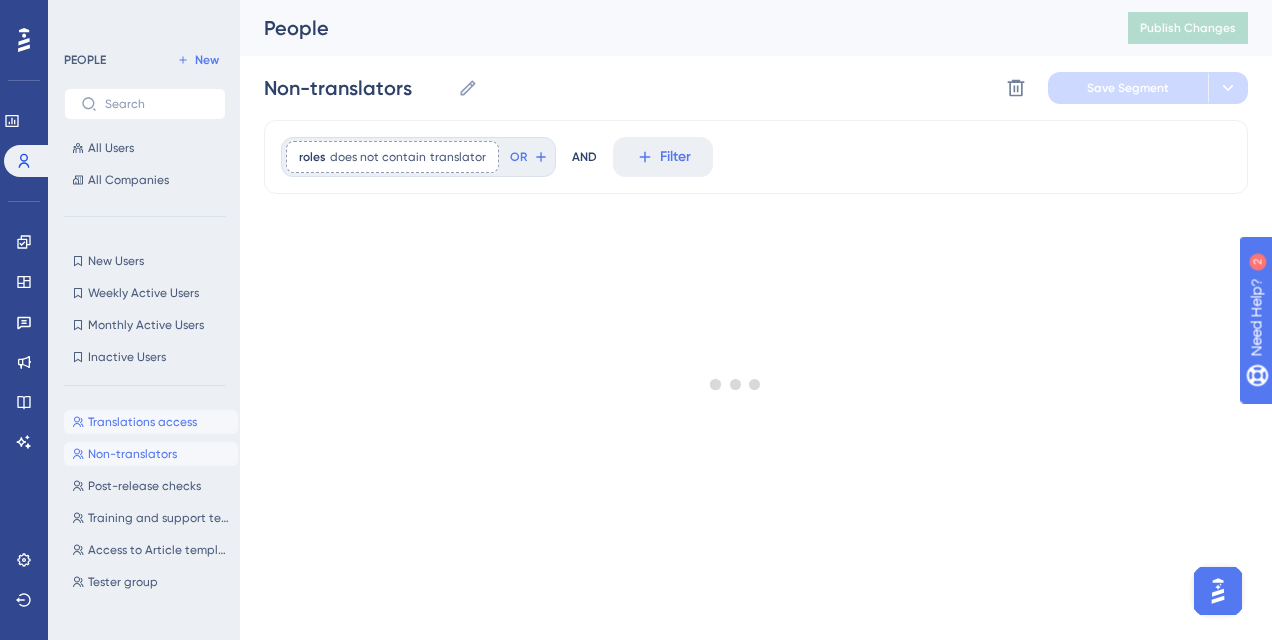 click on "Translations access" at bounding box center [142, 422] 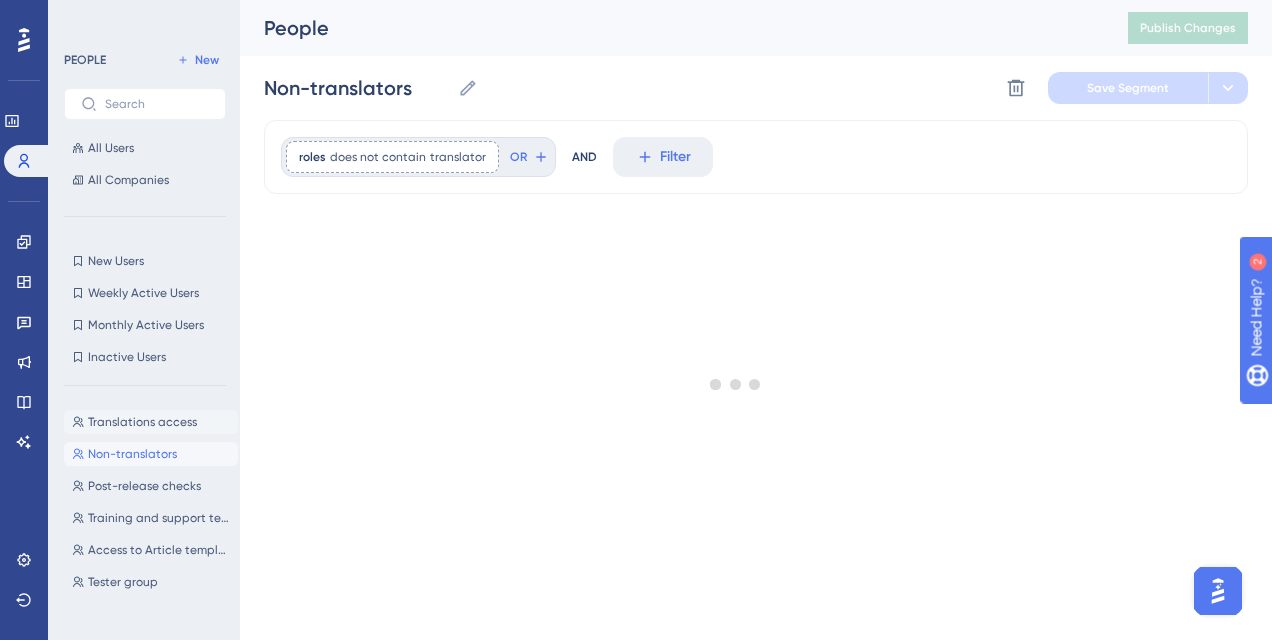 type on "Translations access" 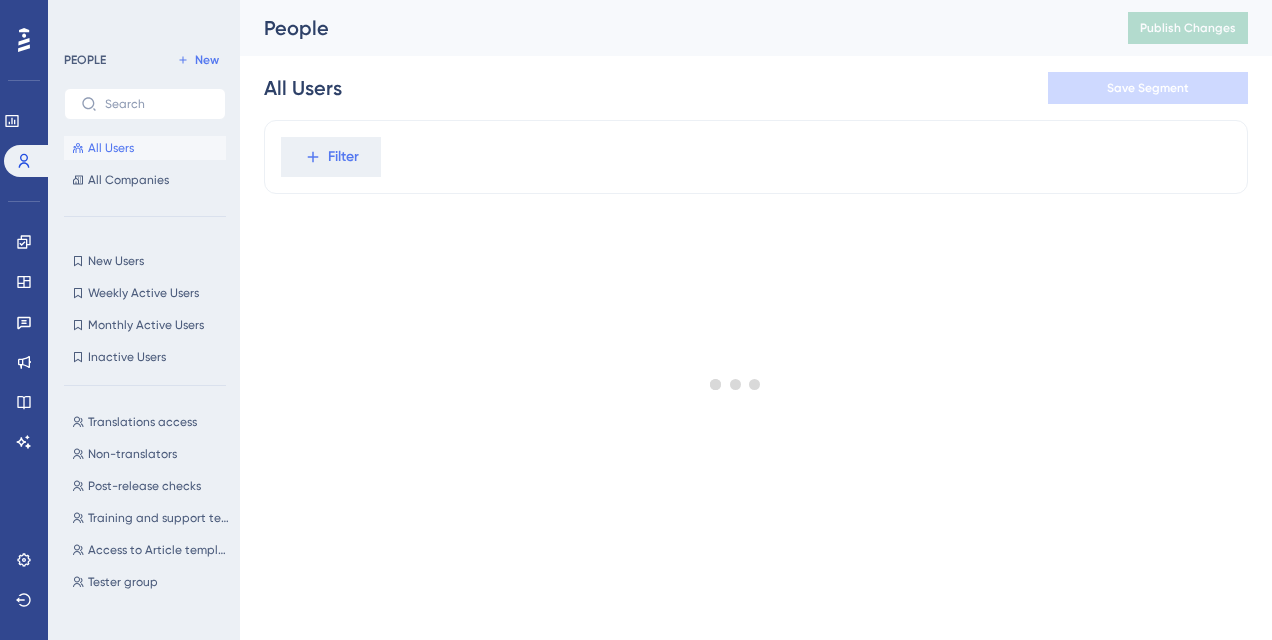 scroll, scrollTop: 0, scrollLeft: 0, axis: both 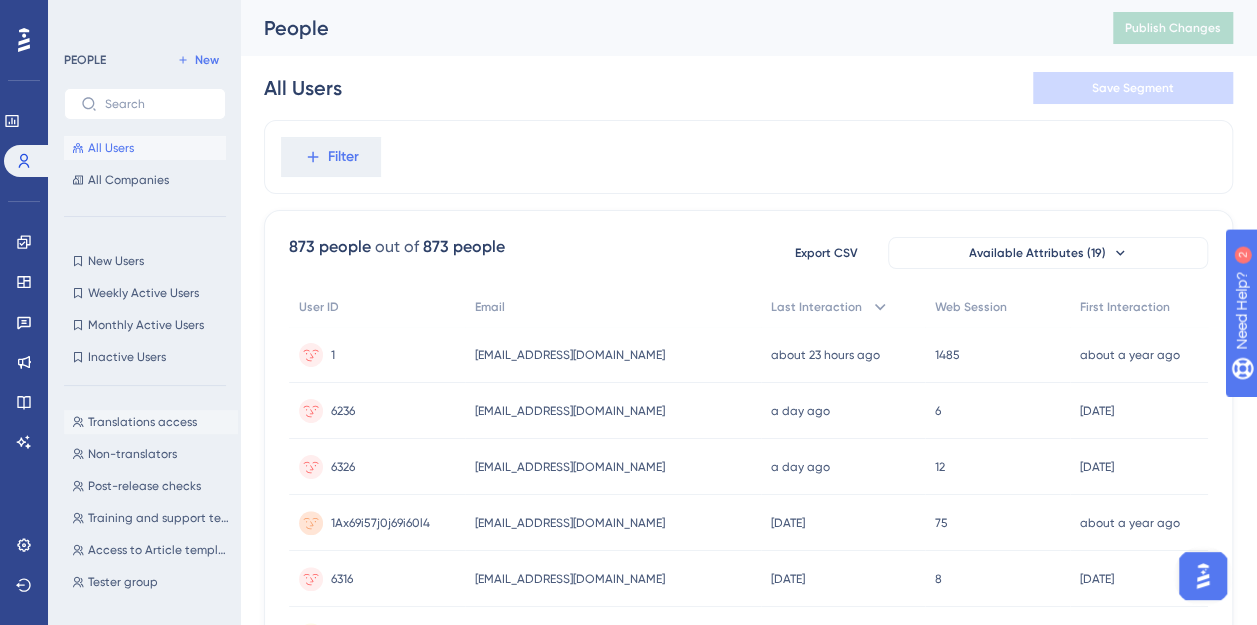 click on "Translations access Translations access" at bounding box center (151, 422) 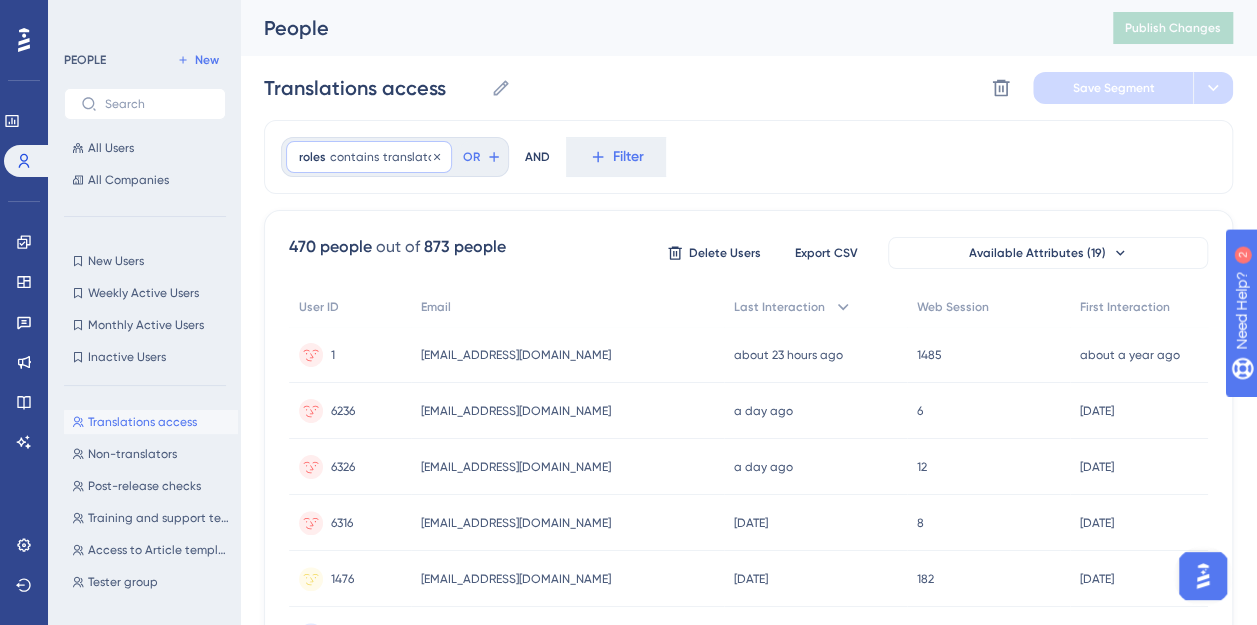 click on "contains" at bounding box center (354, 157) 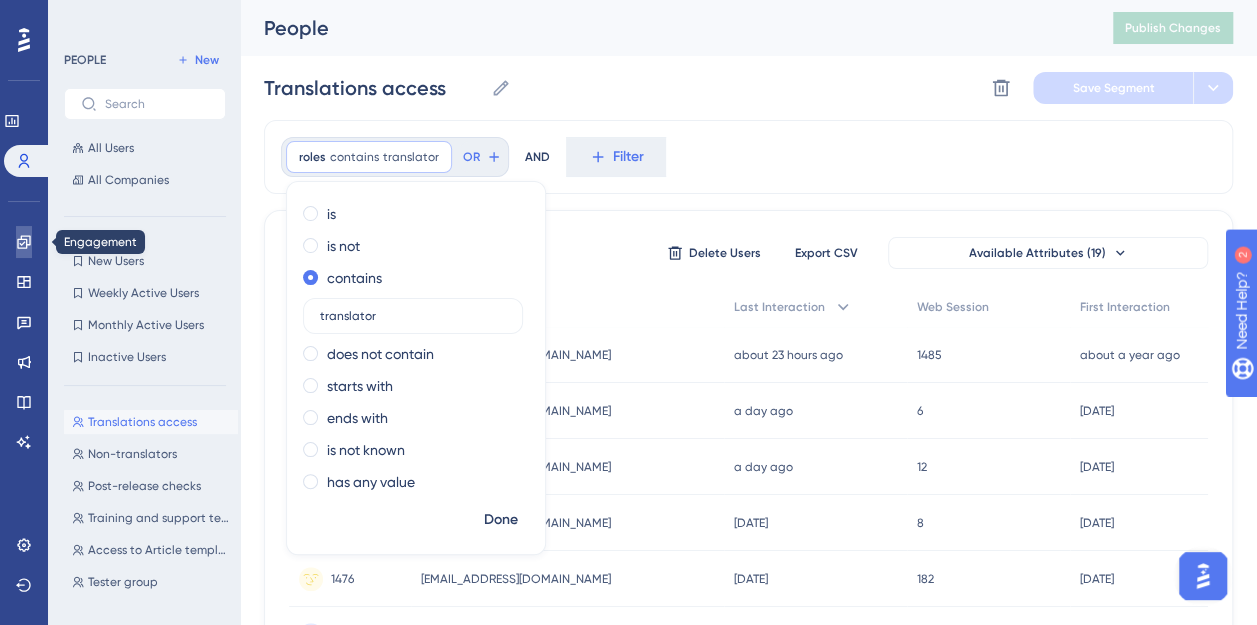 click 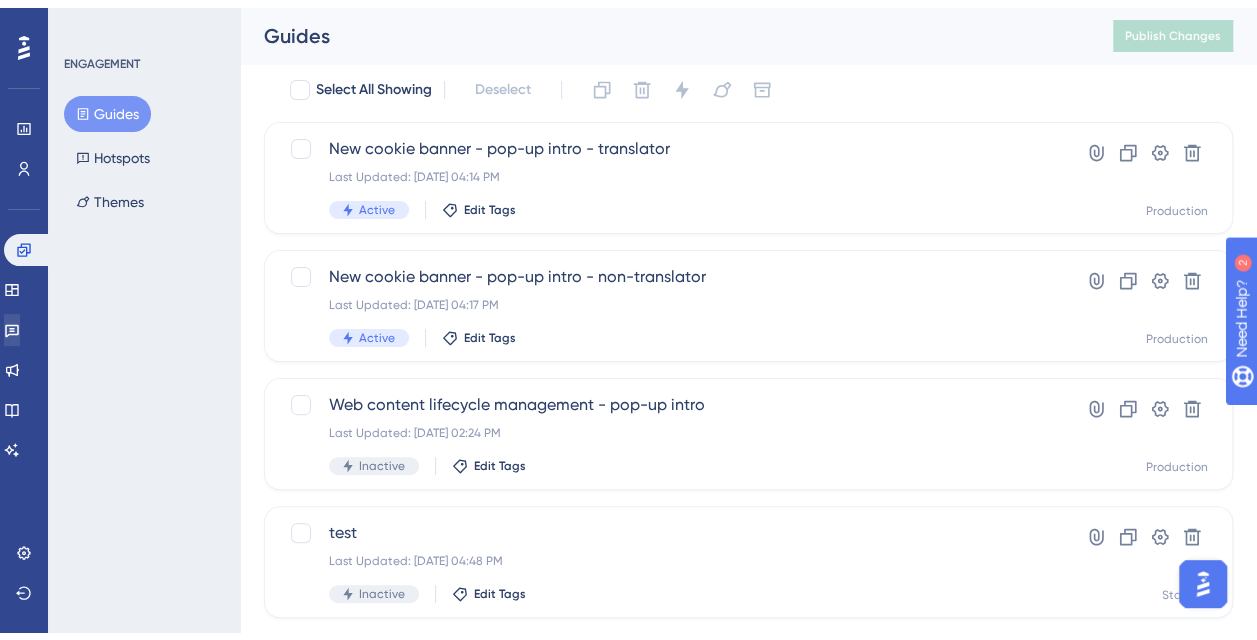 scroll, scrollTop: 100, scrollLeft: 0, axis: vertical 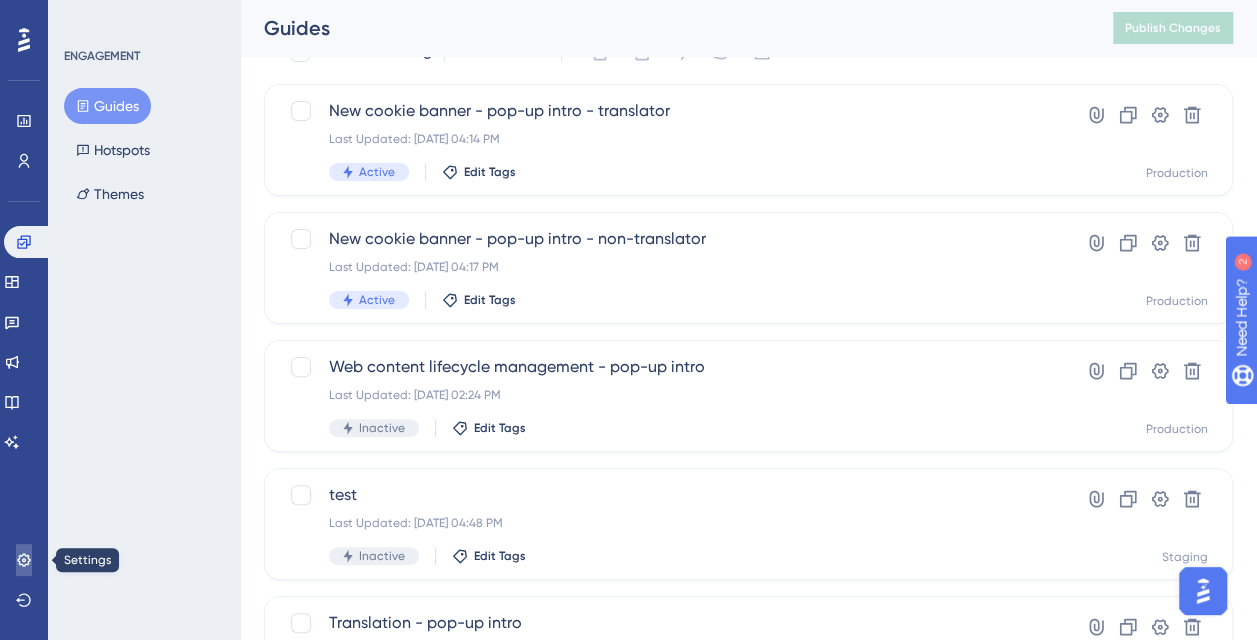 click 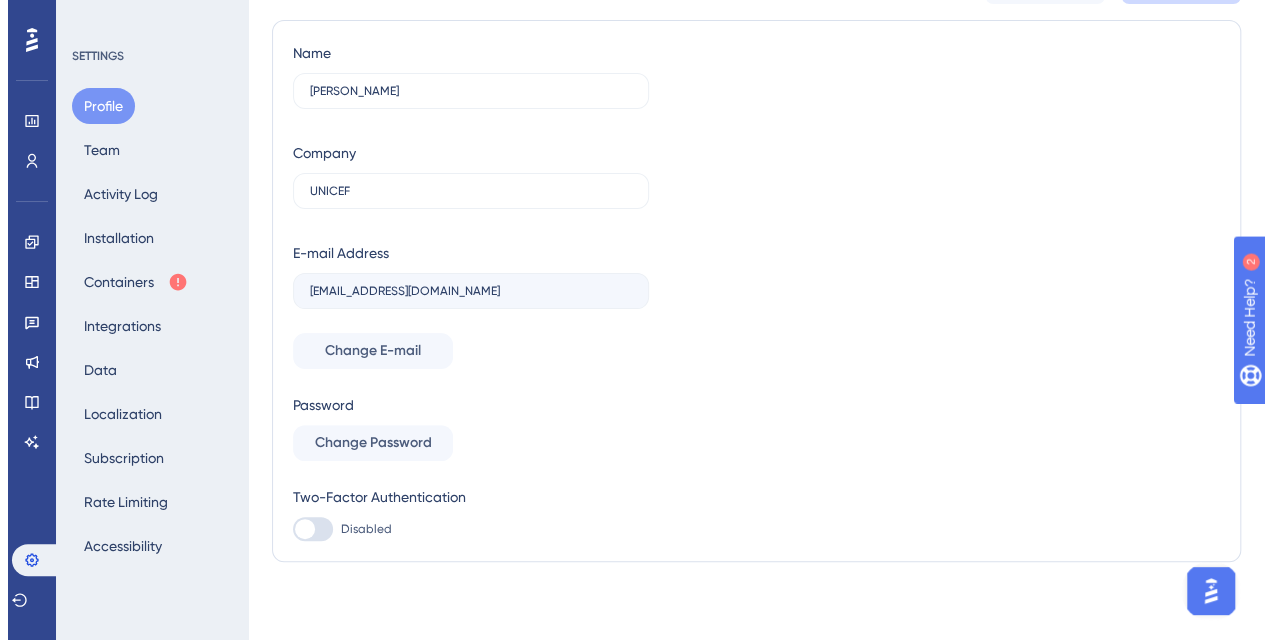 scroll, scrollTop: 0, scrollLeft: 0, axis: both 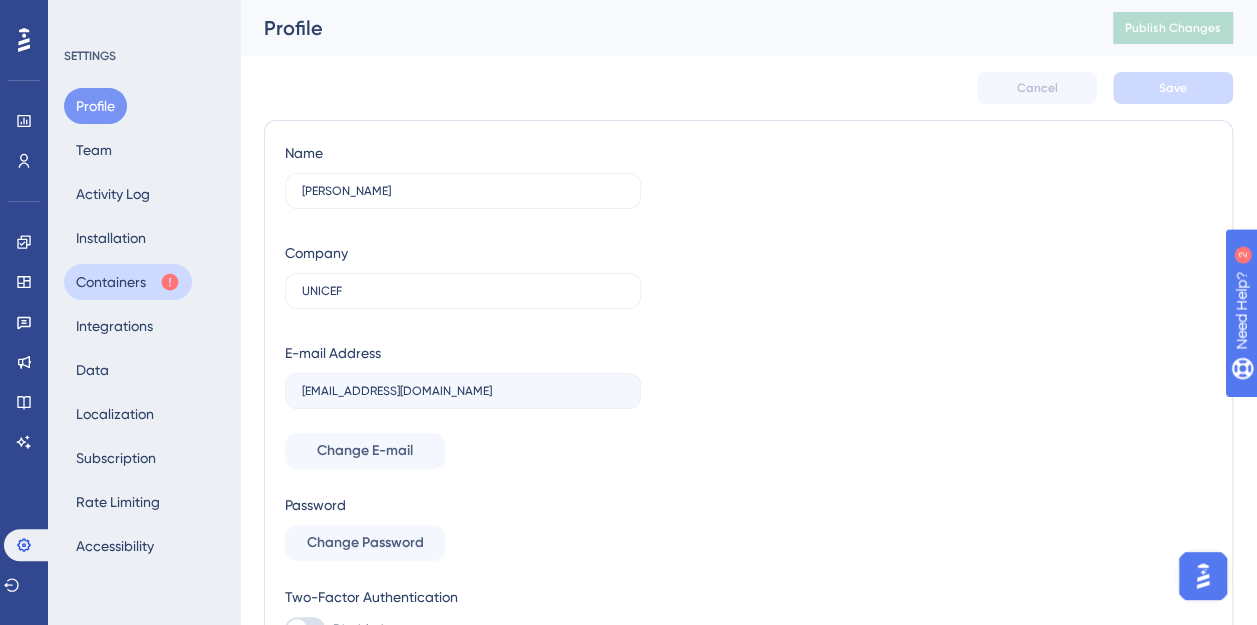 click on "Containers" at bounding box center (128, 282) 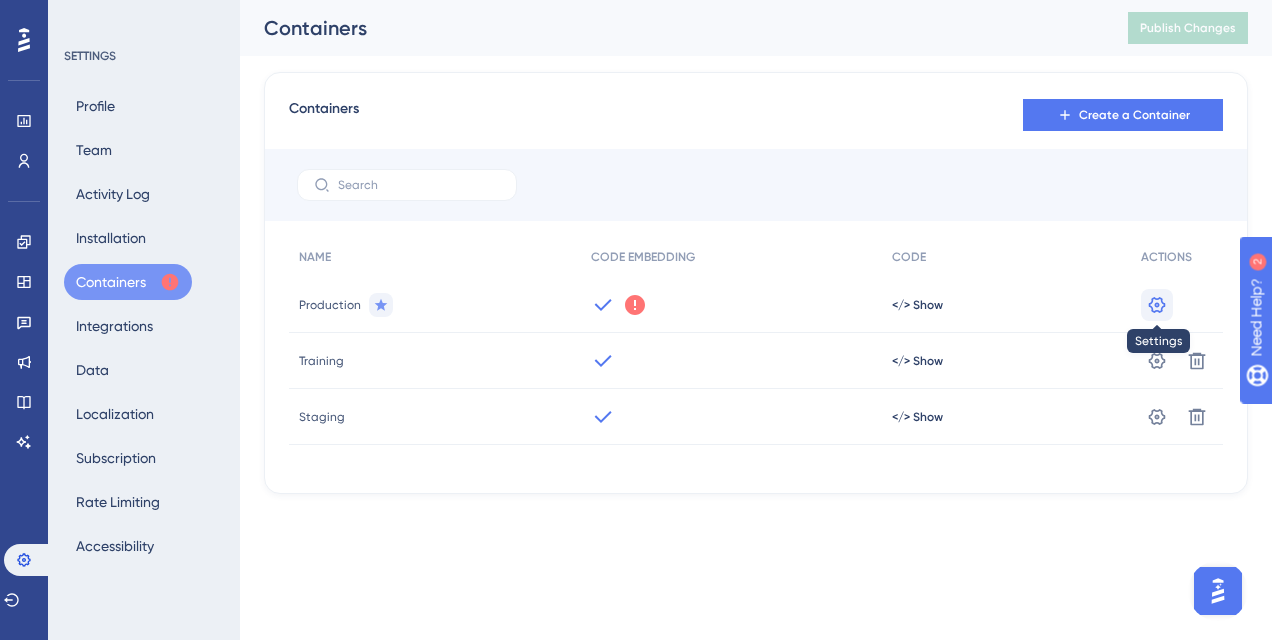 click 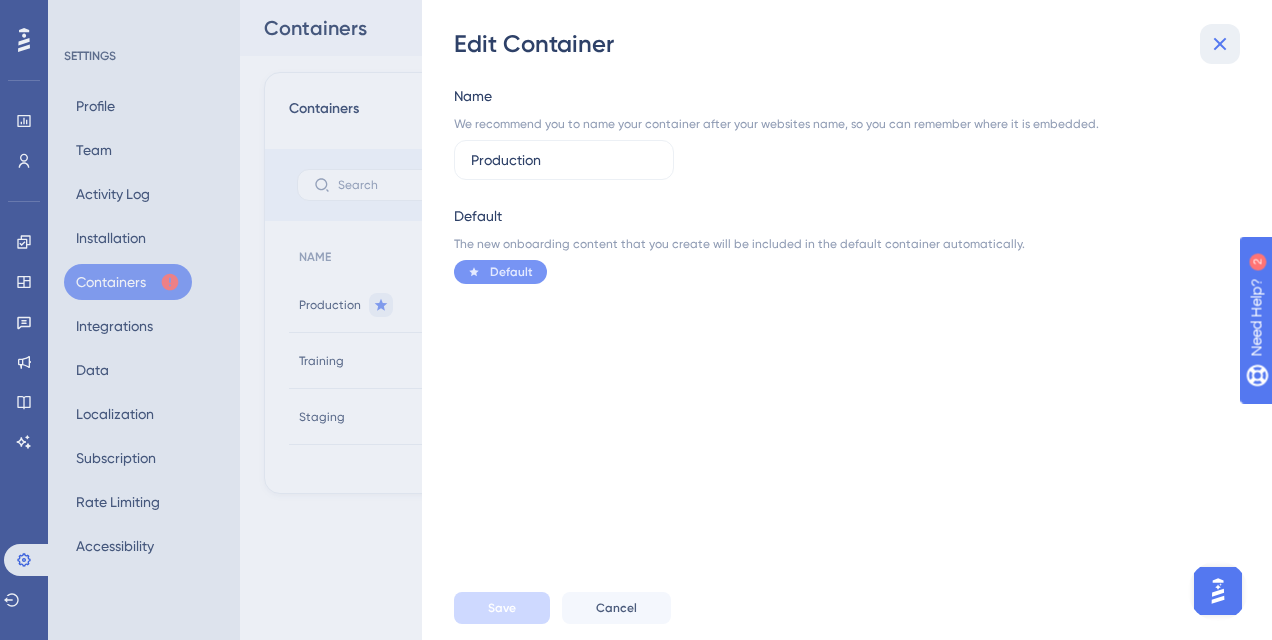click 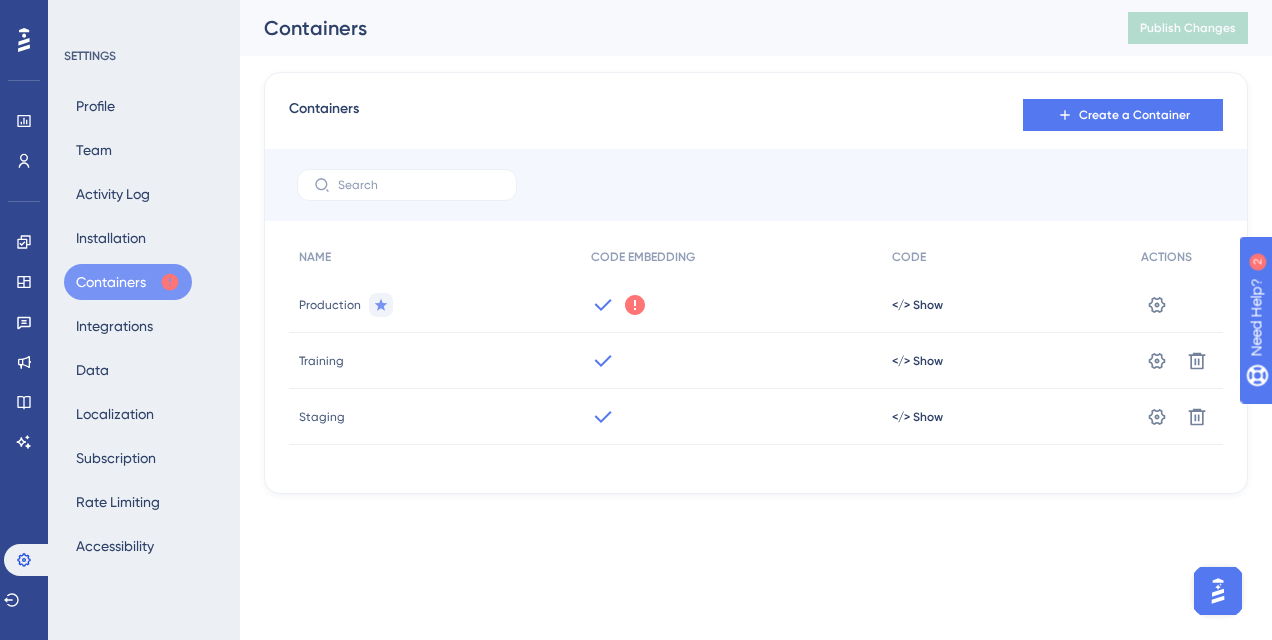 click 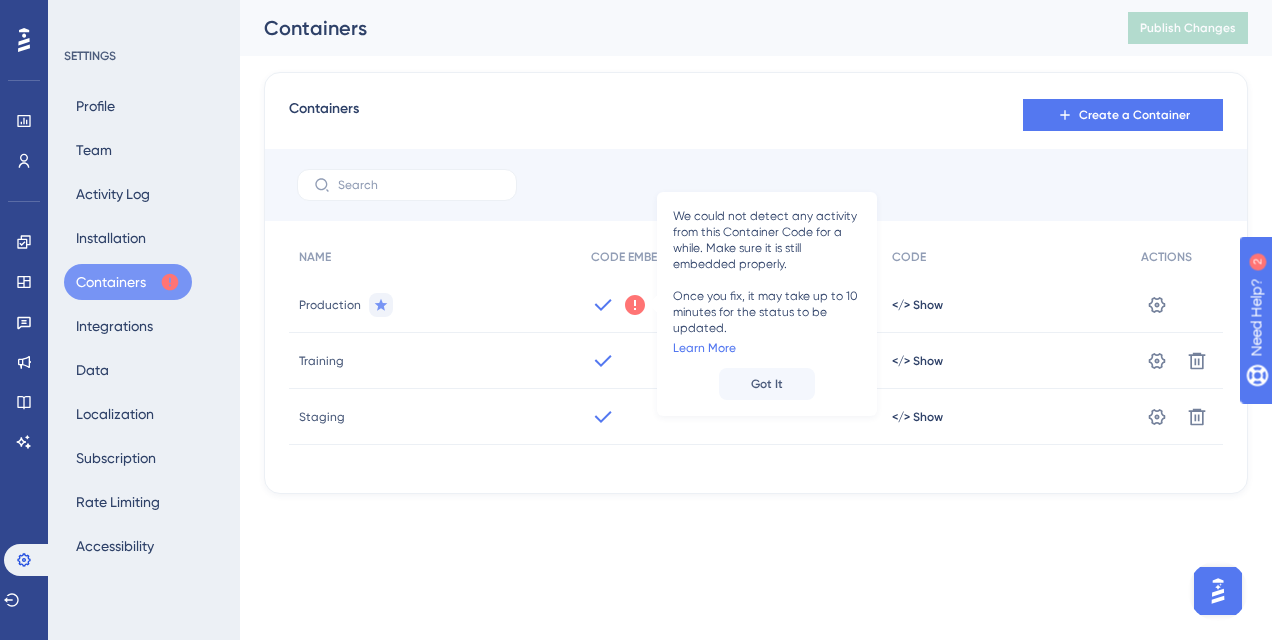 click on "Got It" at bounding box center [767, 384] 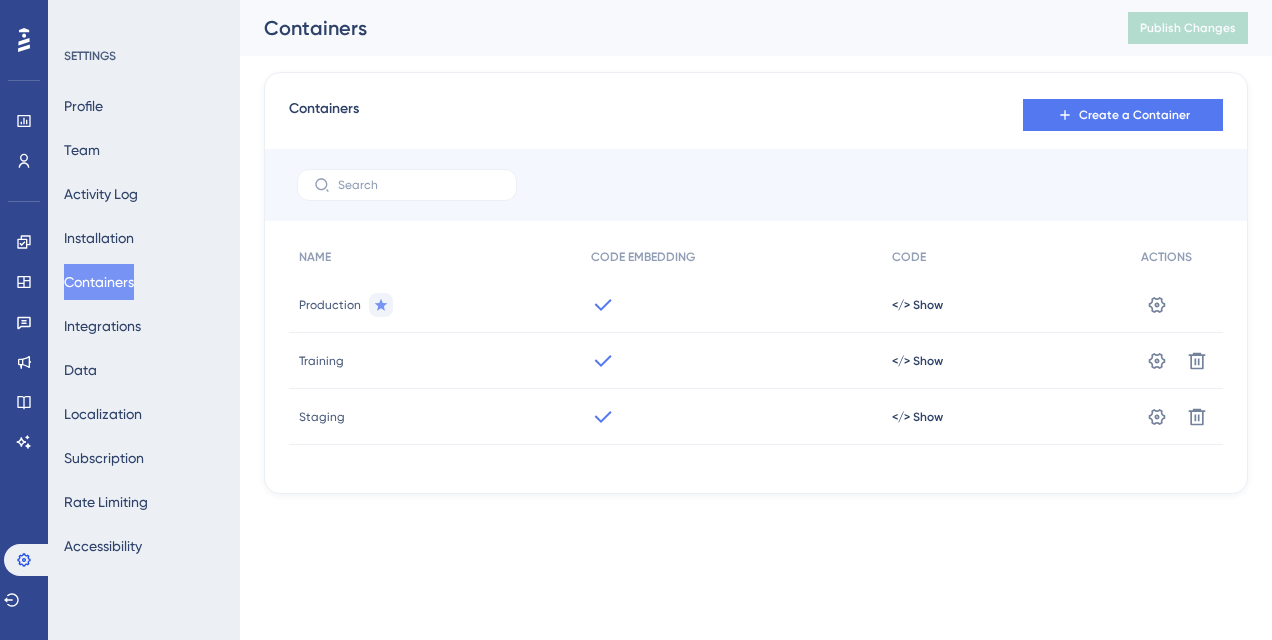scroll, scrollTop: 0, scrollLeft: 0, axis: both 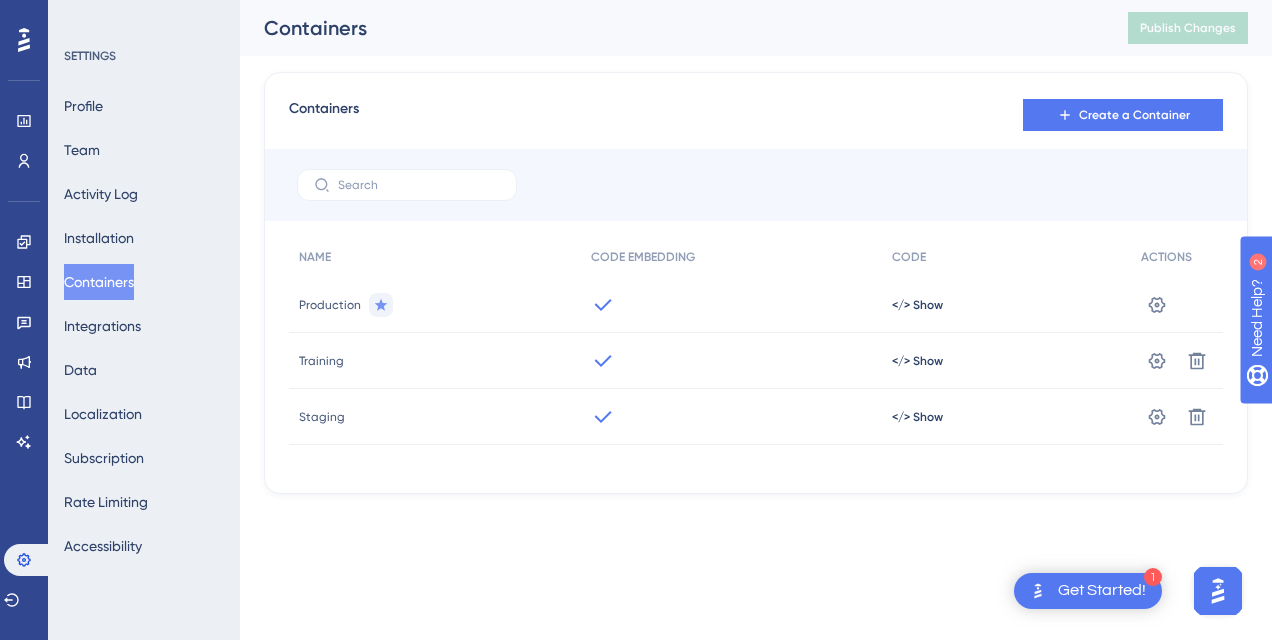 click 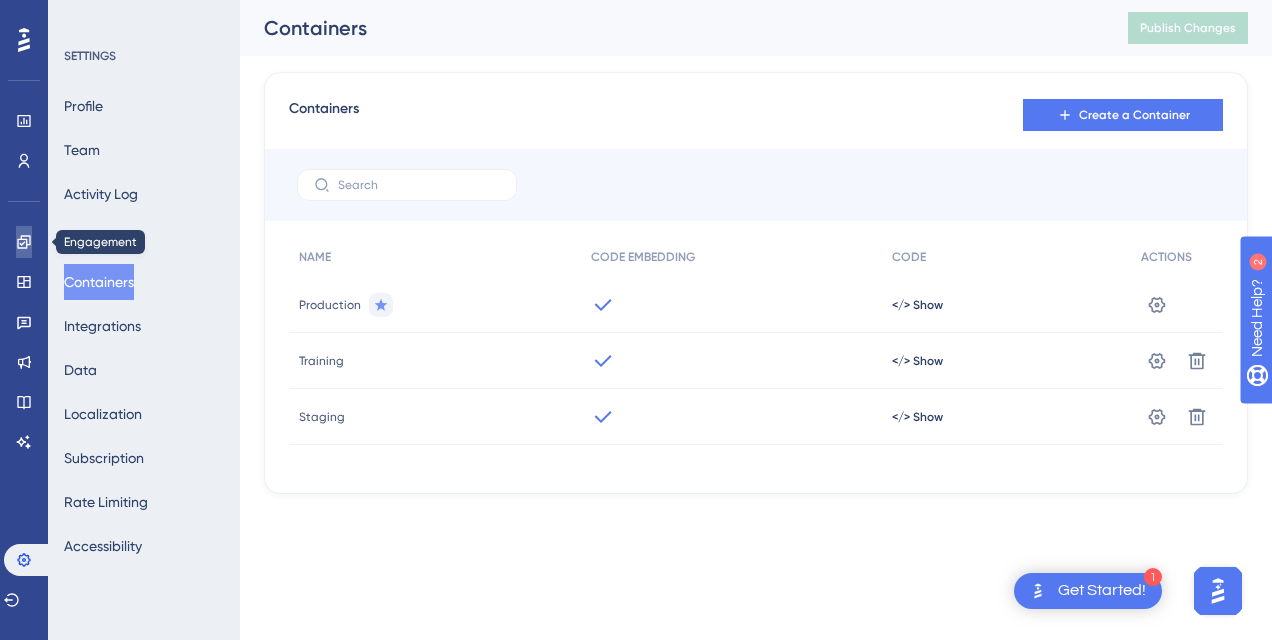click 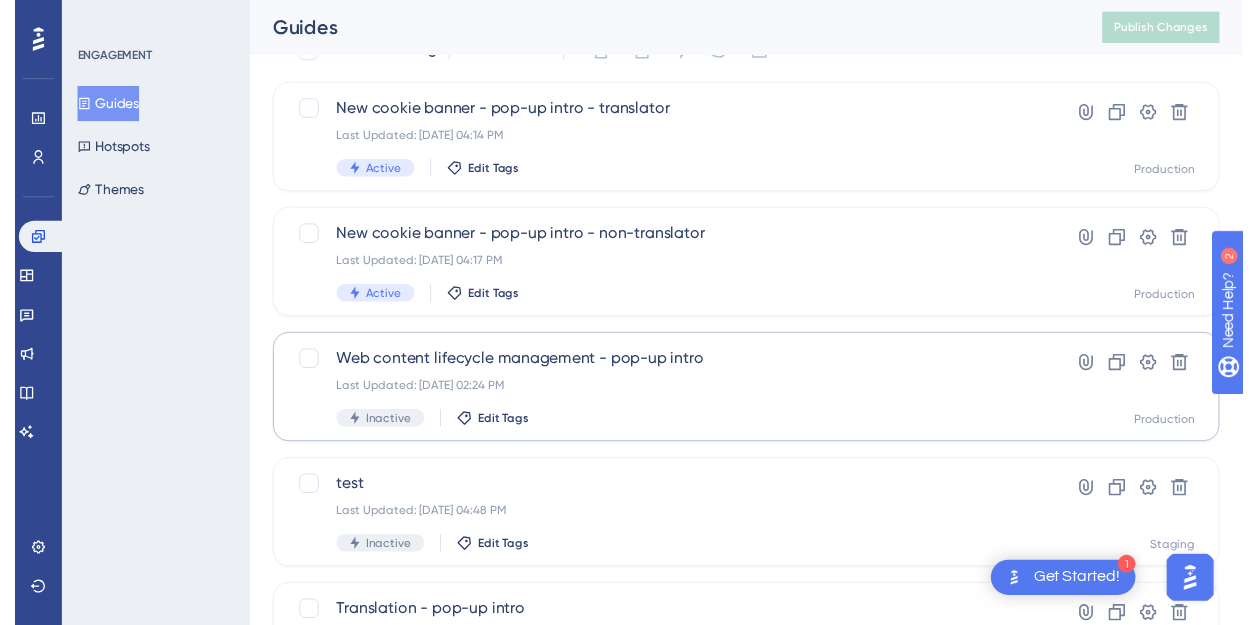 scroll, scrollTop: 0, scrollLeft: 0, axis: both 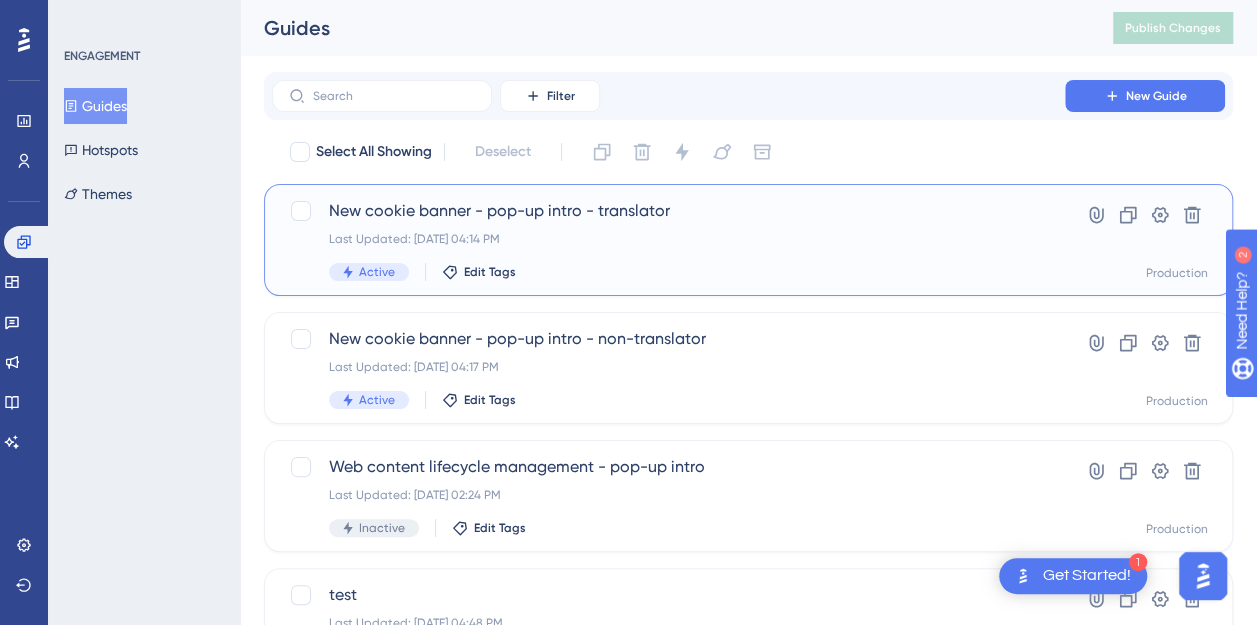 click on "New cookie banner - pop-up intro - translator Last Updated: Jul 07 2025, 04:14 PM Active Edit Tags" at bounding box center (668, 240) 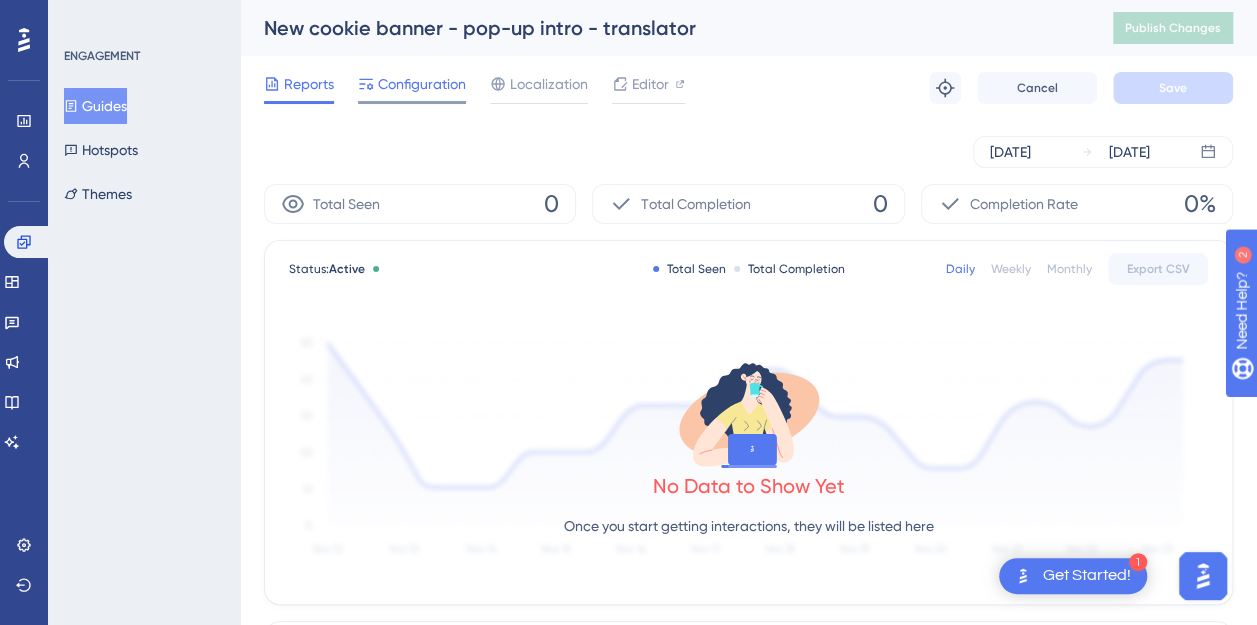 click on "Configuration" at bounding box center [422, 84] 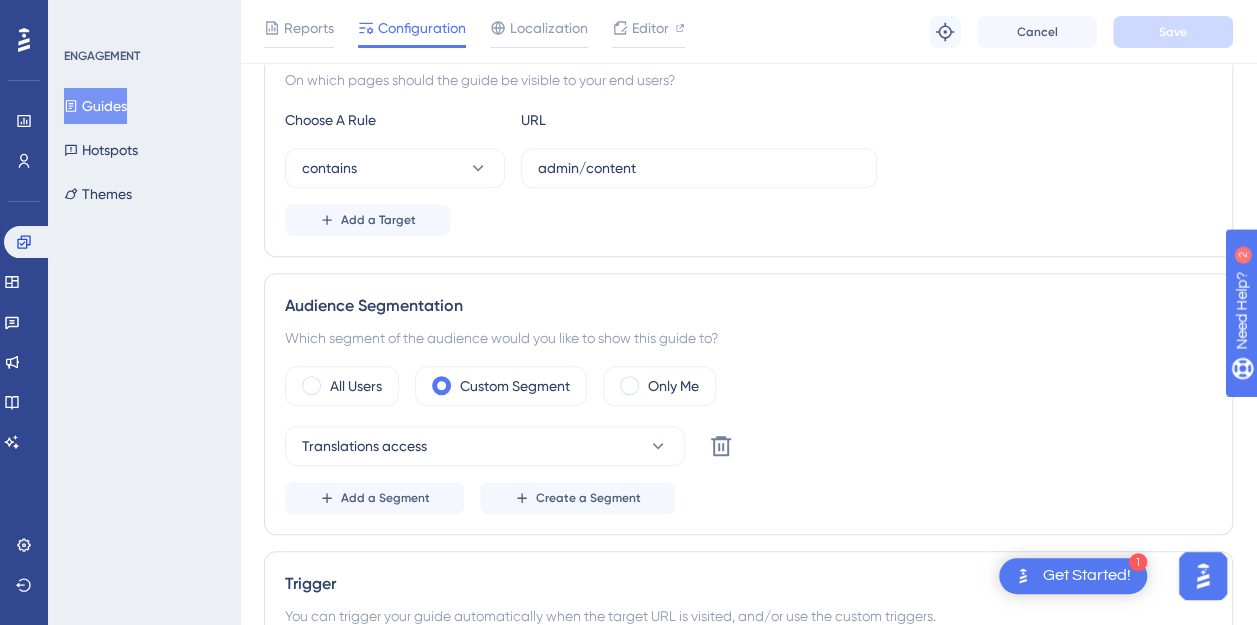 scroll, scrollTop: 600, scrollLeft: 0, axis: vertical 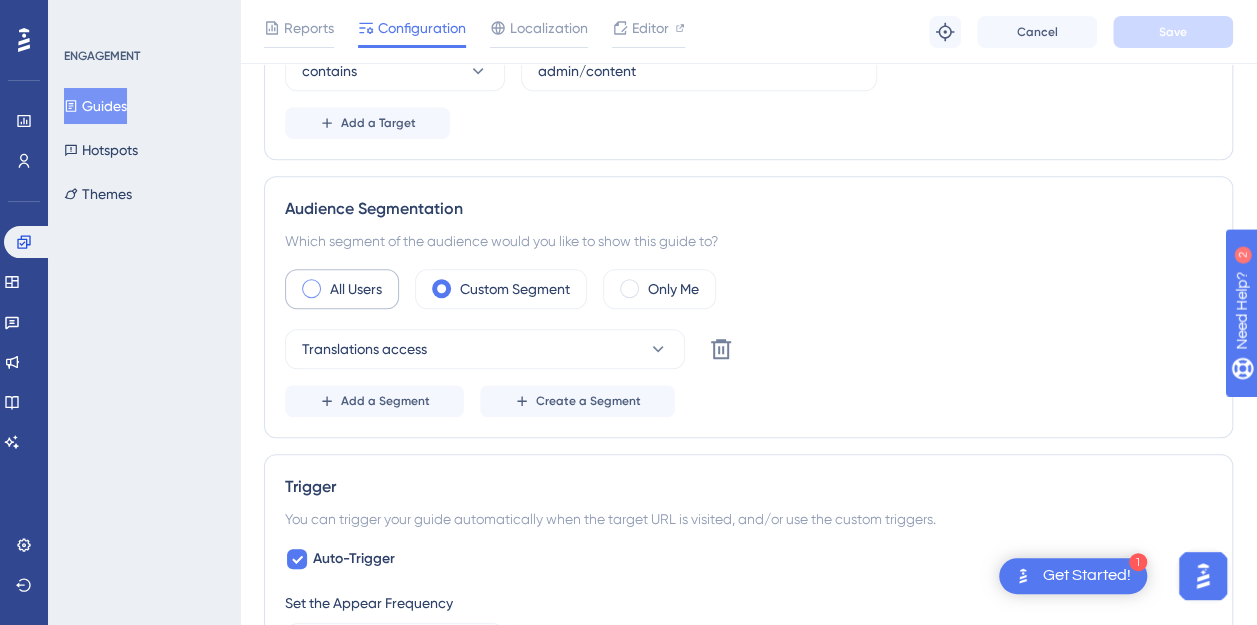 click on "All Users" at bounding box center [356, 289] 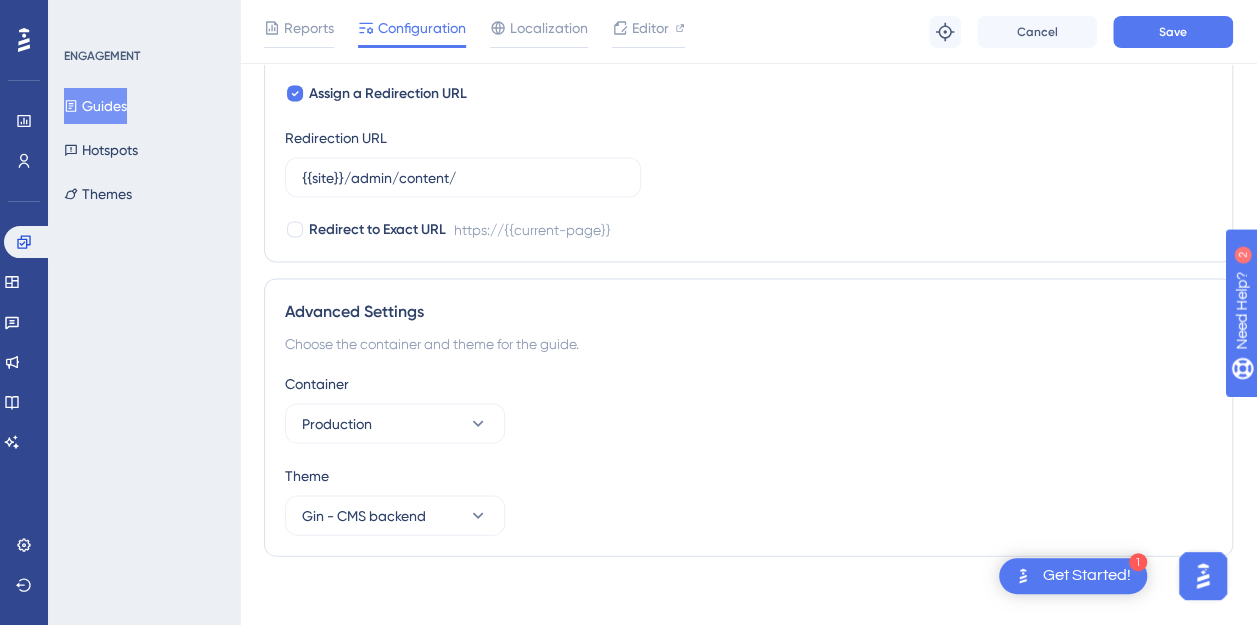 scroll, scrollTop: 1842, scrollLeft: 0, axis: vertical 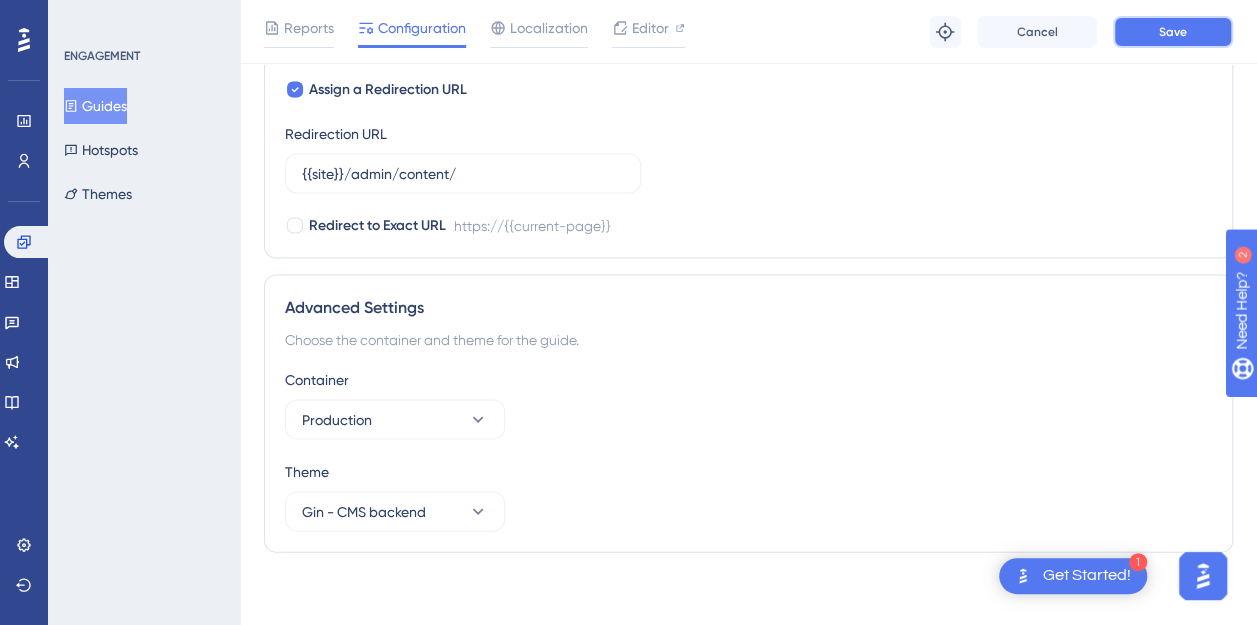 click on "Save" at bounding box center (1173, 32) 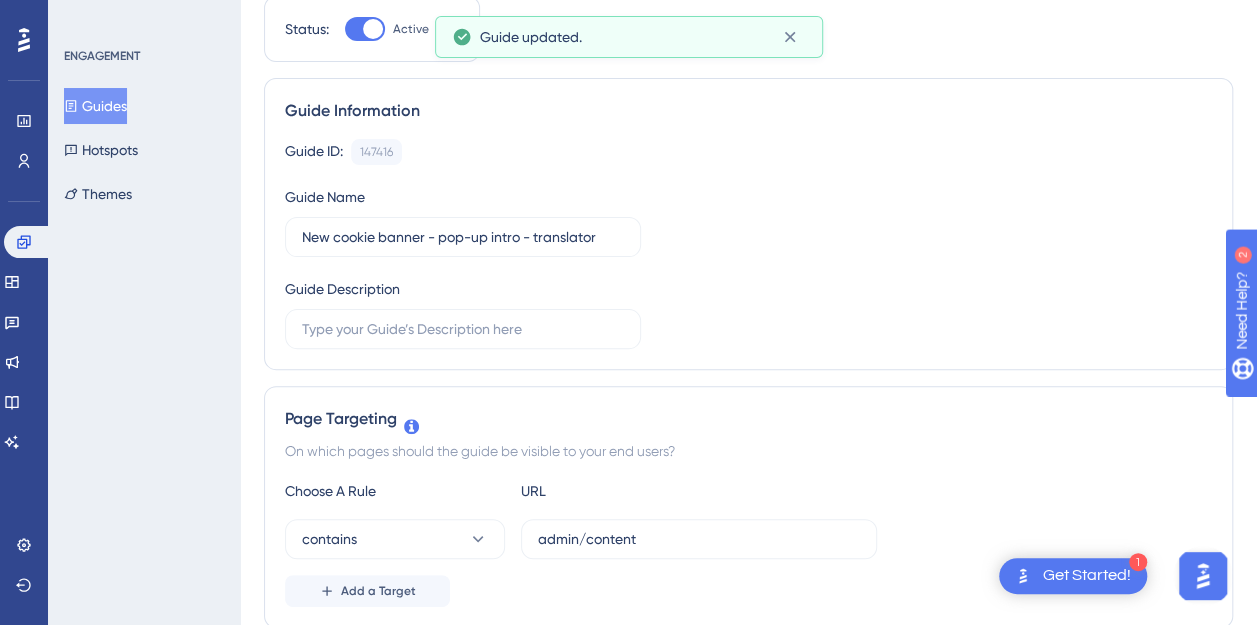 scroll, scrollTop: 0, scrollLeft: 0, axis: both 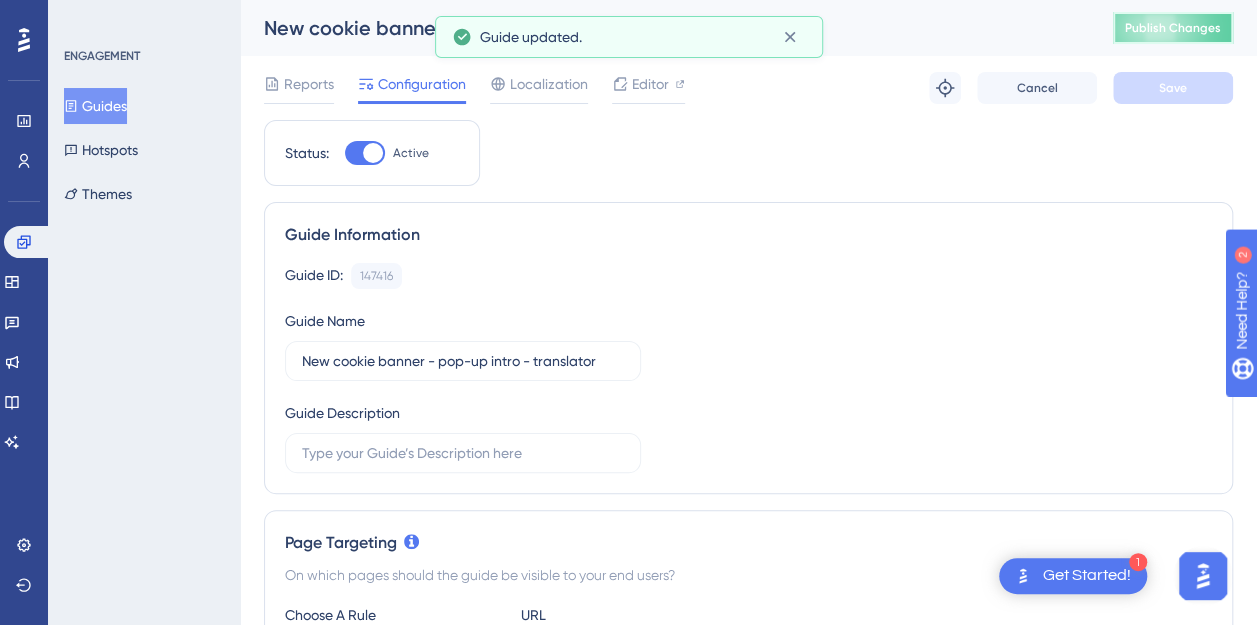 drag, startPoint x: 1160, startPoint y: 26, endPoint x: 1112, endPoint y: 86, distance: 76.837494 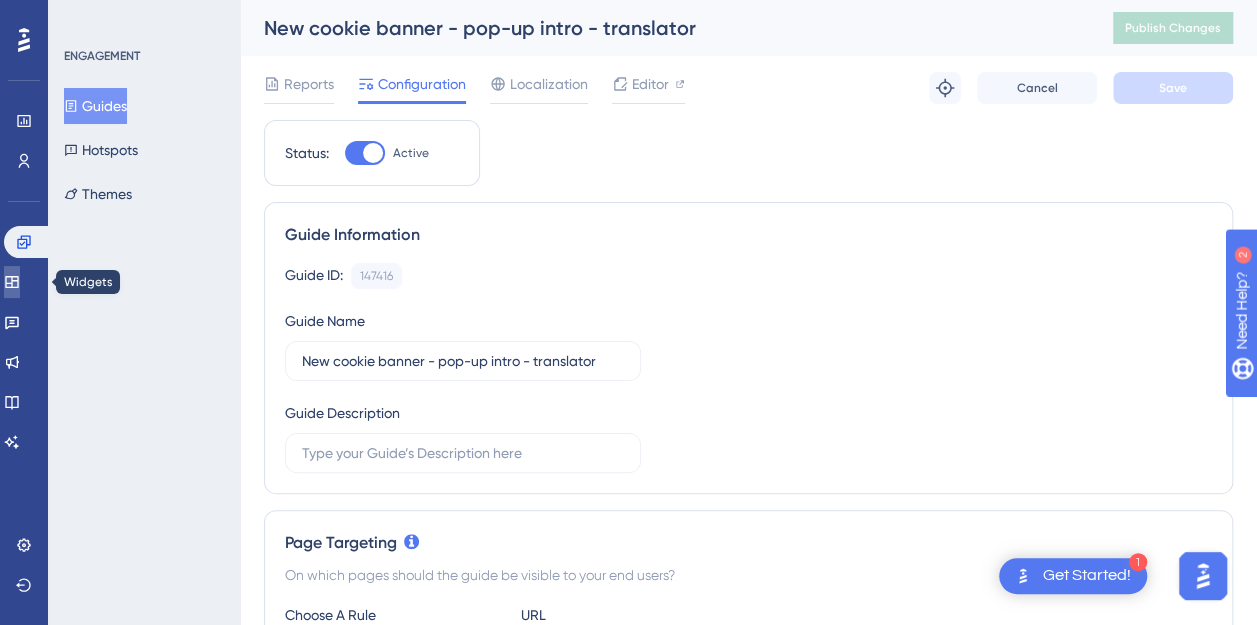 click at bounding box center [12, 282] 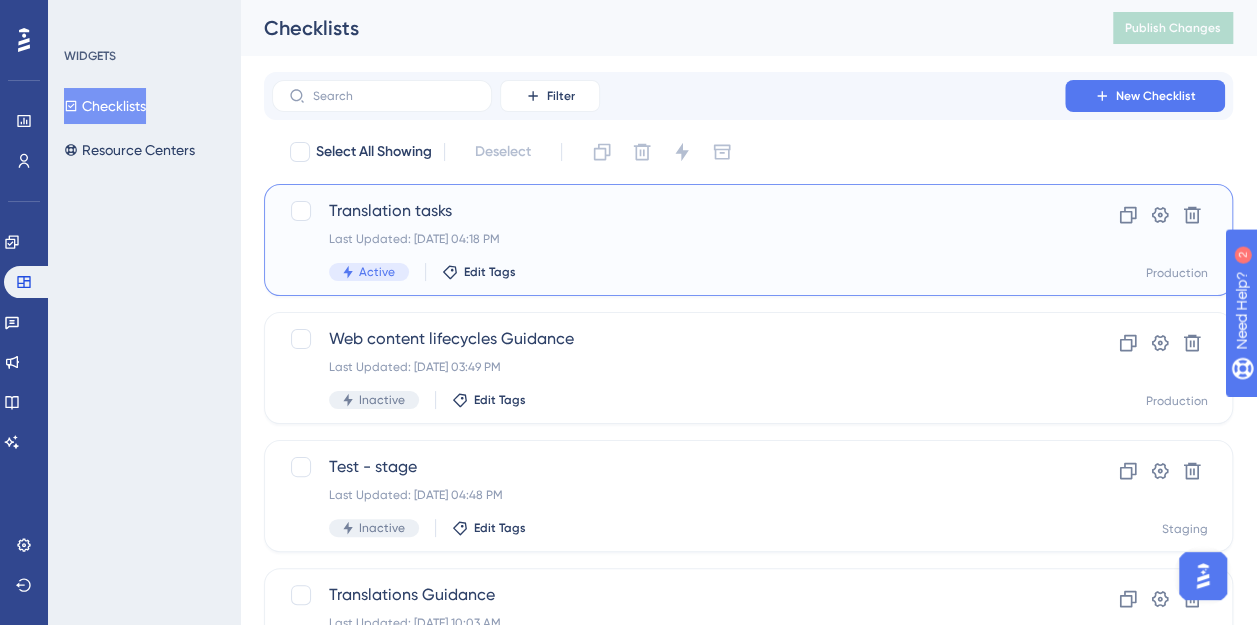 click on "Translation tasks" at bounding box center [668, 211] 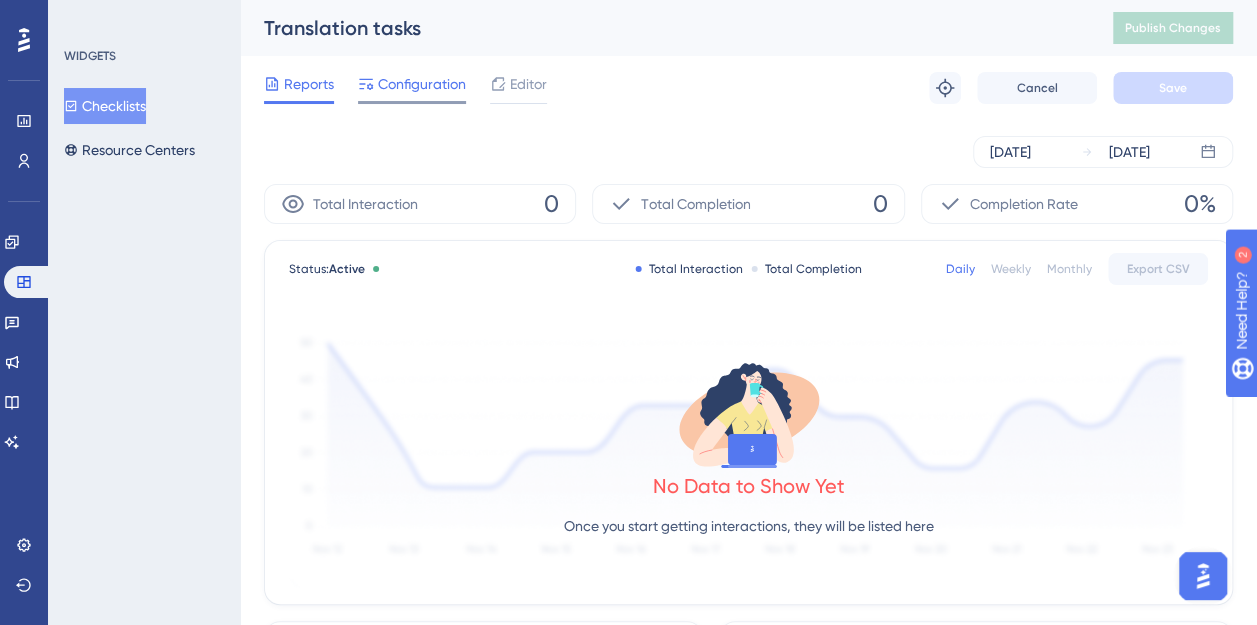 click on "Configuration" at bounding box center [422, 84] 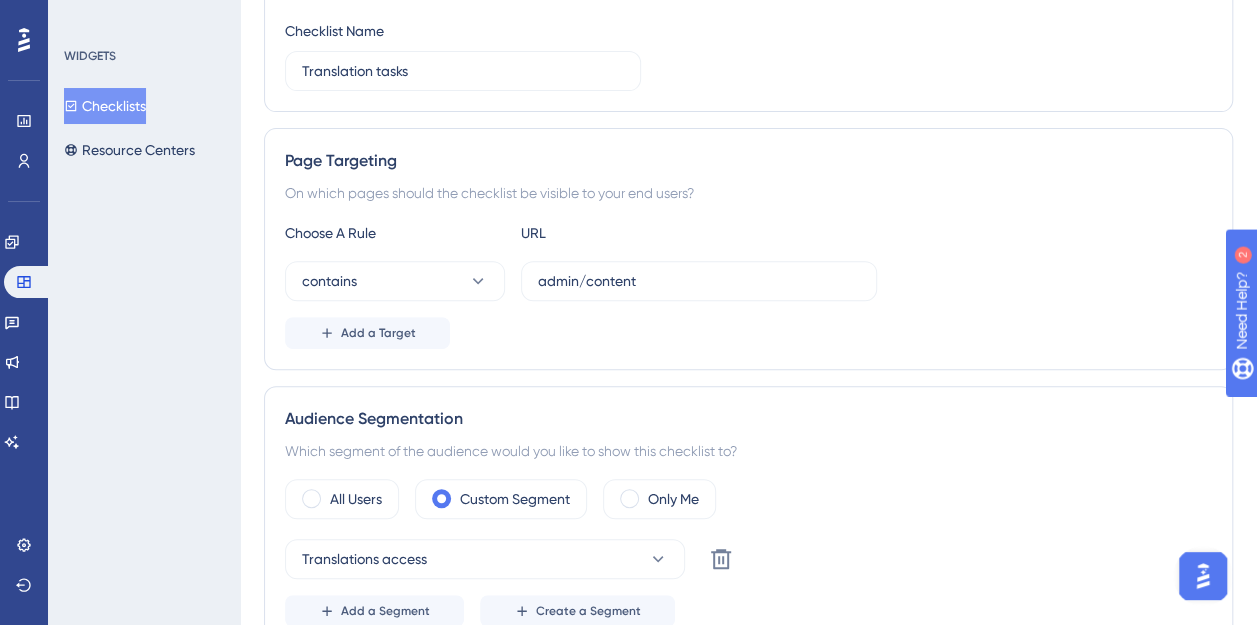 scroll, scrollTop: 600, scrollLeft: 0, axis: vertical 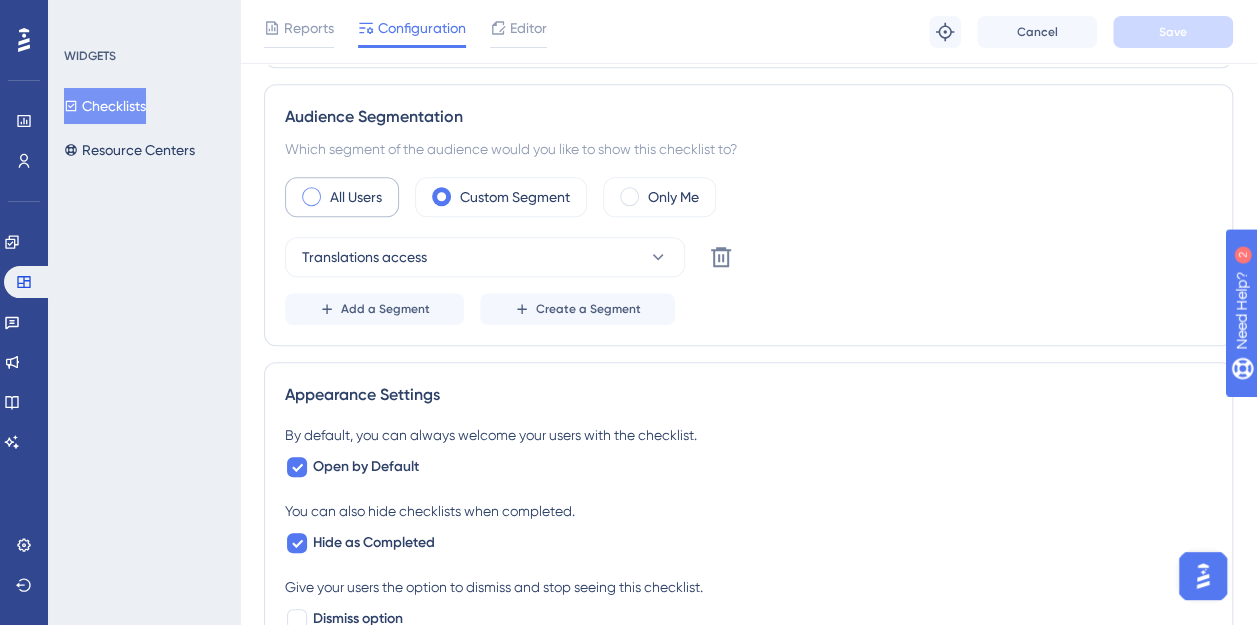 drag, startPoint x: 312, startPoint y: 189, endPoint x: 322, endPoint y: 186, distance: 10.440307 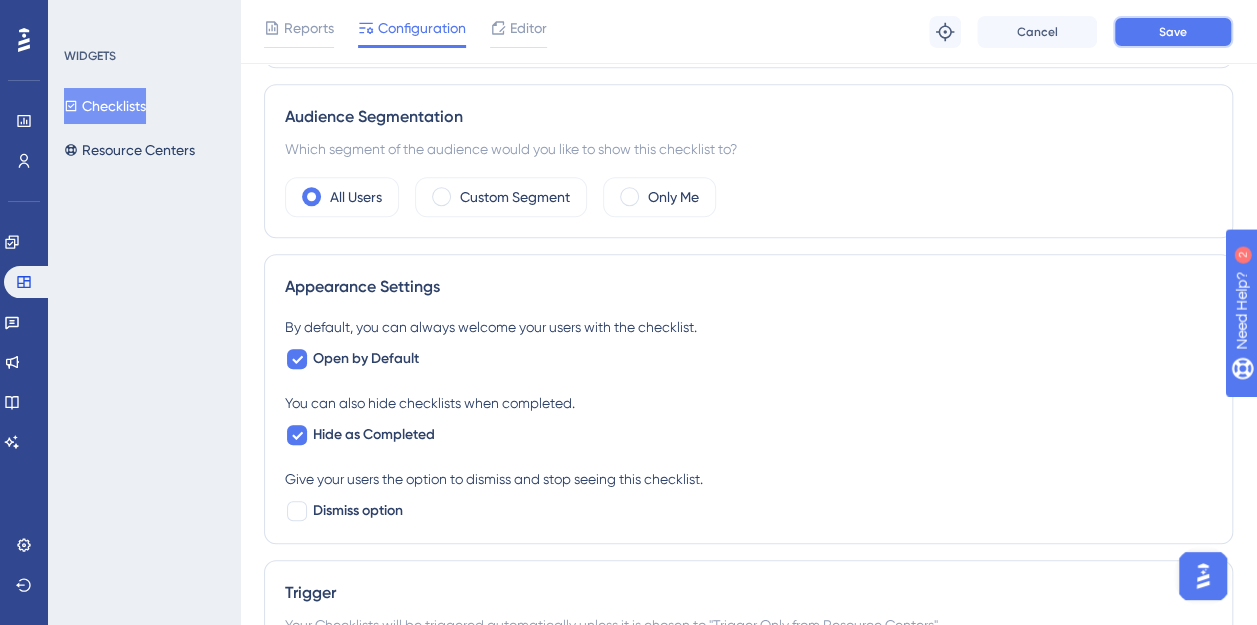 click on "Save" at bounding box center [1173, 32] 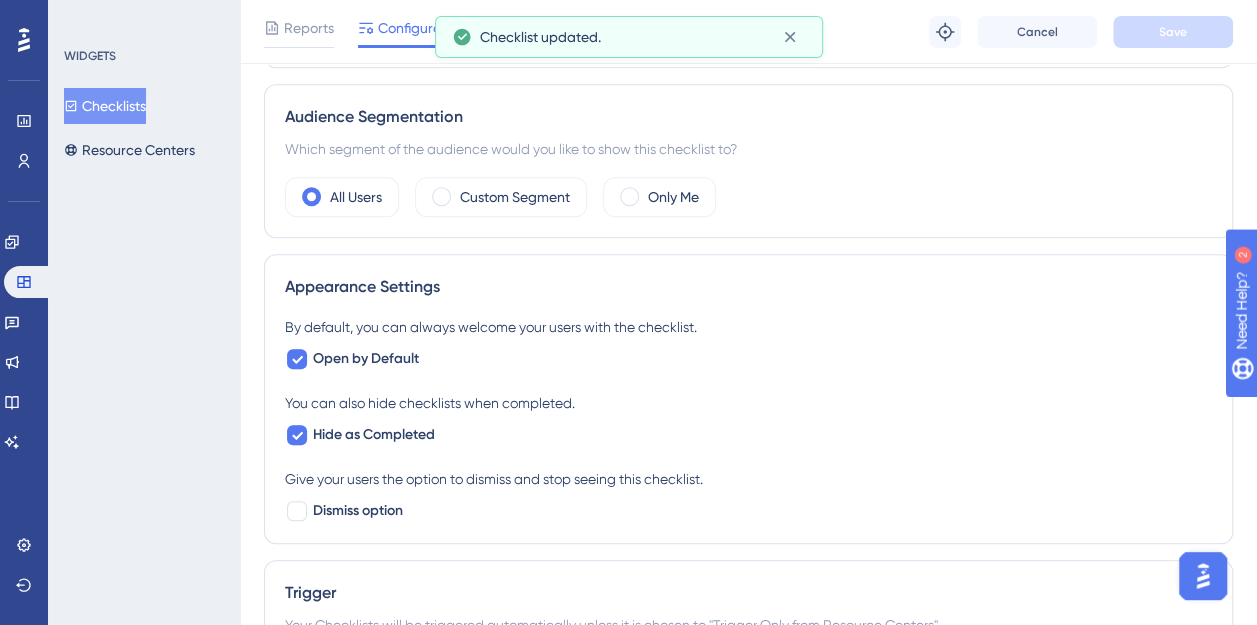 scroll, scrollTop: 0, scrollLeft: 0, axis: both 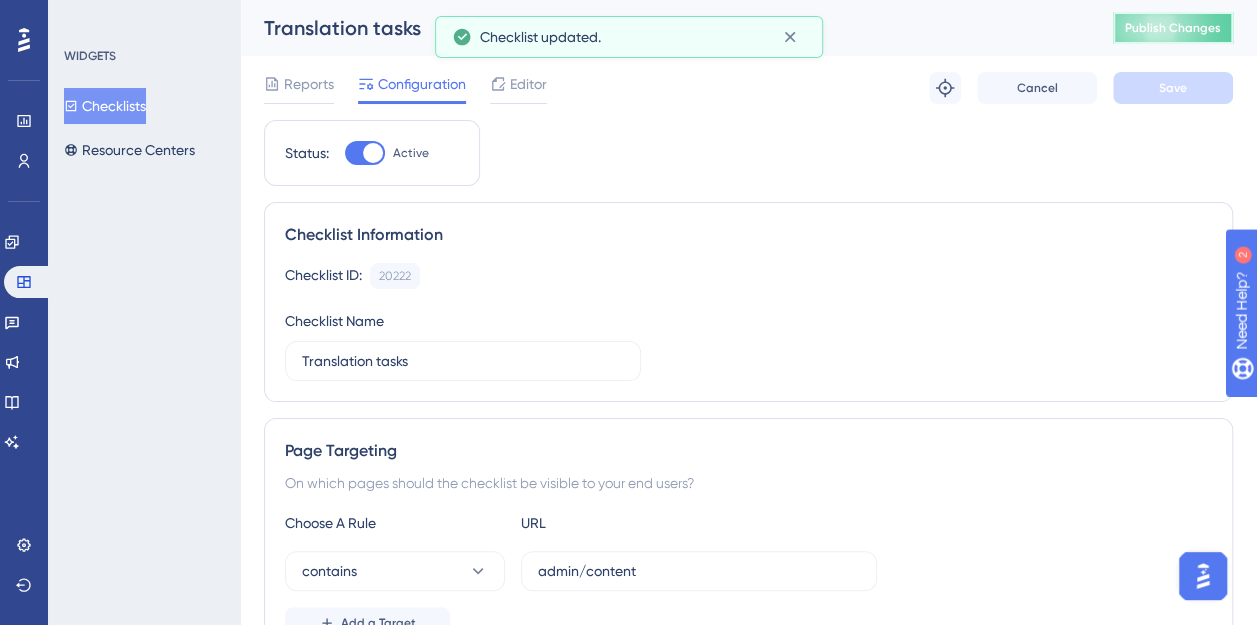 click on "Publish Changes" at bounding box center (1173, 28) 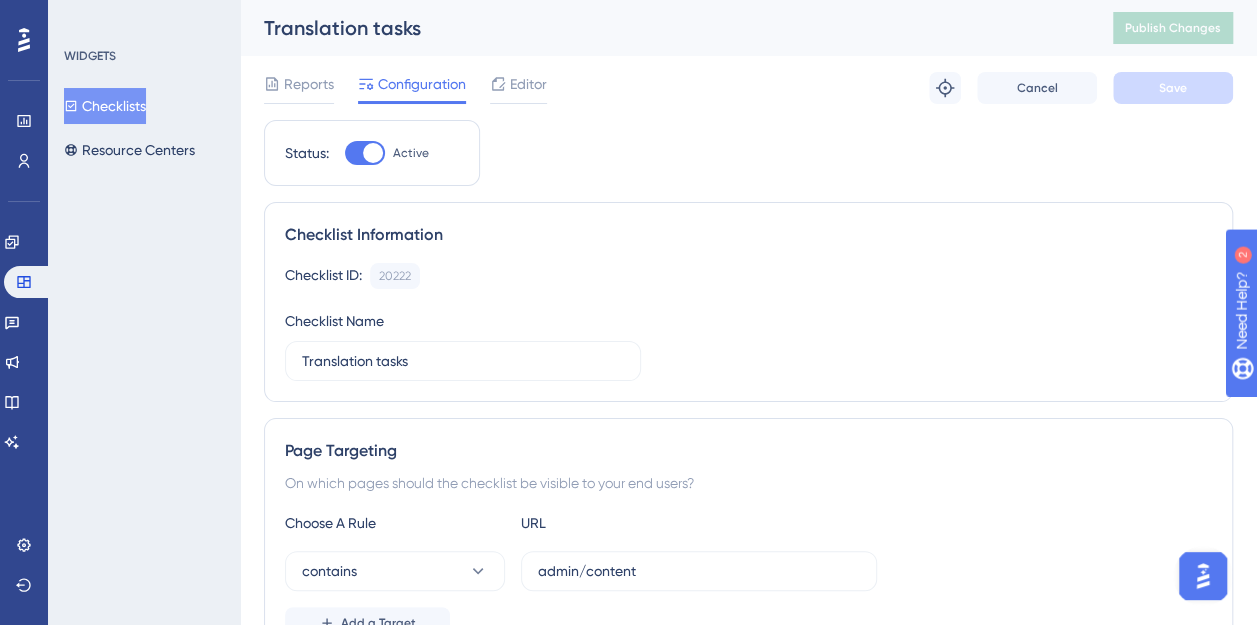 click on "Checklists" at bounding box center (105, 106) 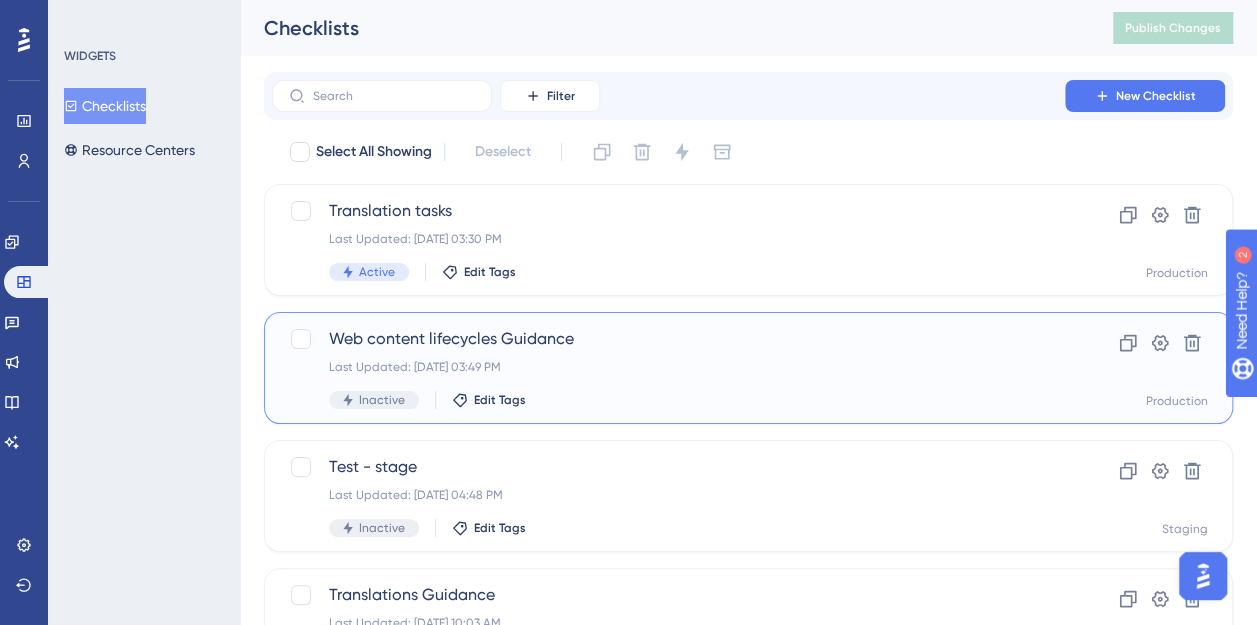 click on "Last Updated: May 02 2025, 03:49 PM" at bounding box center [668, 367] 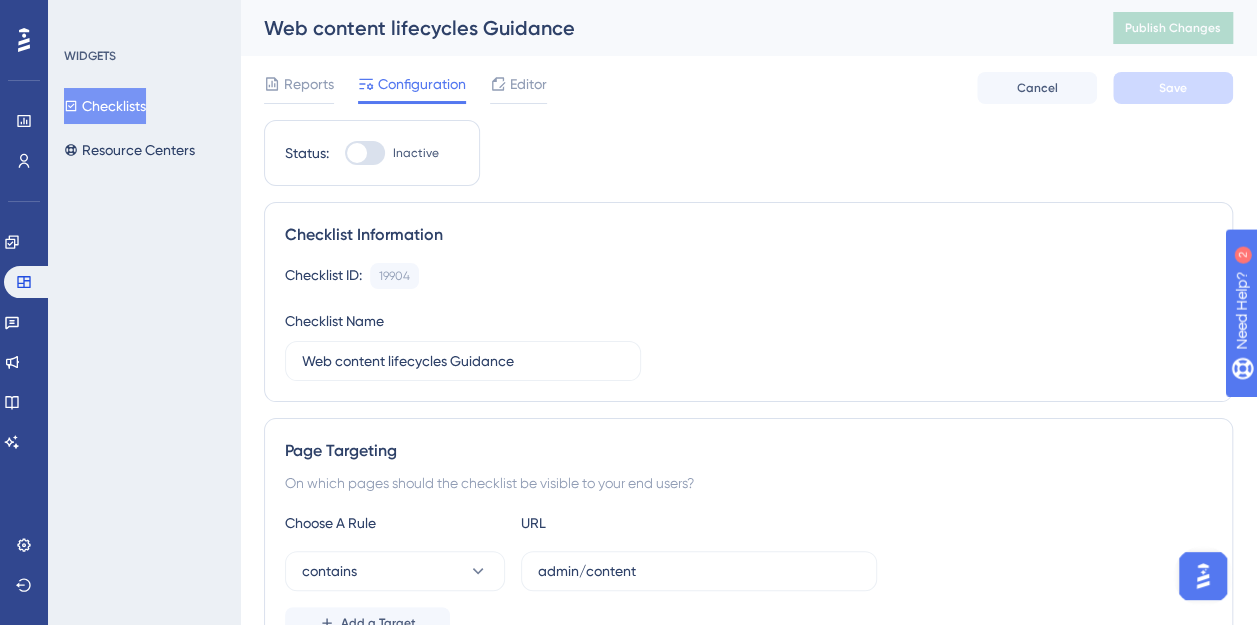 click on "Checklists" at bounding box center [105, 106] 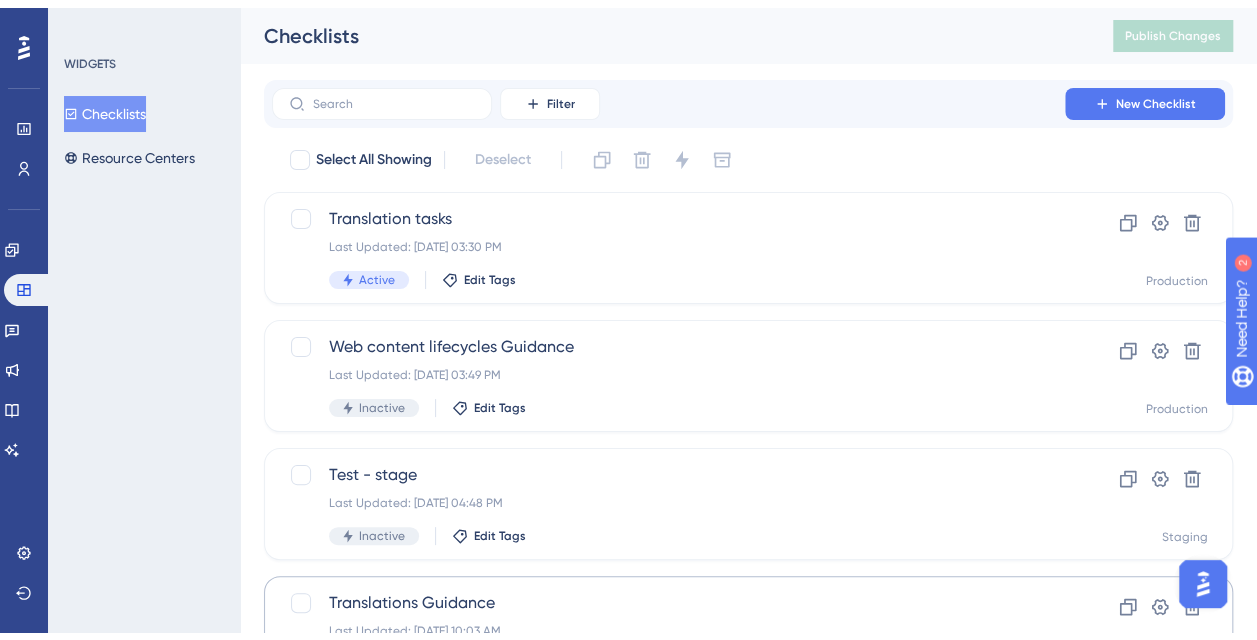 scroll, scrollTop: 200, scrollLeft: 0, axis: vertical 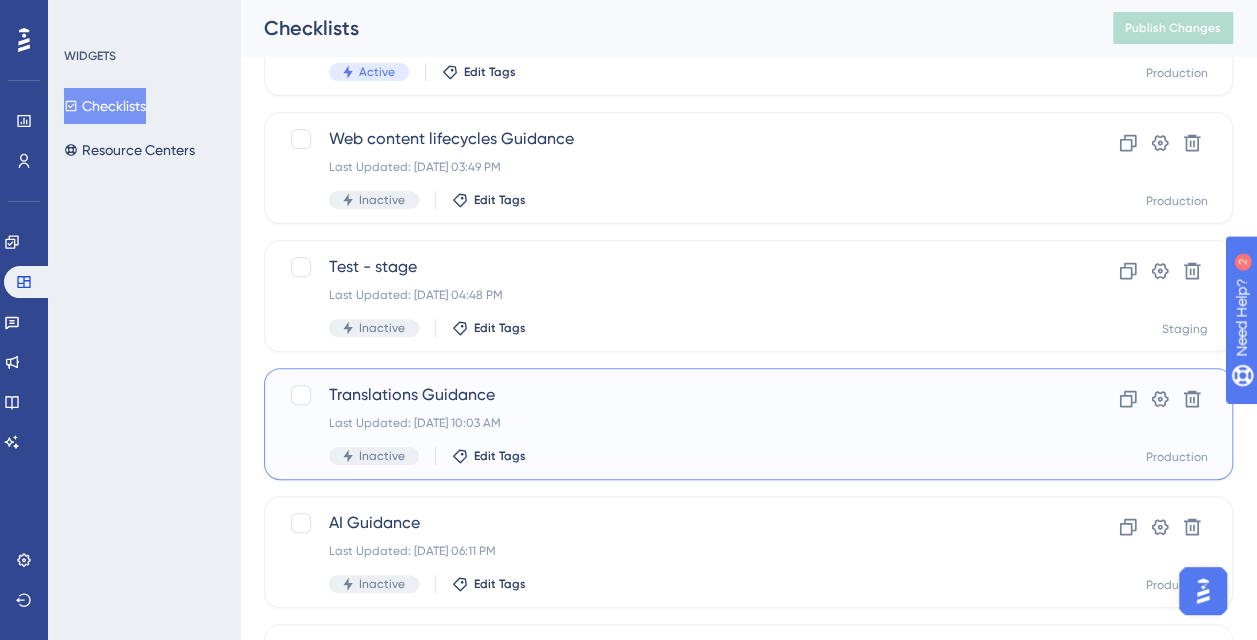 click on "Last Updated: Jul 07 2025, 10:03 AM" at bounding box center [668, 423] 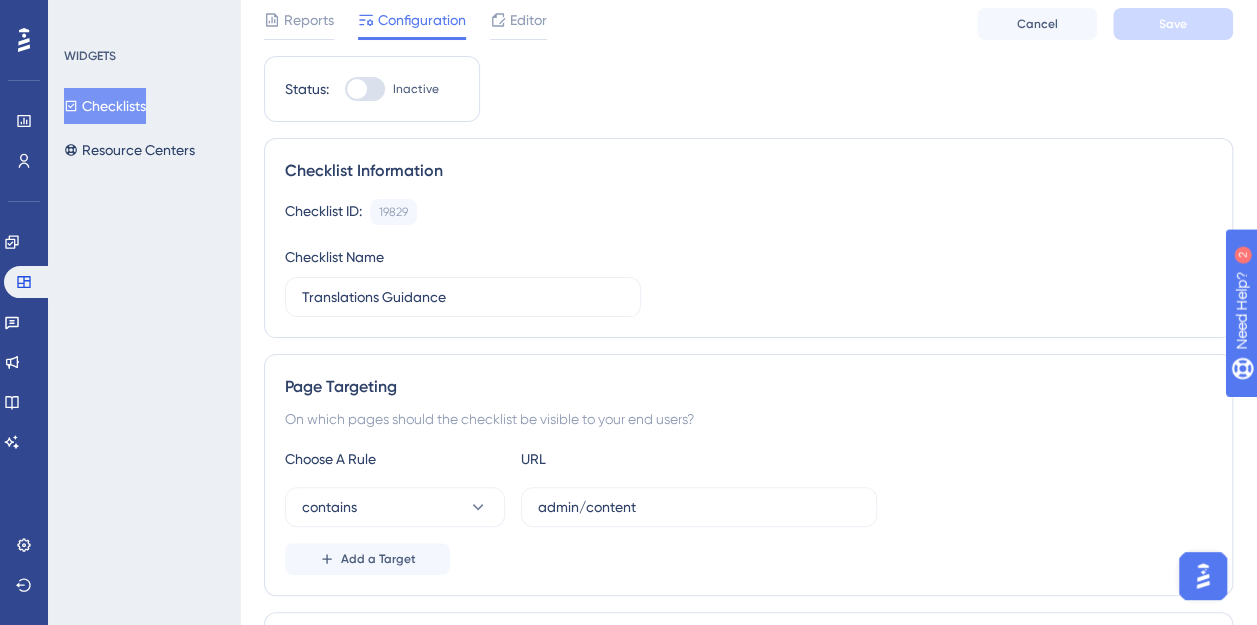 scroll, scrollTop: 0, scrollLeft: 0, axis: both 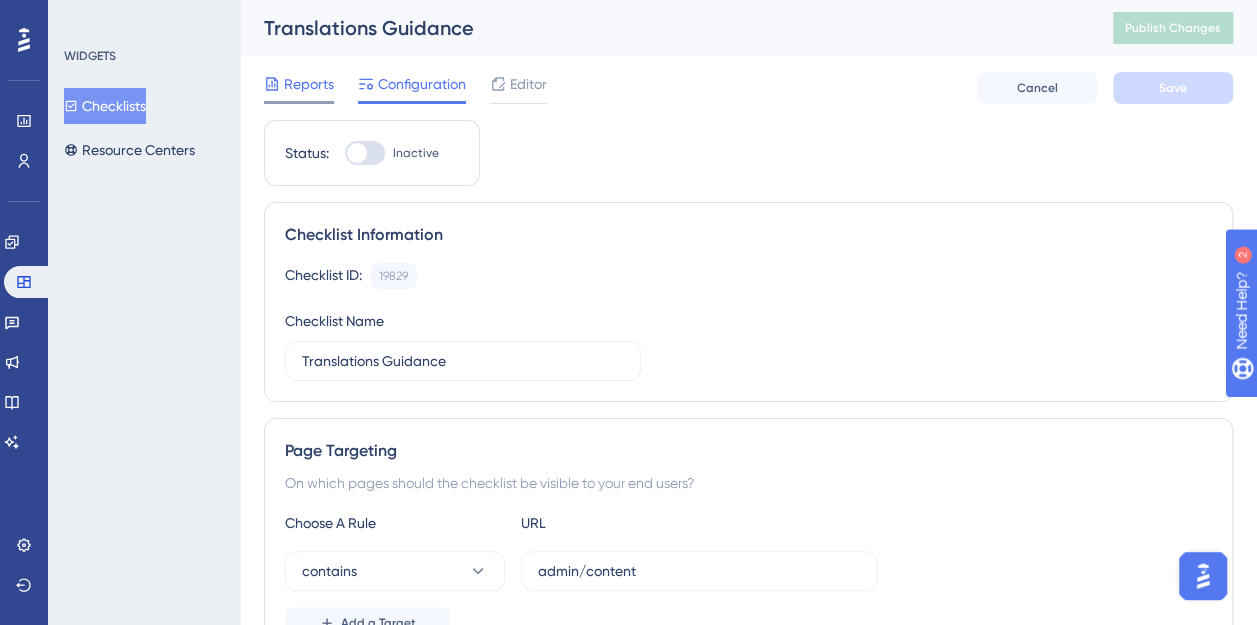 click on "Reports" at bounding box center (309, 84) 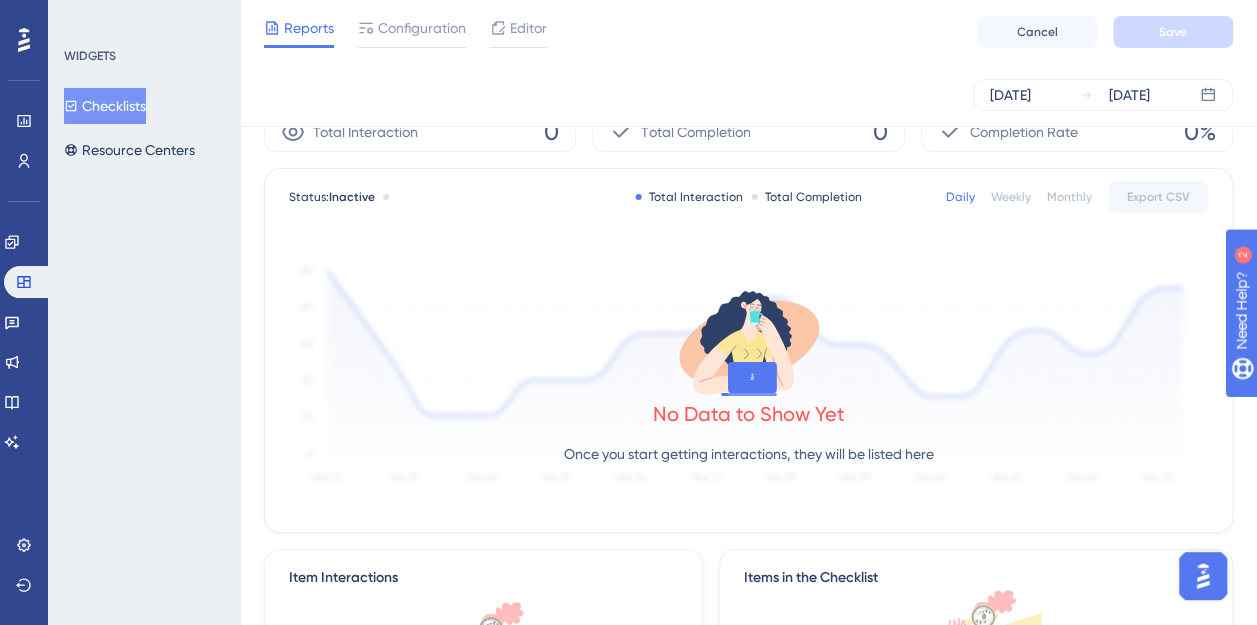 scroll, scrollTop: 0, scrollLeft: 0, axis: both 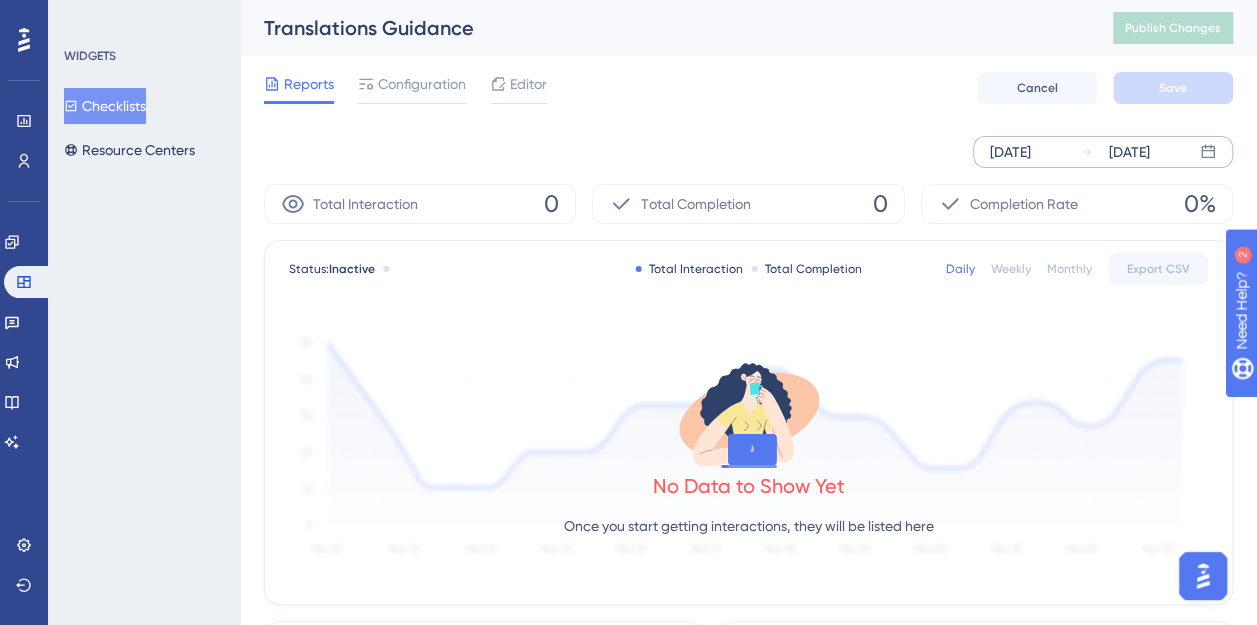 click on "Jul 04 2025 Jul 10 2025" at bounding box center [1103, 152] 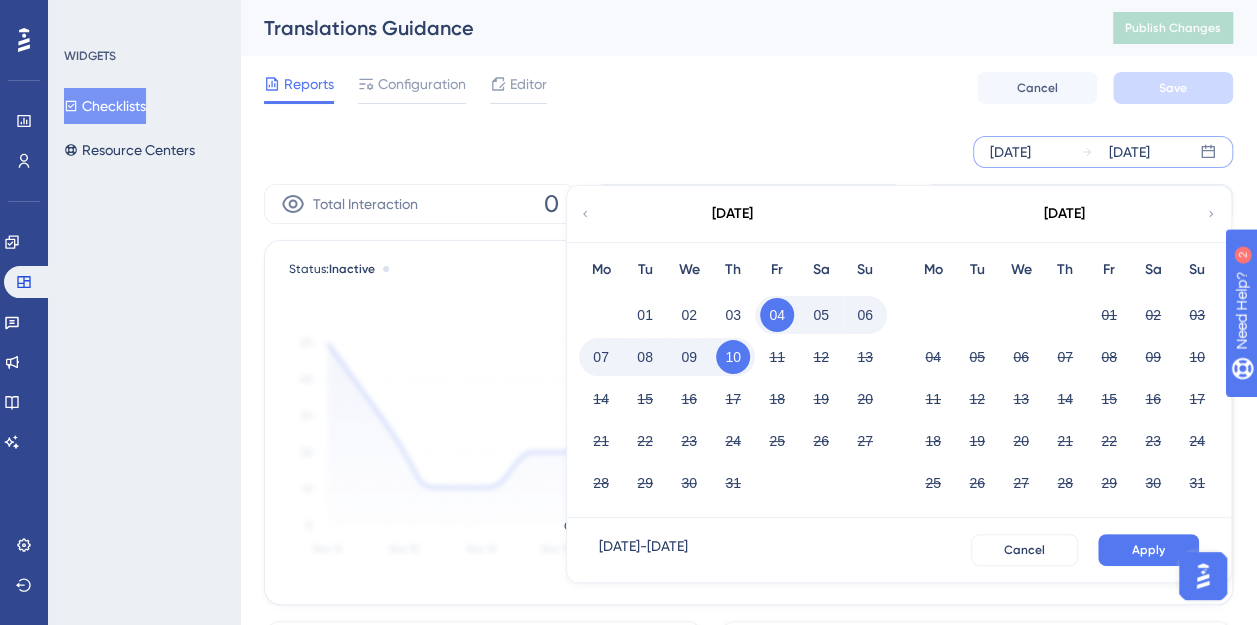 click 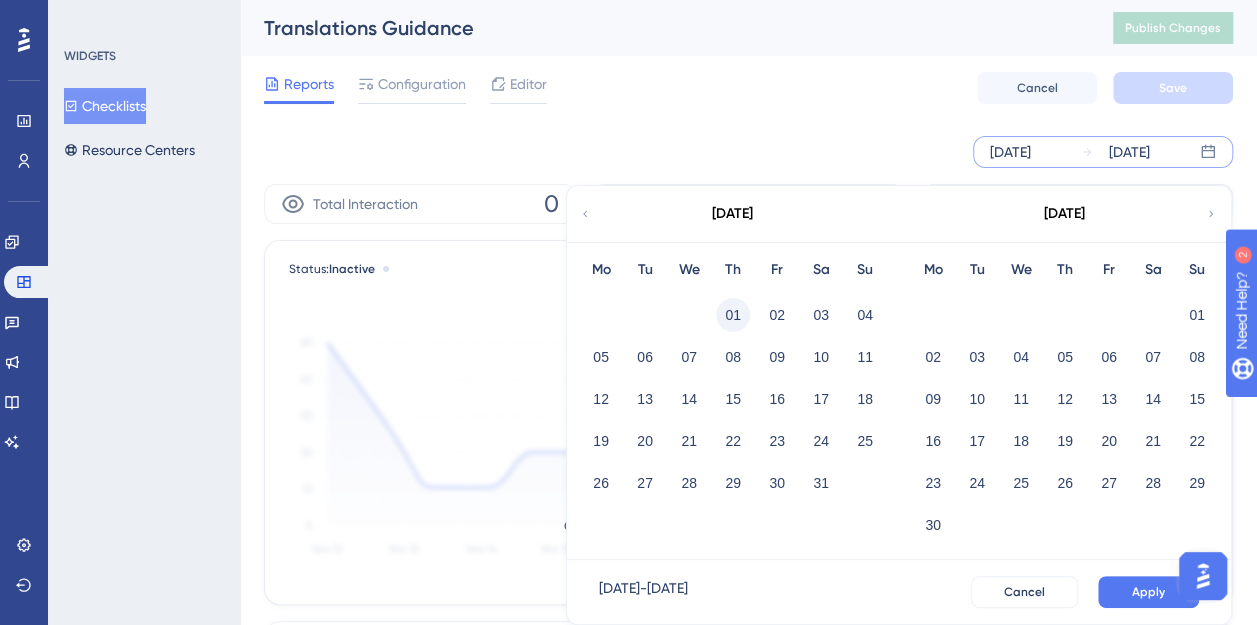 click on "01" at bounding box center [733, 315] 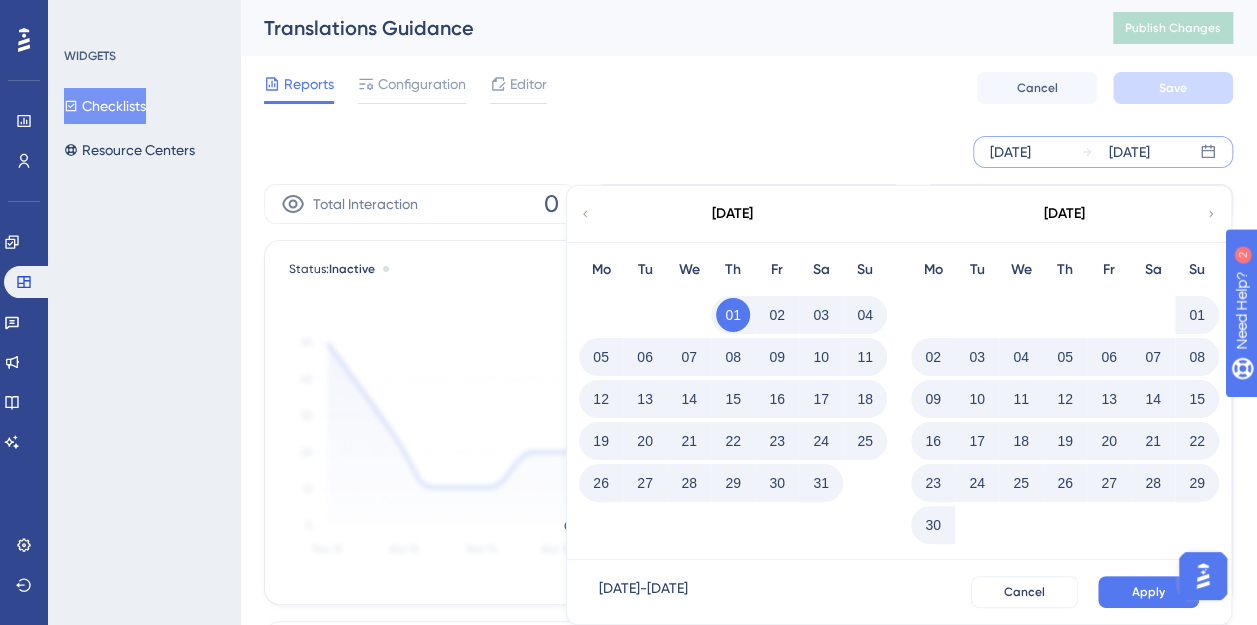 click on "30" at bounding box center (933, 525) 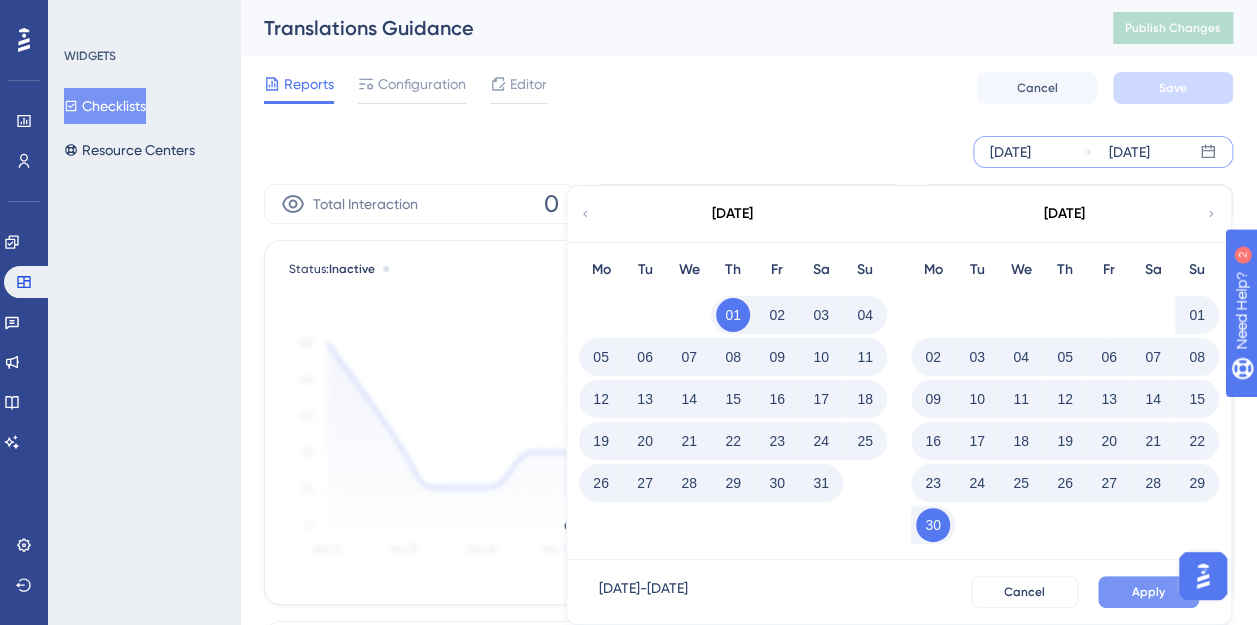 click on "Apply" at bounding box center (1148, 592) 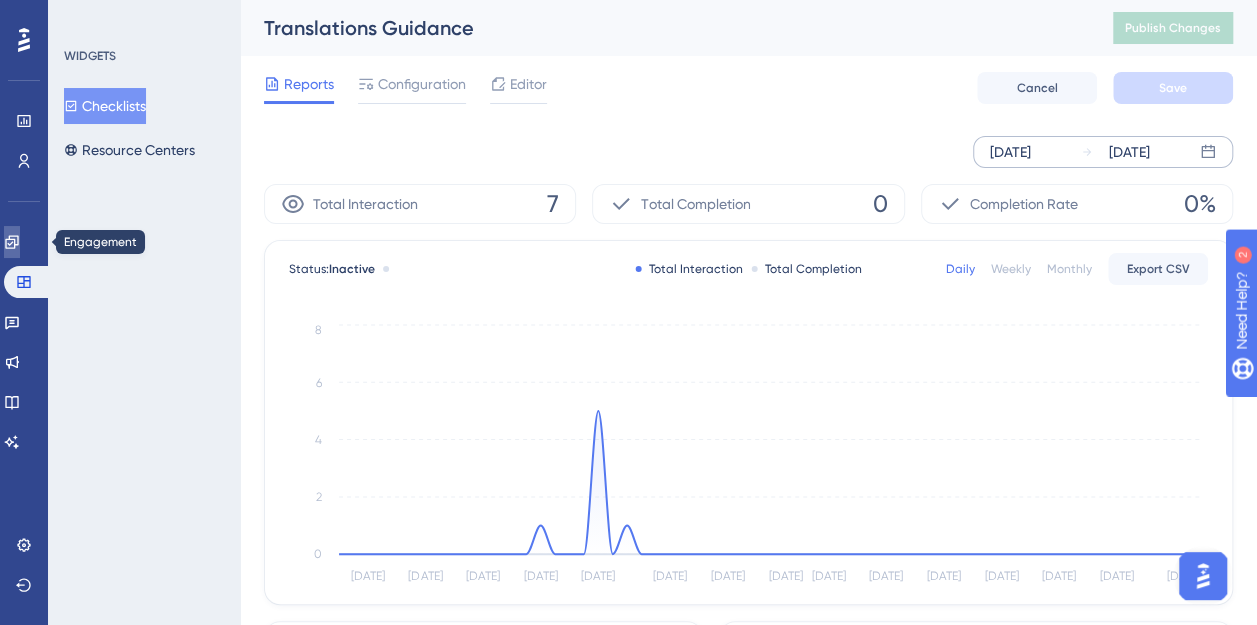 click 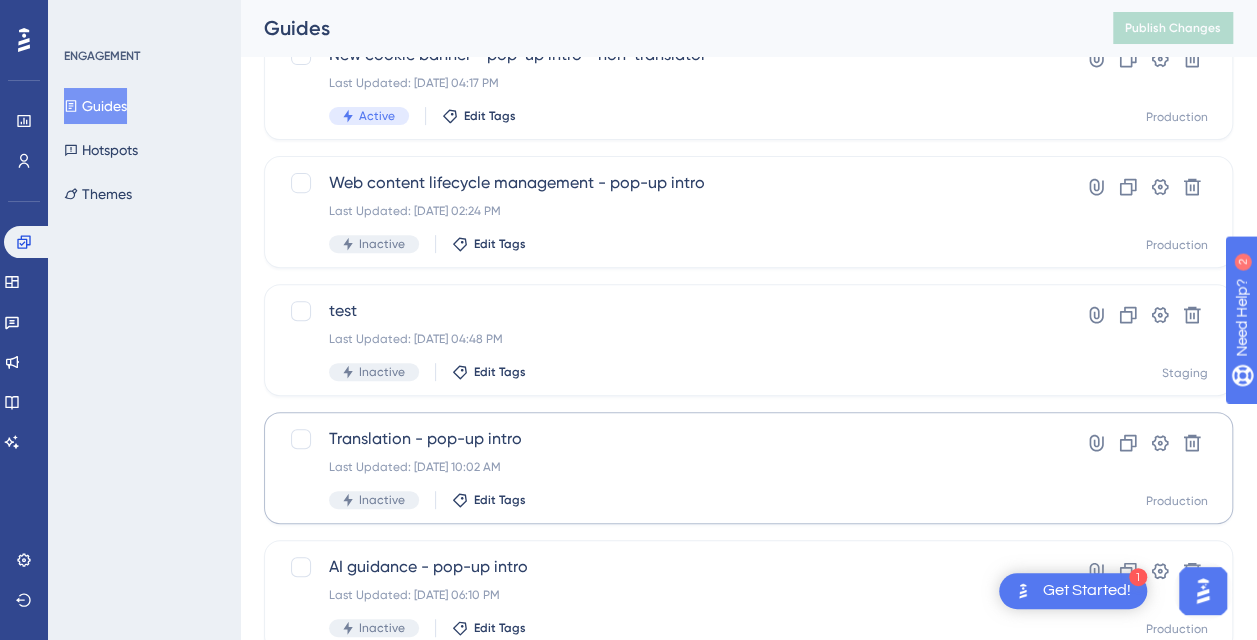scroll, scrollTop: 500, scrollLeft: 0, axis: vertical 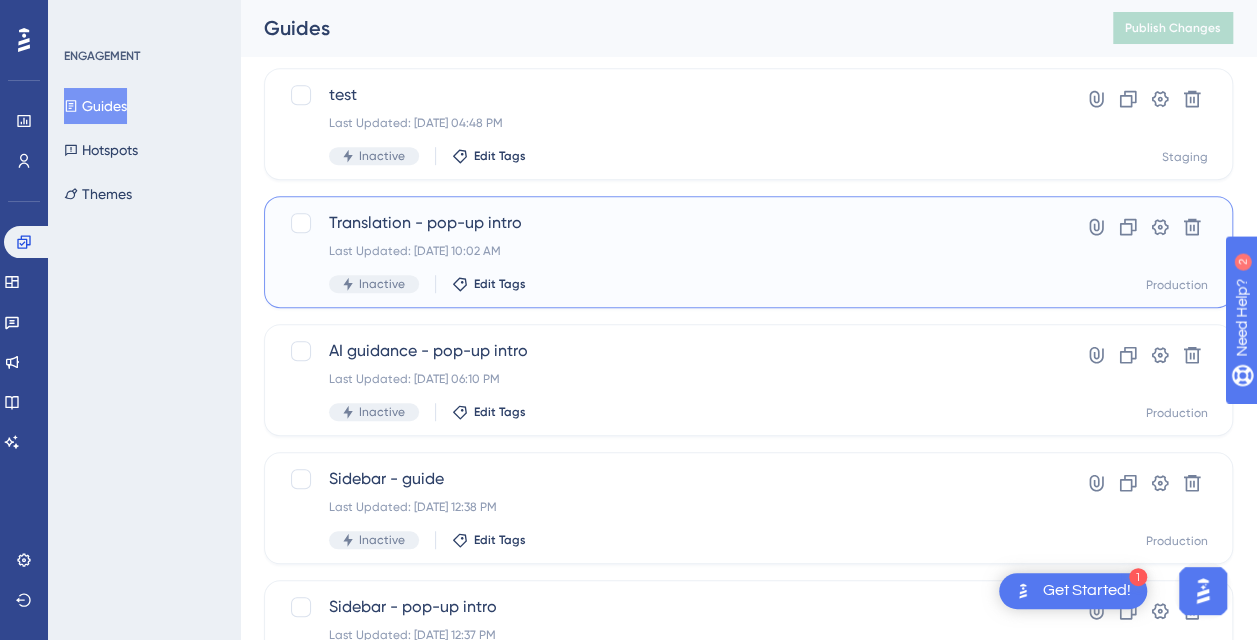 click on "Last Updated: [DATE] 10:02 AM" at bounding box center [668, 251] 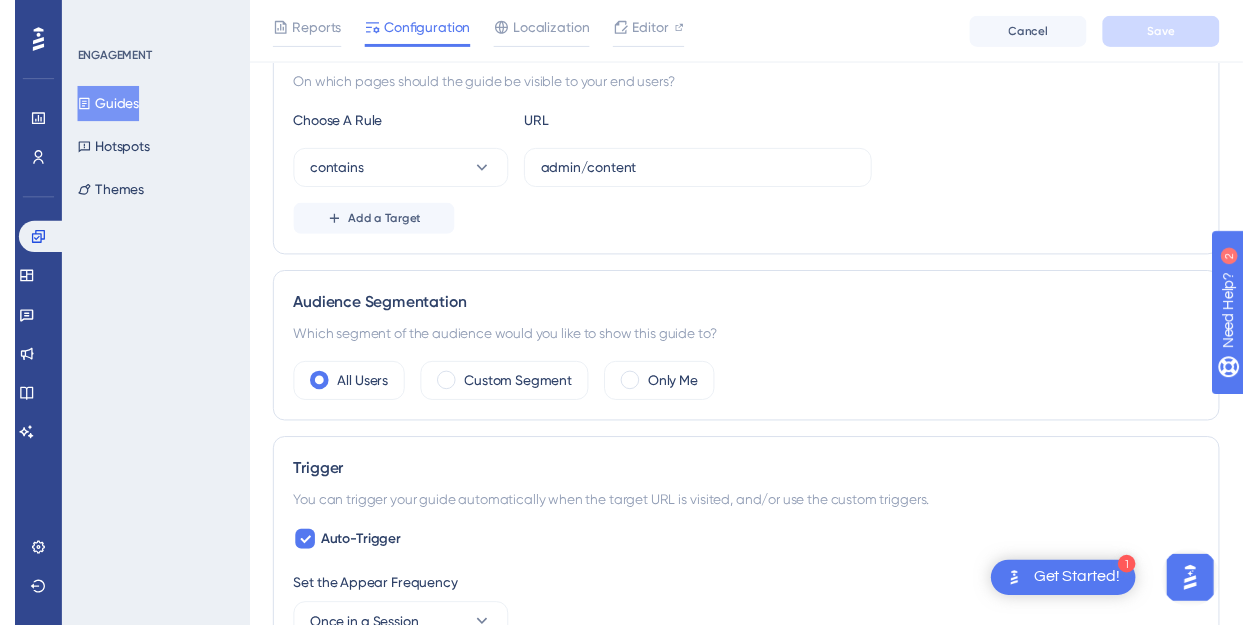 scroll, scrollTop: 0, scrollLeft: 0, axis: both 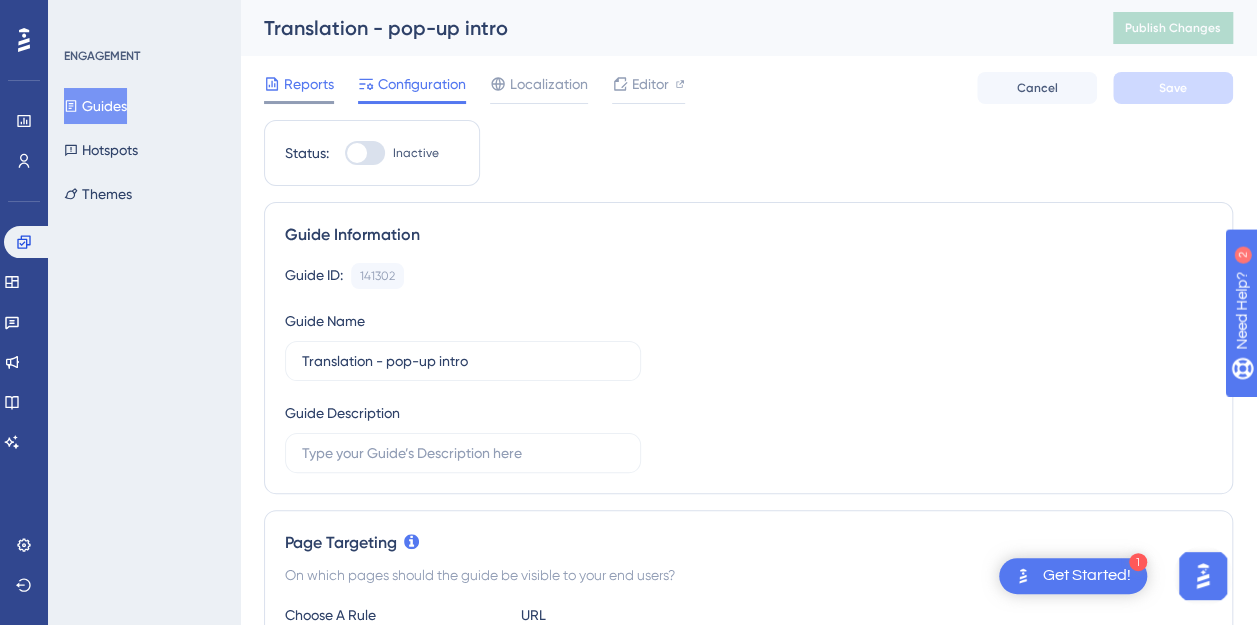 click on "Reports" at bounding box center (309, 84) 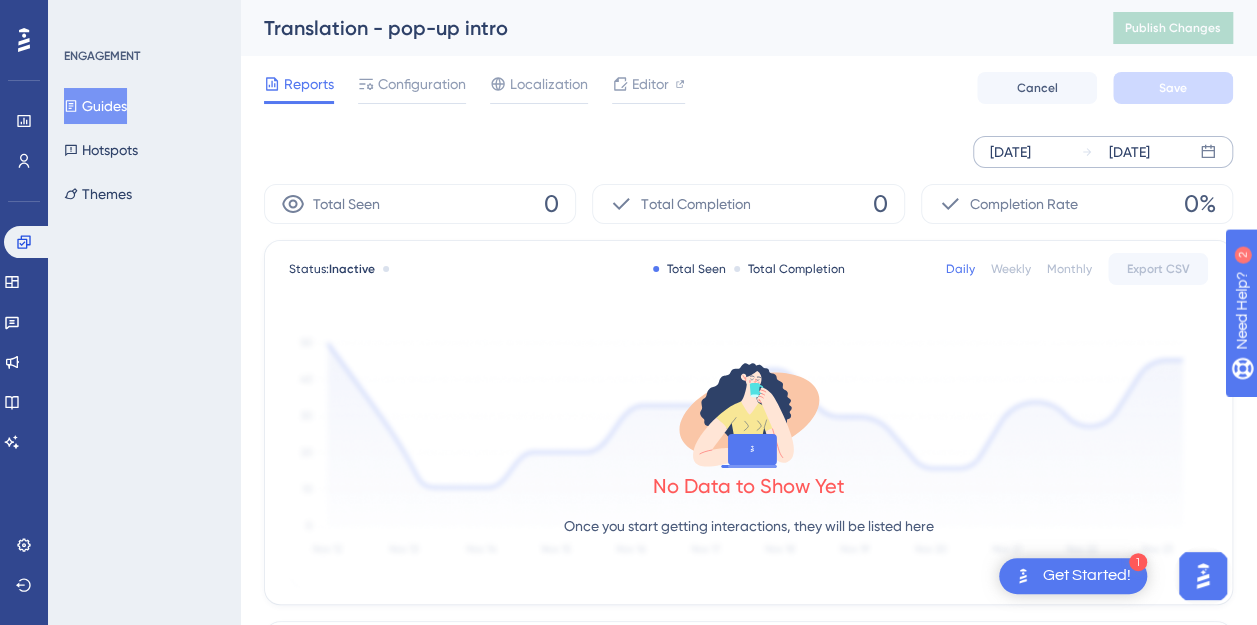 click on "Jul 04 2025" at bounding box center [1010, 152] 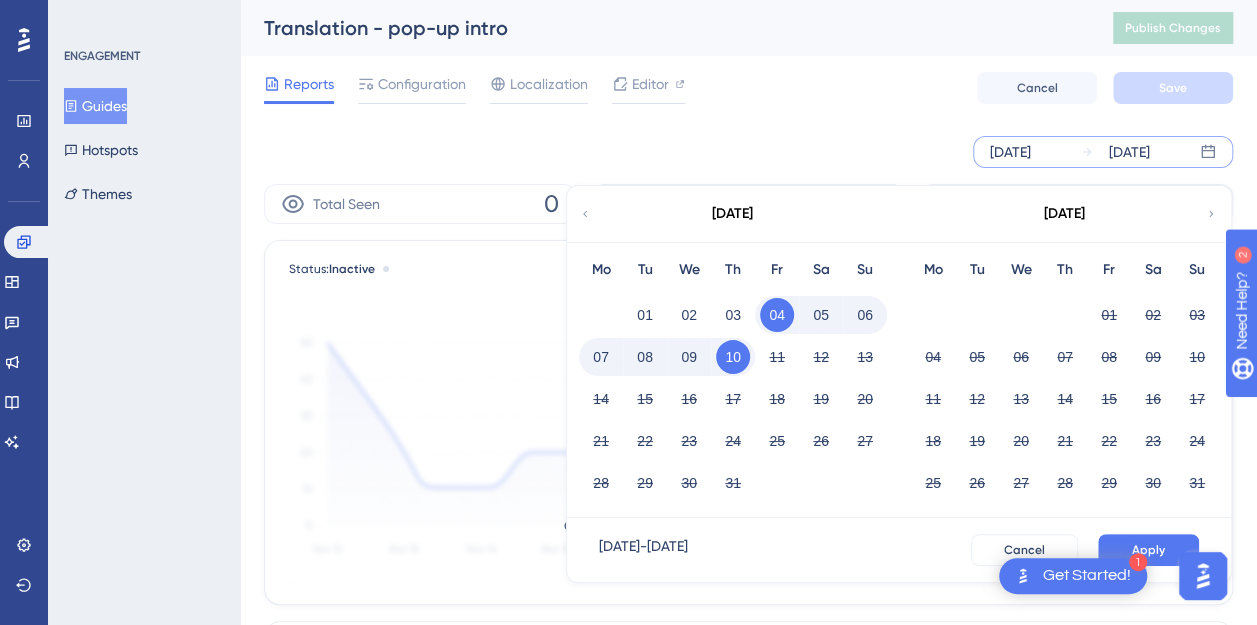 click 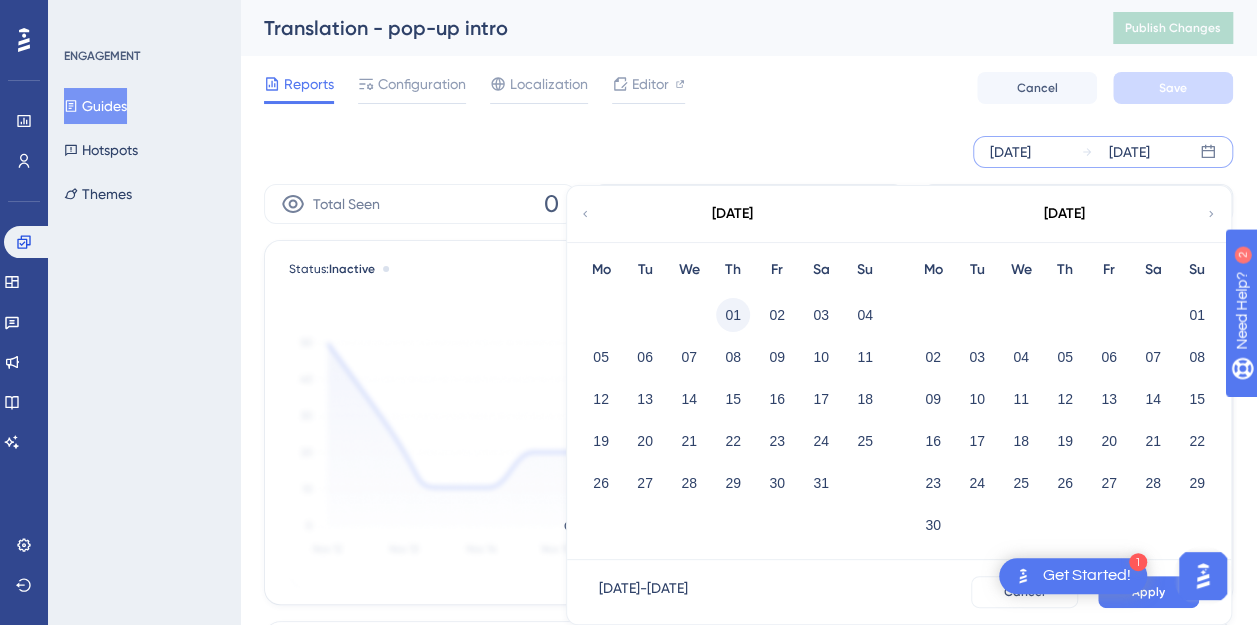 click on "01" at bounding box center (733, 315) 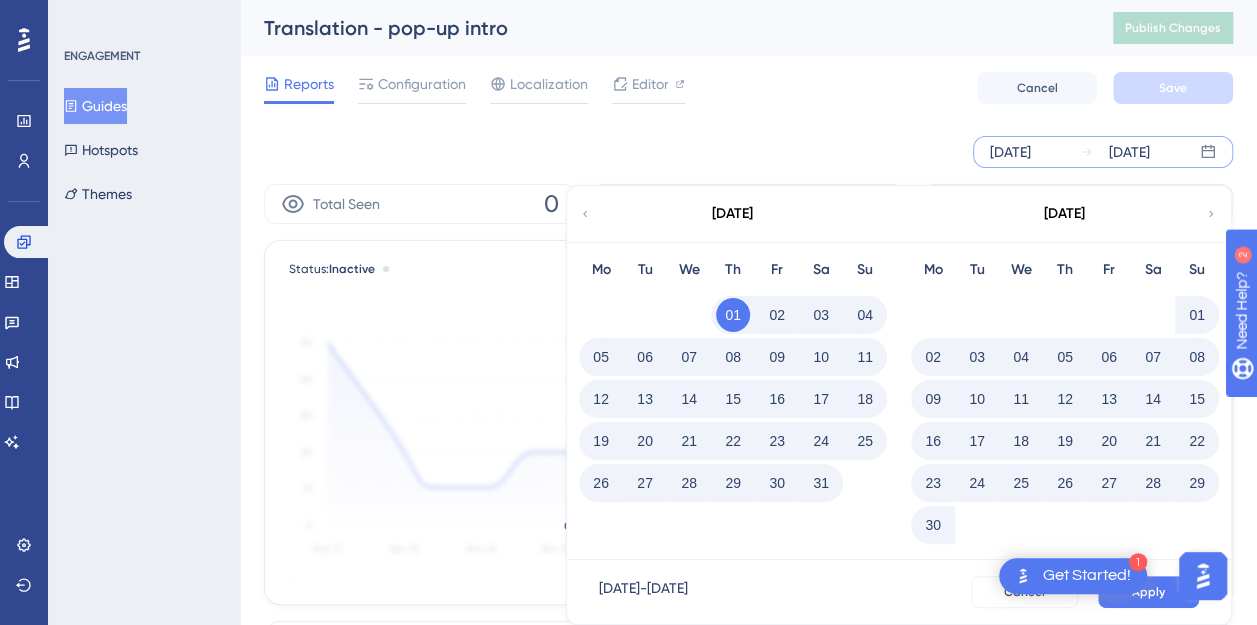 click on "30" at bounding box center (933, 525) 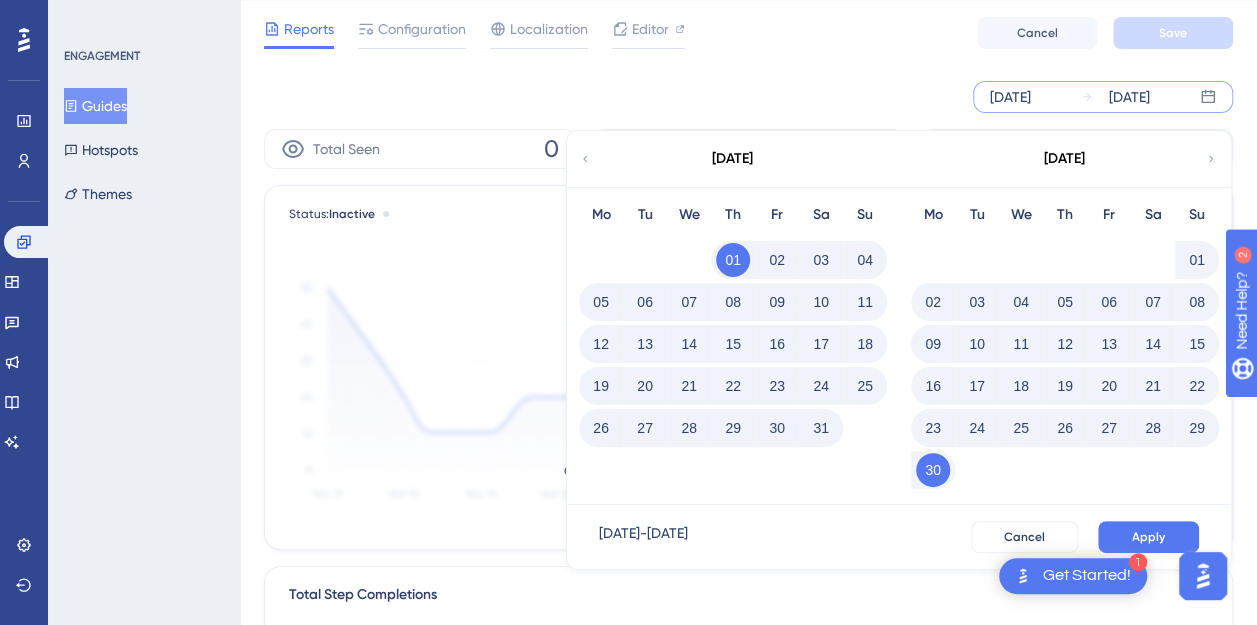 scroll, scrollTop: 100, scrollLeft: 0, axis: vertical 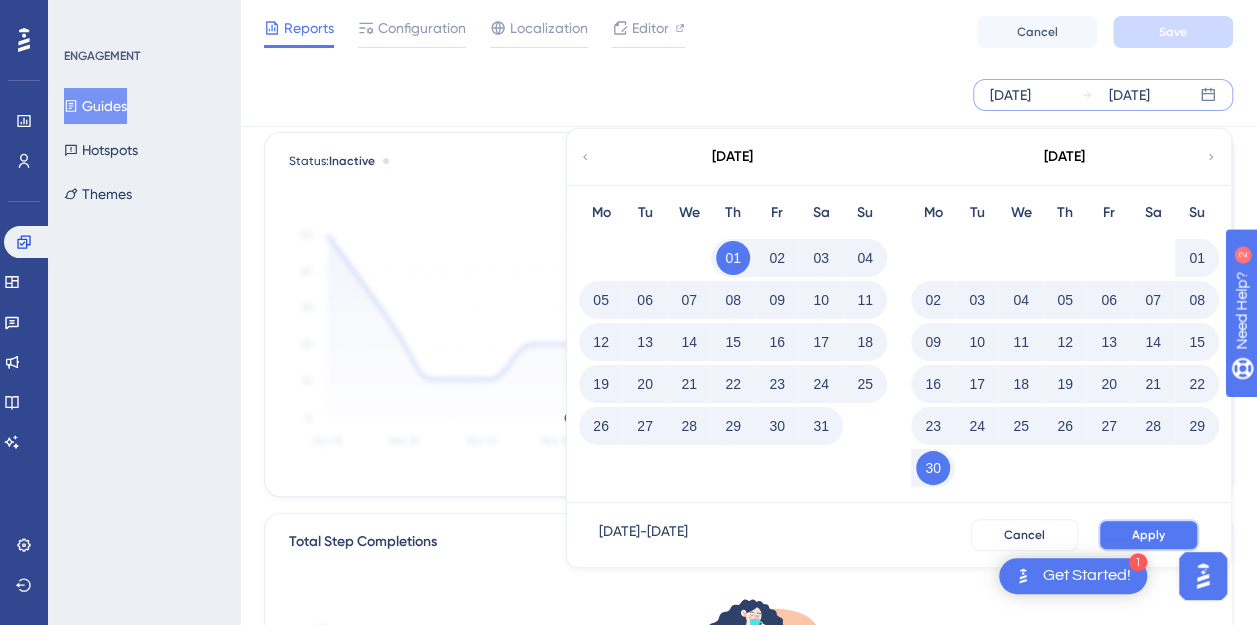 click on "Apply" at bounding box center (1148, 535) 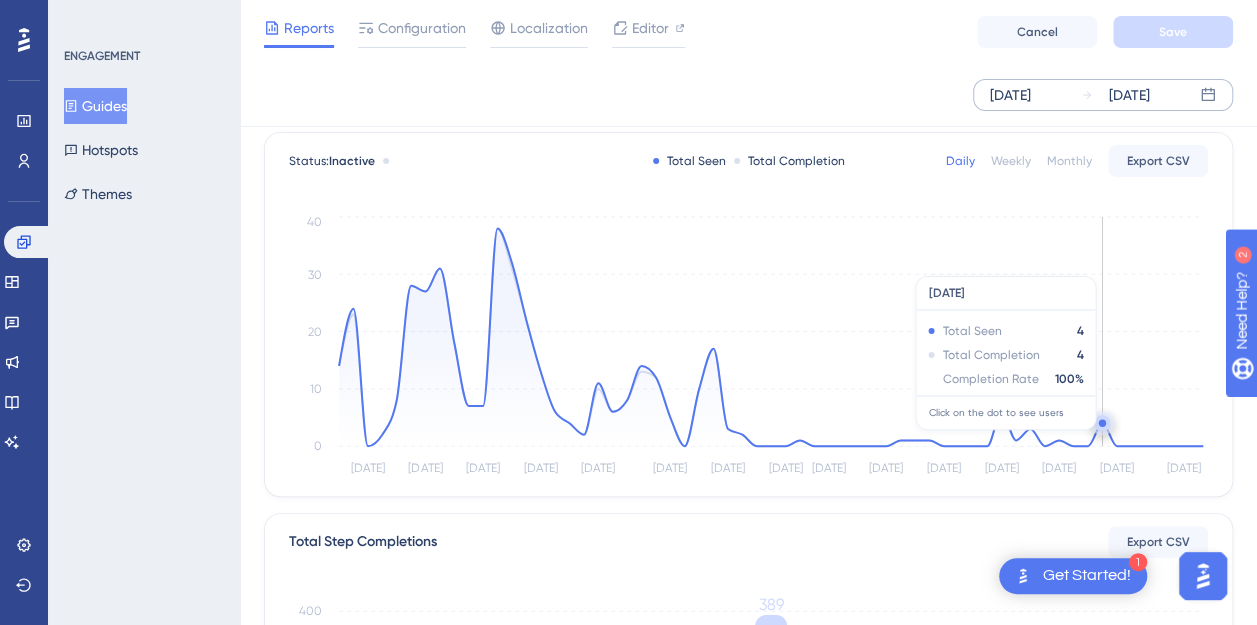 click 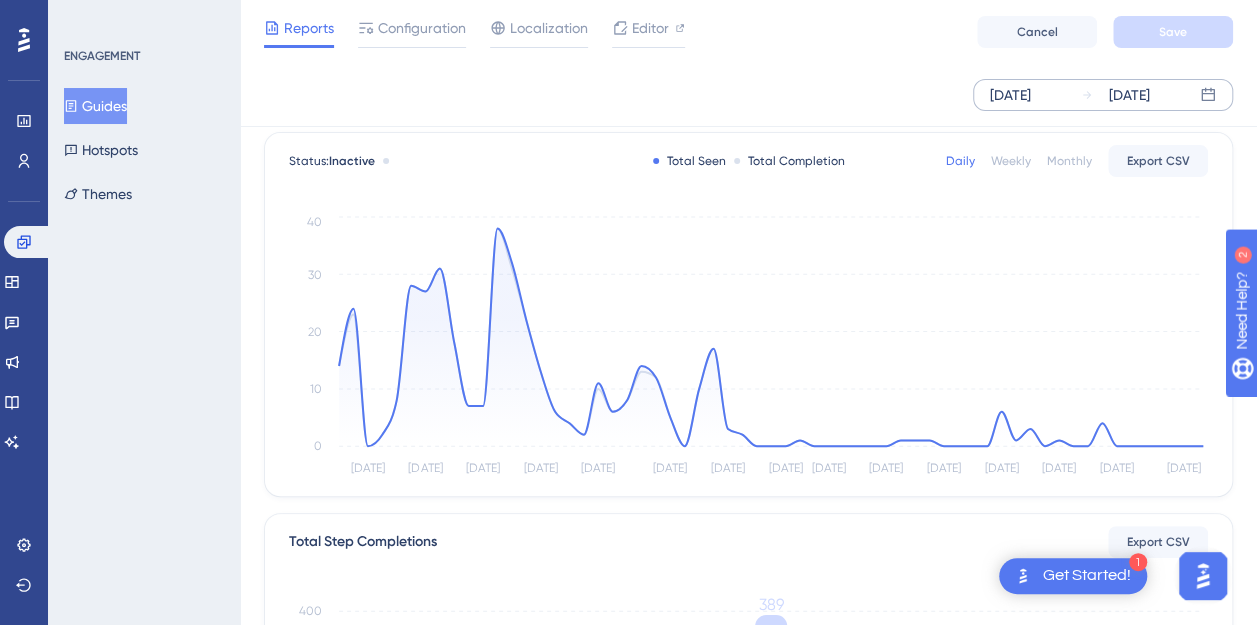 click on "Jun 30 2025" at bounding box center (1129, 95) 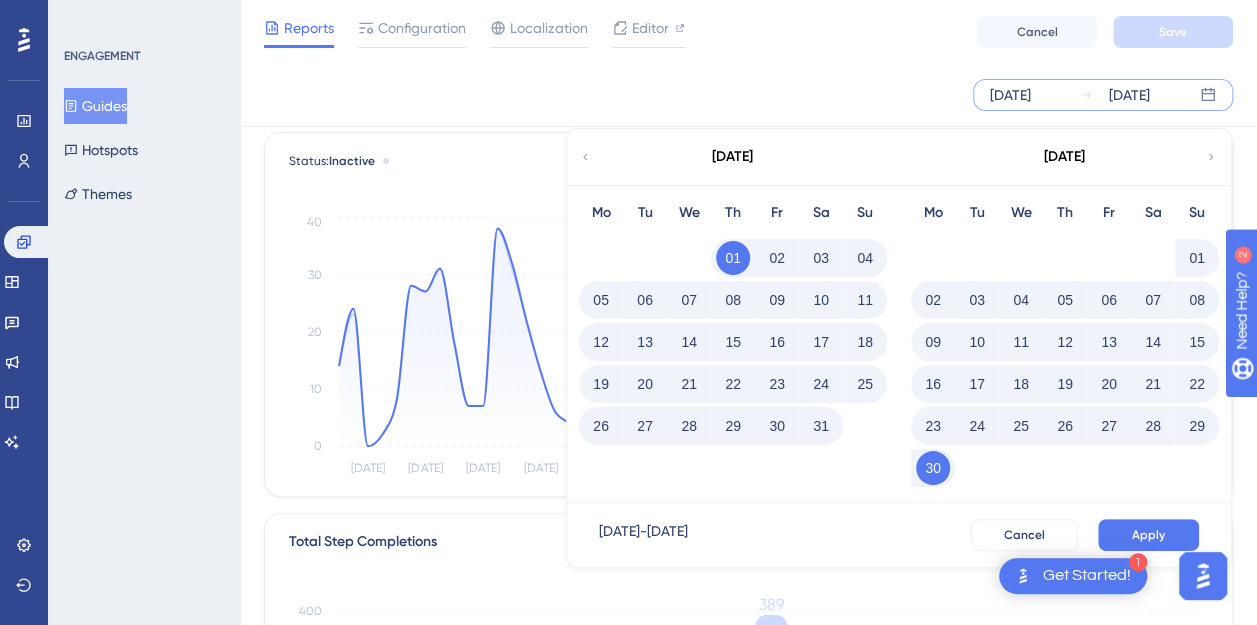 click 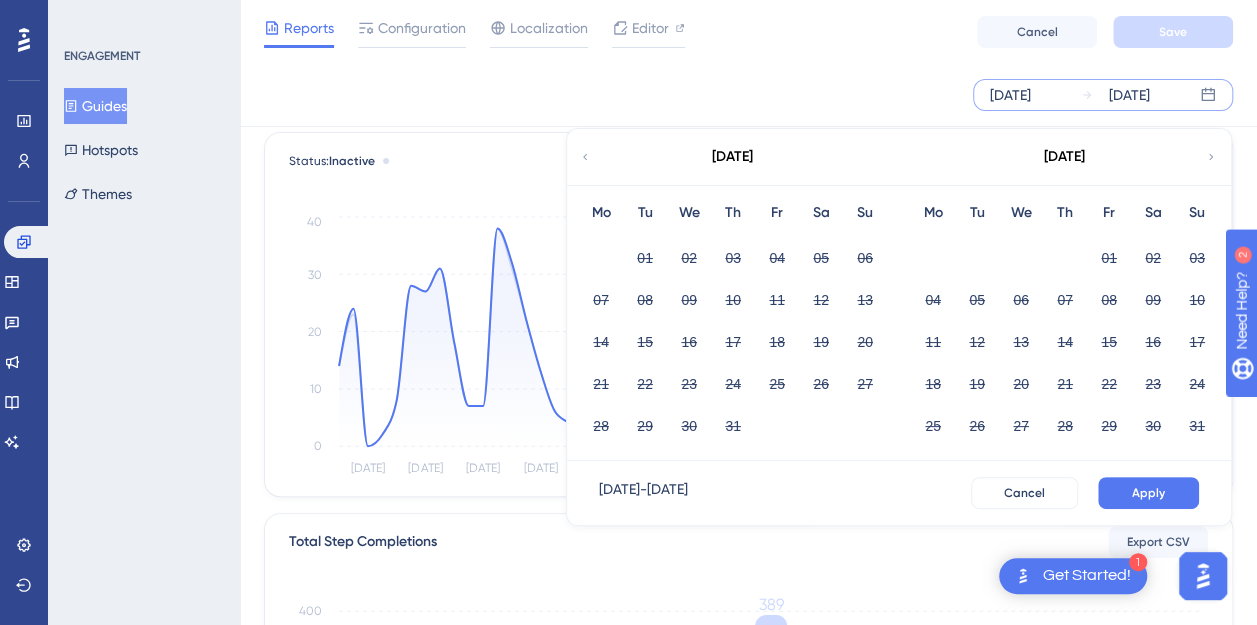 click 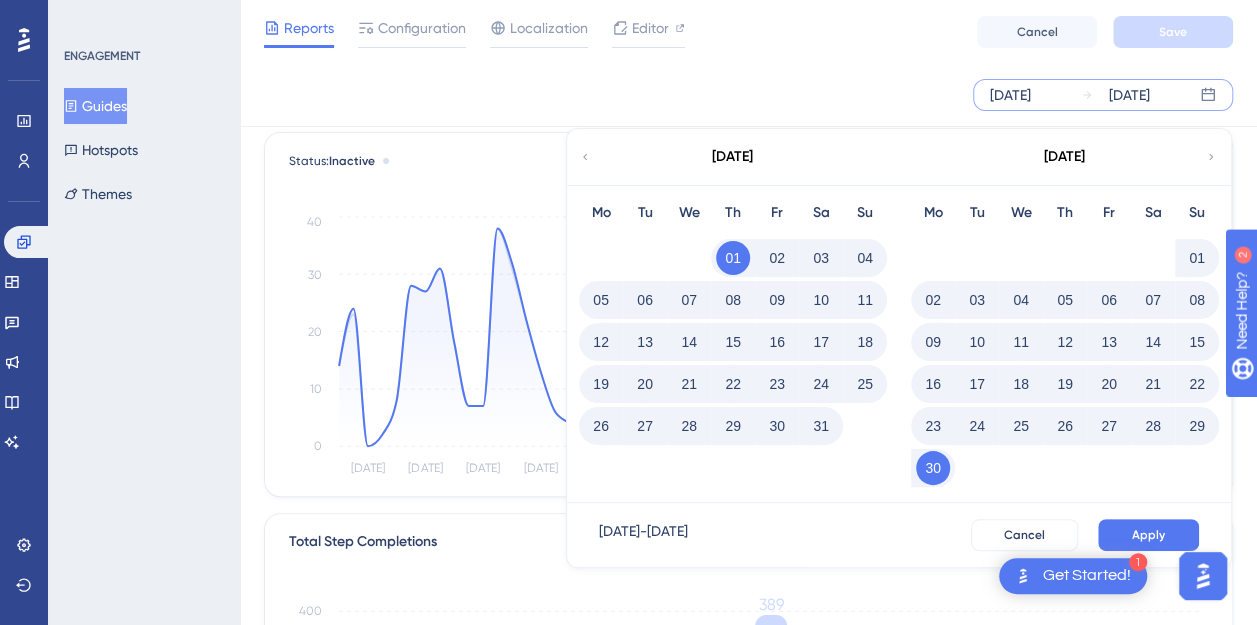click on "01" at bounding box center (733, 258) 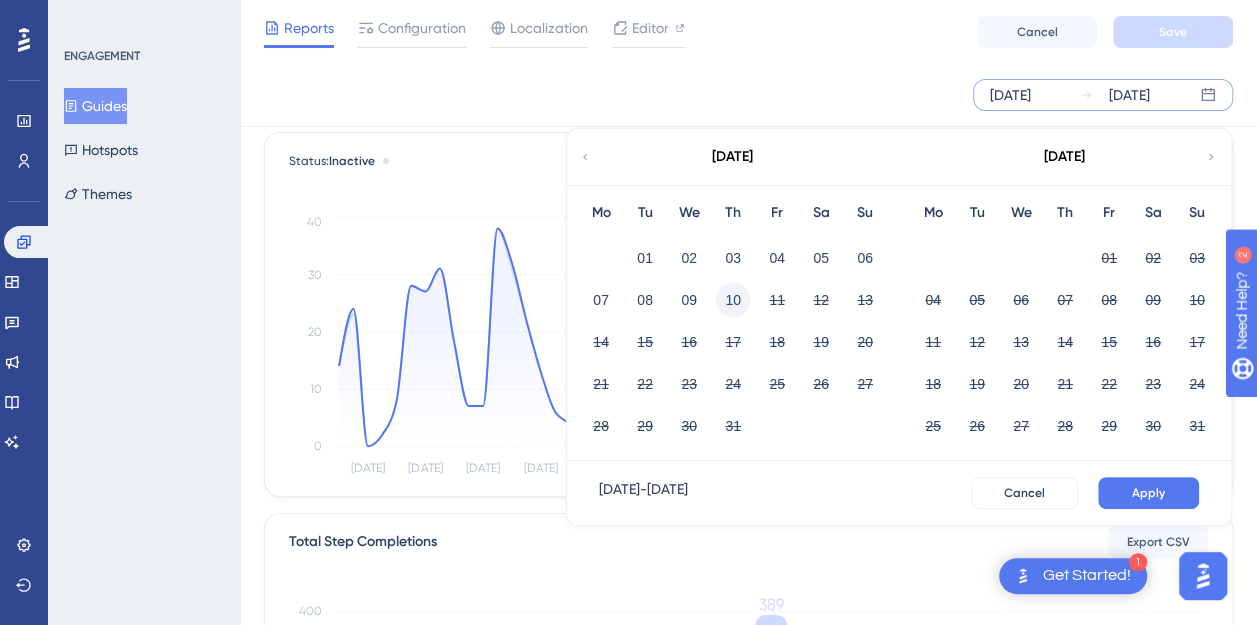 click on "10" at bounding box center (733, 300) 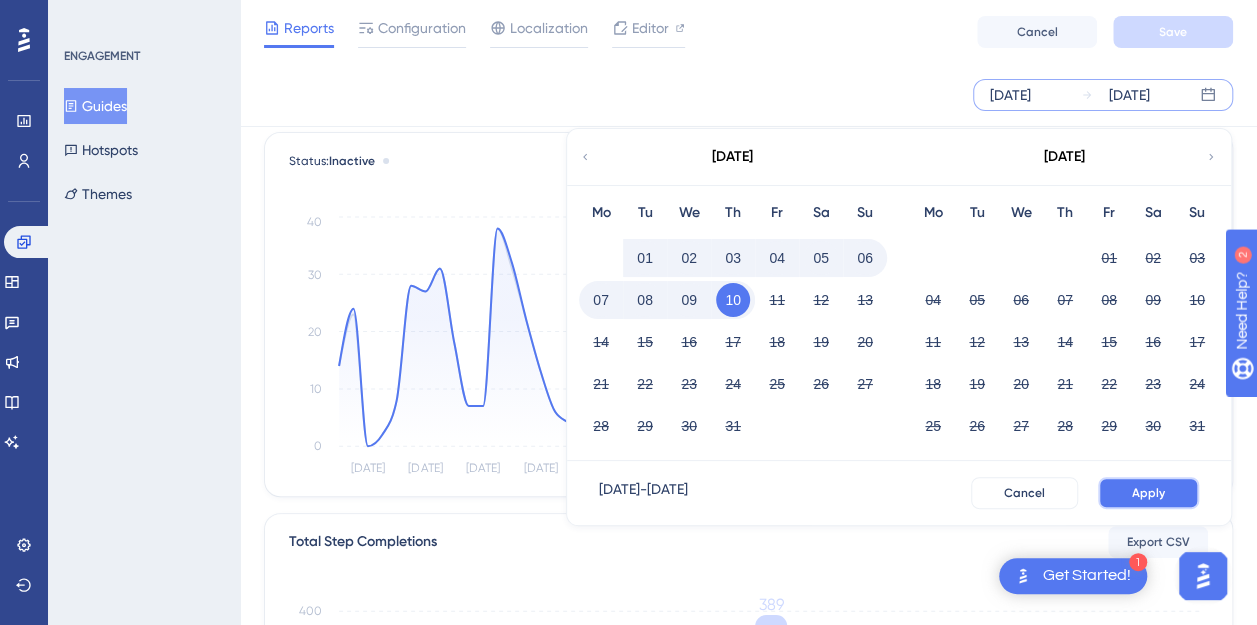 click on "Apply" at bounding box center [1148, 493] 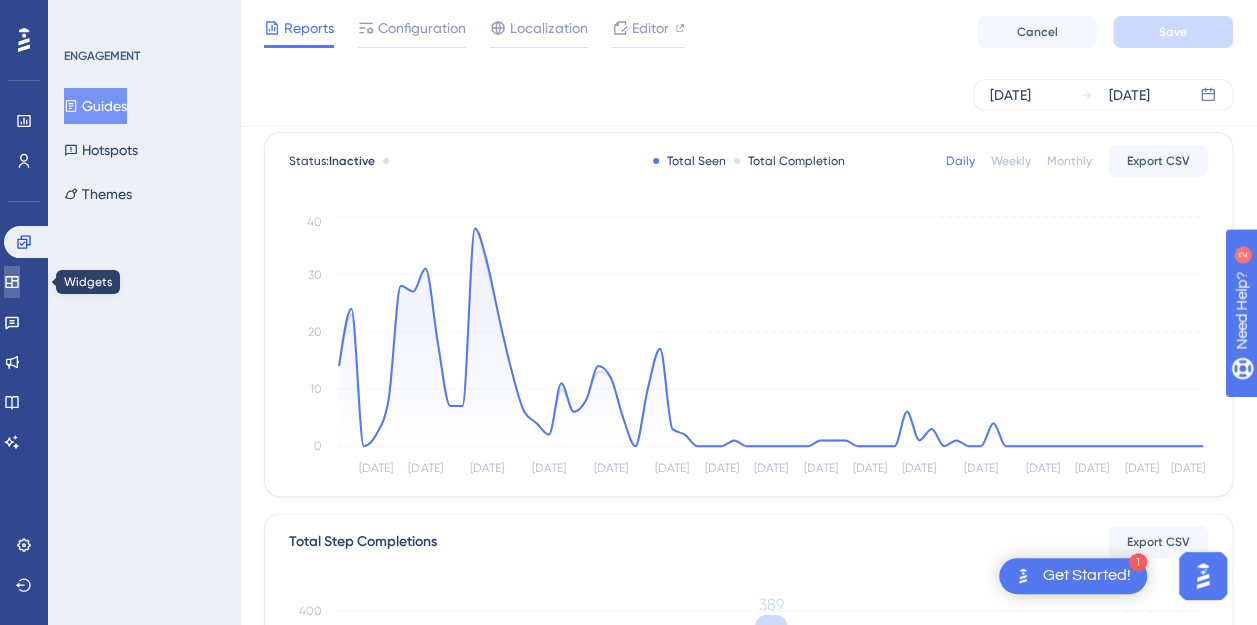 click 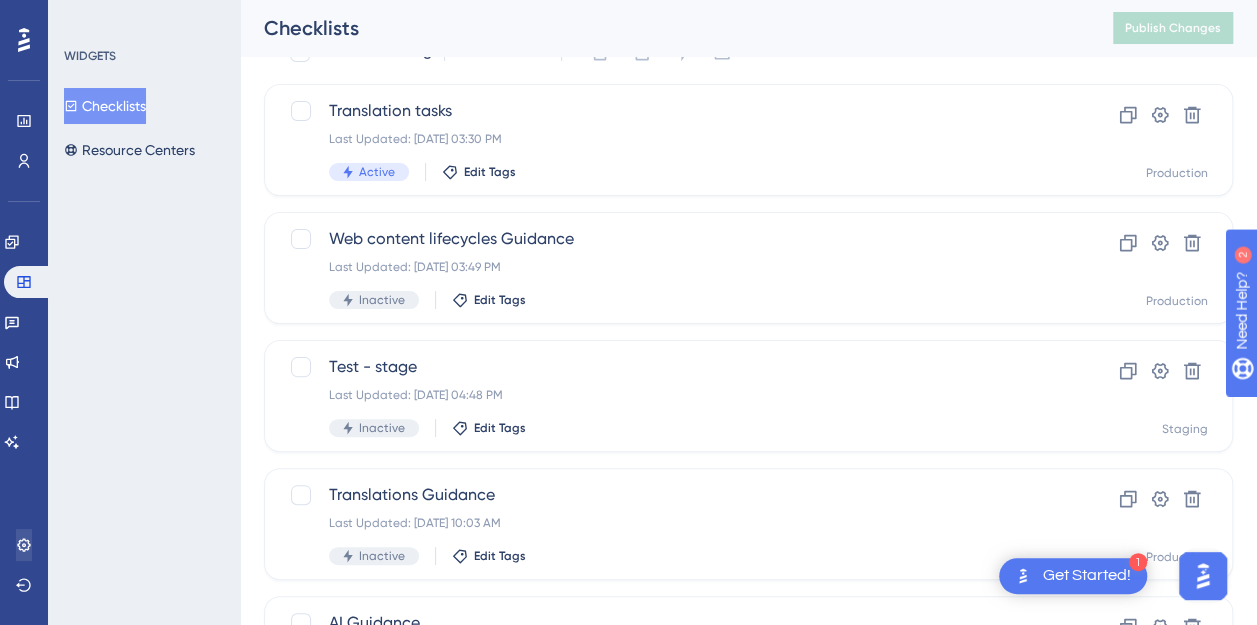 scroll, scrollTop: 0, scrollLeft: 0, axis: both 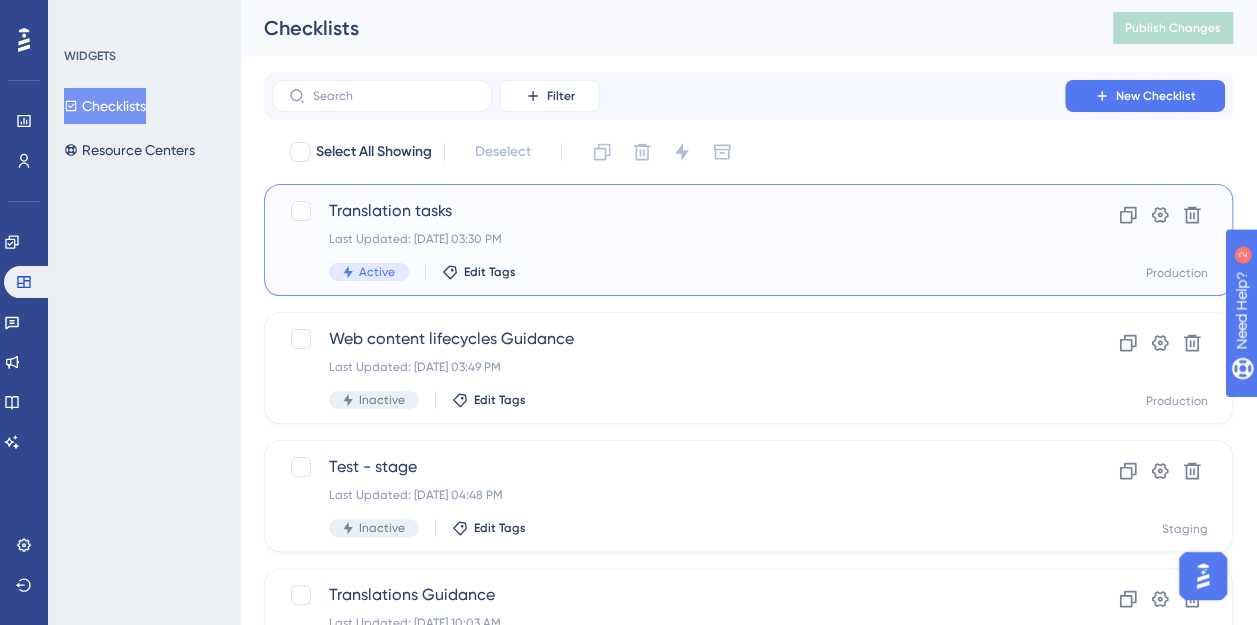 click on "Translation tasks" at bounding box center (668, 211) 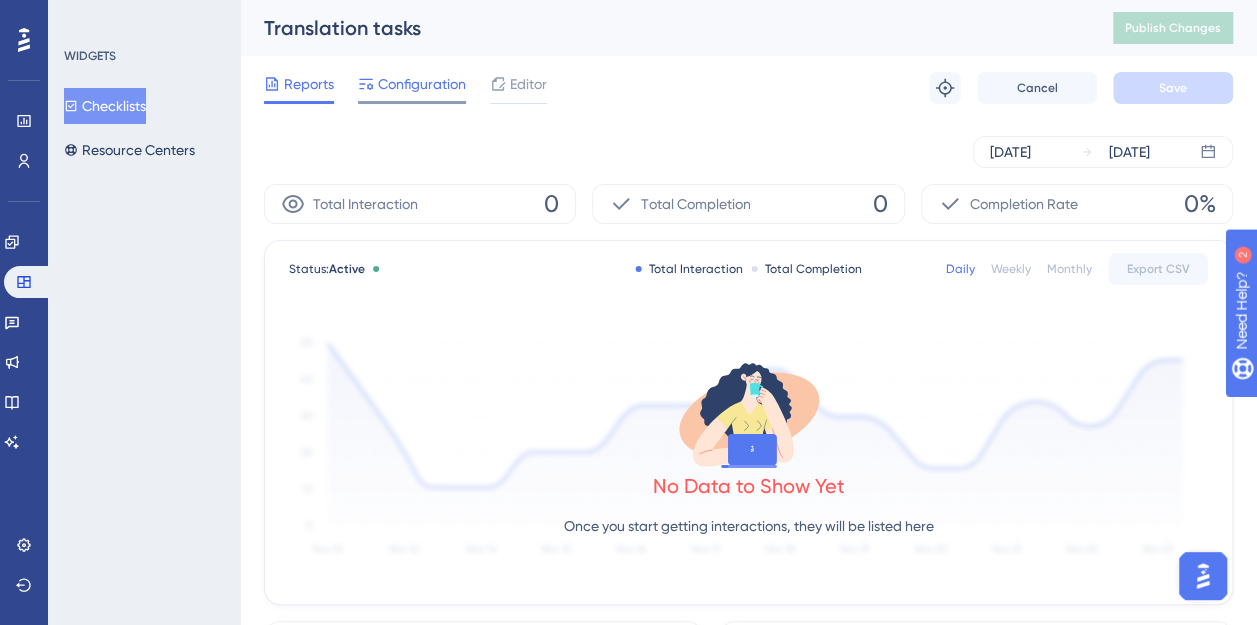 click on "Configuration" at bounding box center (422, 84) 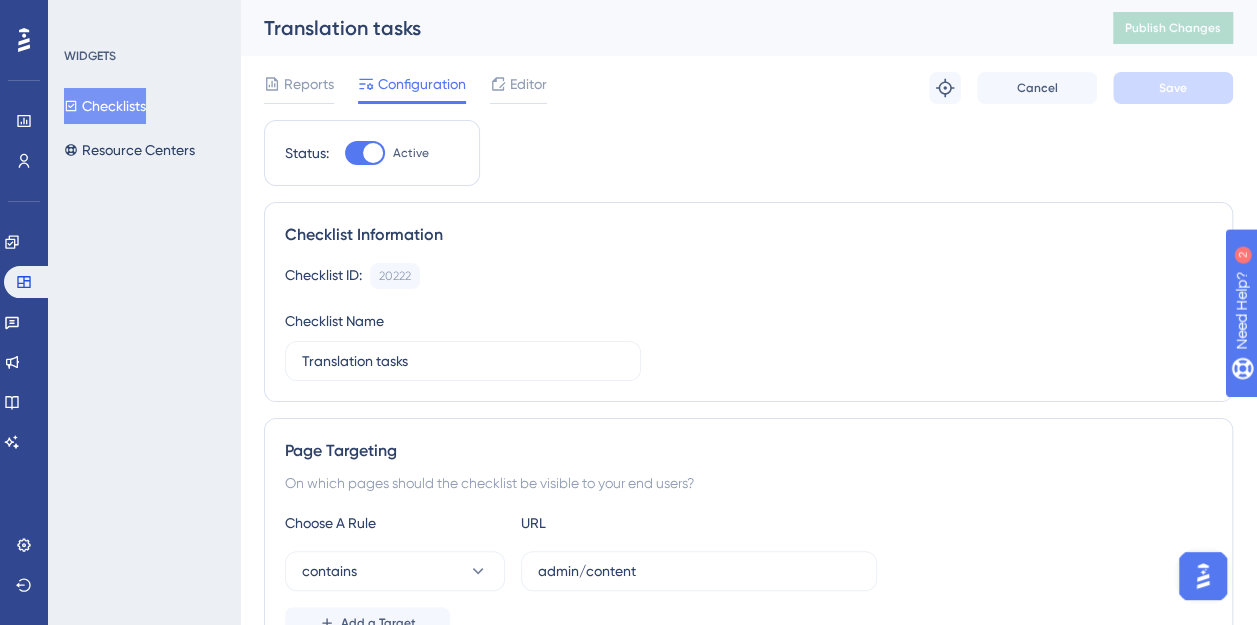 click at bounding box center [365, 153] 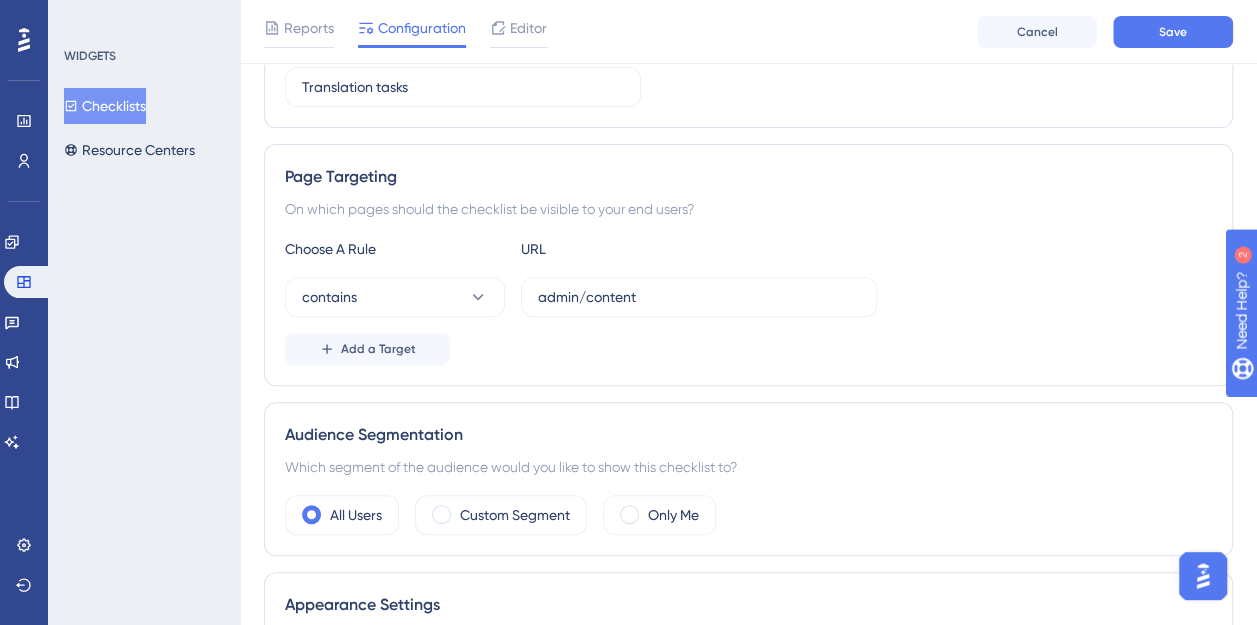 scroll, scrollTop: 200, scrollLeft: 0, axis: vertical 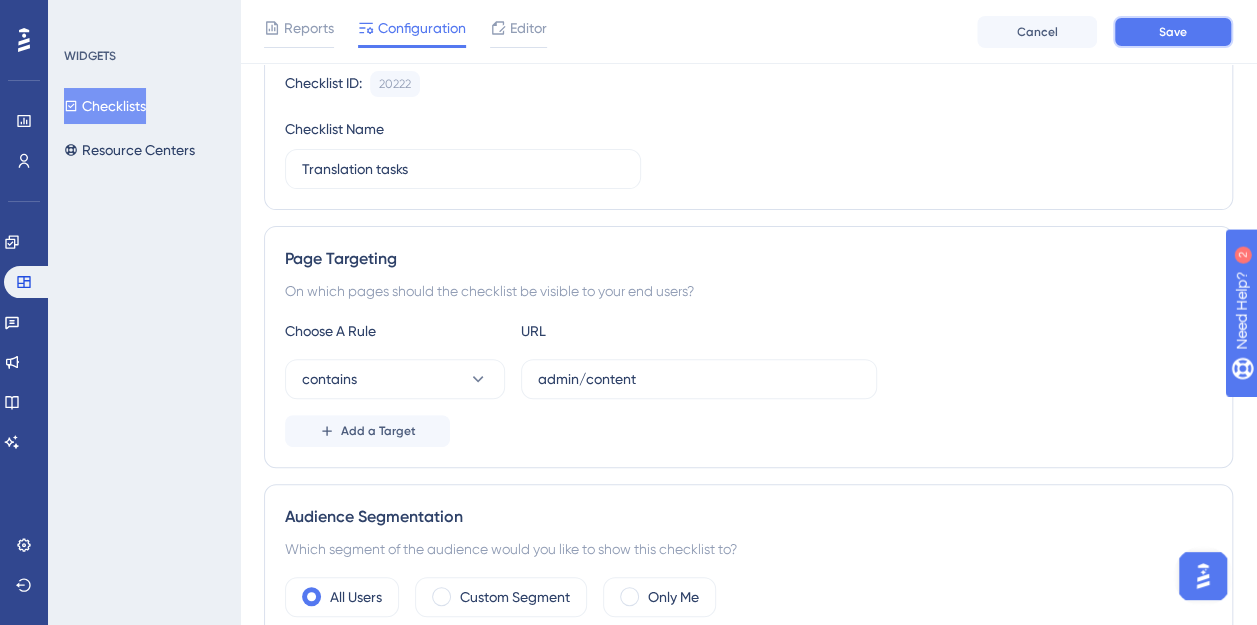 click on "Save" at bounding box center [1173, 32] 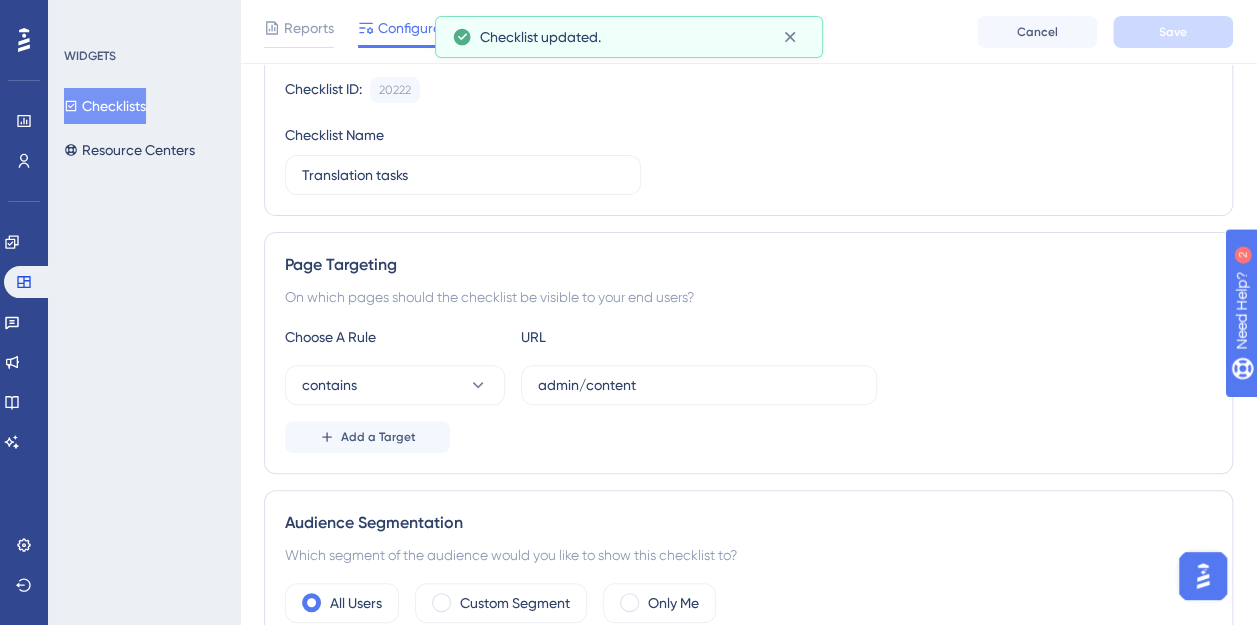 scroll, scrollTop: 0, scrollLeft: 0, axis: both 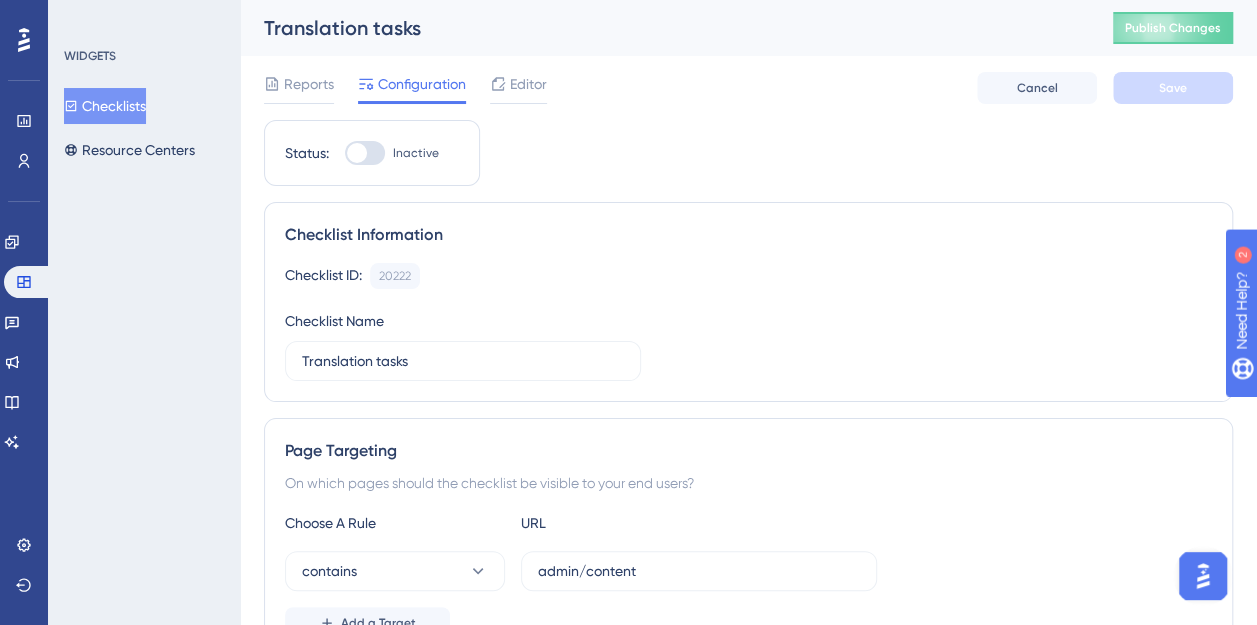 click at bounding box center (365, 153) 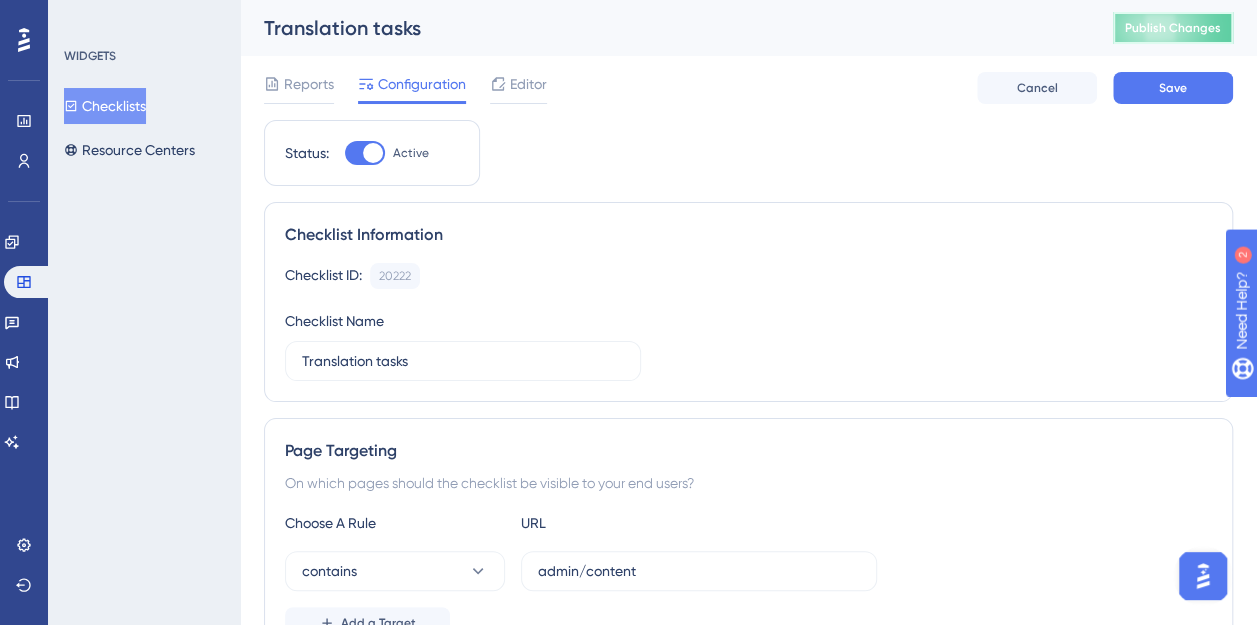 click on "Publish Changes" at bounding box center (1173, 28) 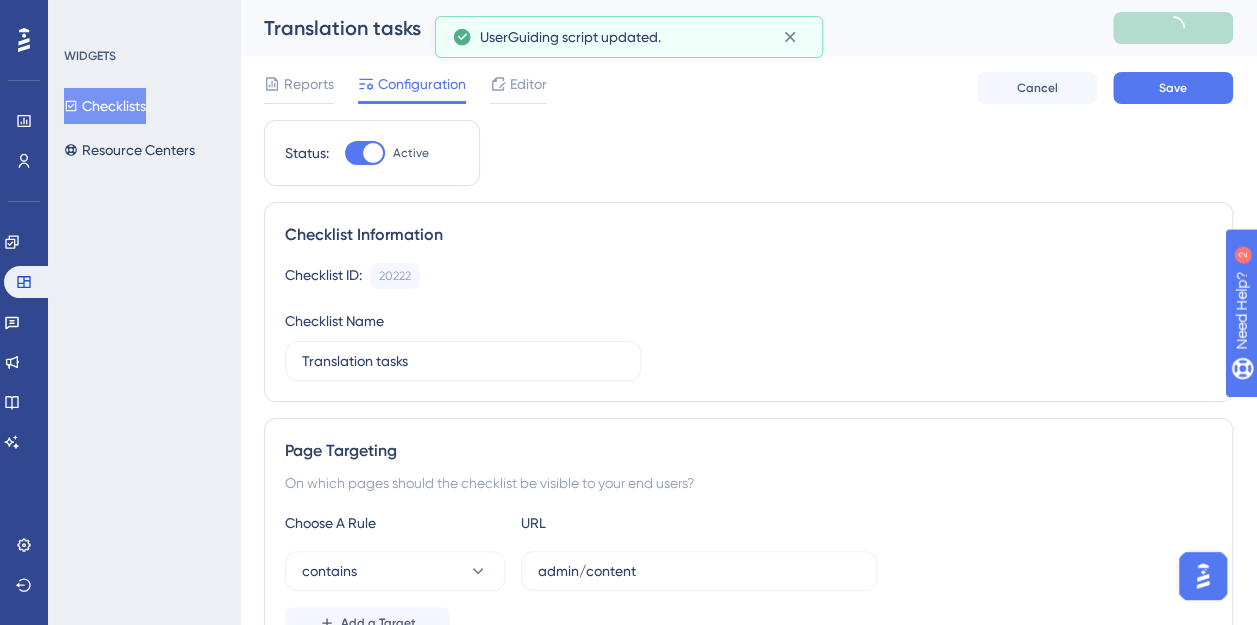 click on "Status: Active Checklist Information Checklist ID: 20222 Copy Checklist Name Translation tasks Page Targeting
On which pages should the checklist be visible to your end users?
Choose A Rule URL contains admin/content Add a Target Audience Segmentation Which segment of the audience would you like to show this checklist to? All Users Custom Segment Only Me Appearance Settings By default, you can always welcome your users with the checklist.  Open by Default You can also hide checklists when completed. Hide as Completed Give your users the option to dismiss and stop seeing this checklist. Dismiss option Trigger Your Checklists will be triggered automatically unless it
is chosen to "Trigger Only from Resource Centers". Trigger Only from Resource Center Scheduling You can schedule a time period for your checklist to appear.
Scheduling will not work if the status is not active. Schedule a time period Start Date Jul 07 2025 End Date Never Advanced Settings Choose the container for the checklist" at bounding box center (748, 959) 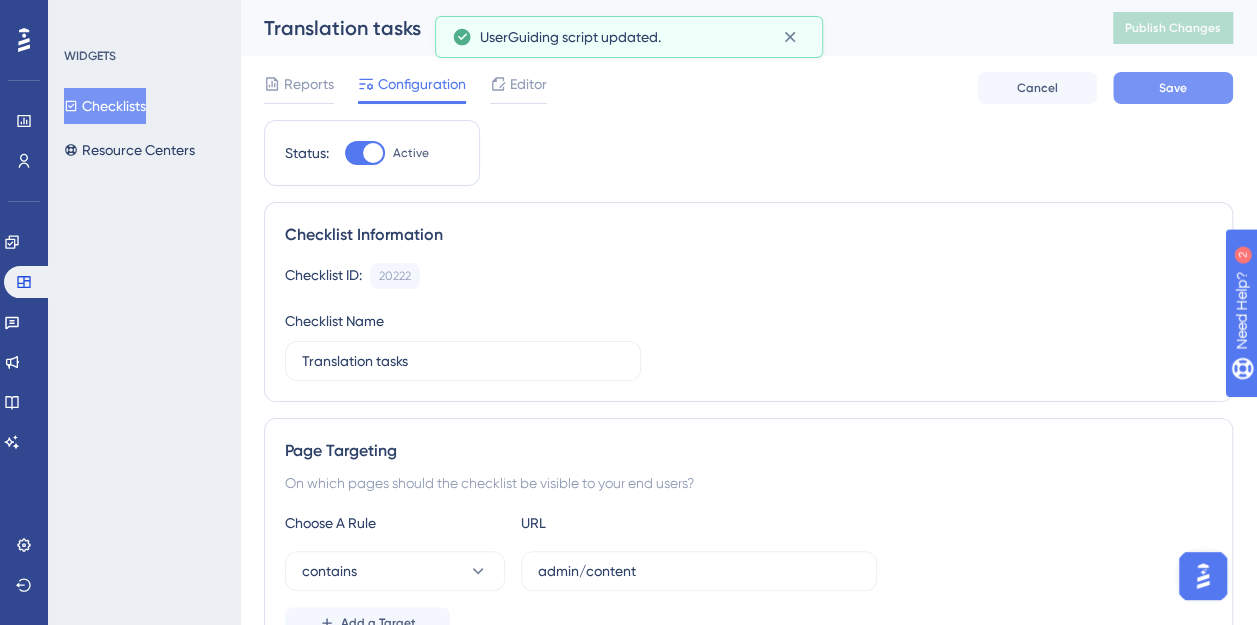 click on "Save" at bounding box center (1173, 88) 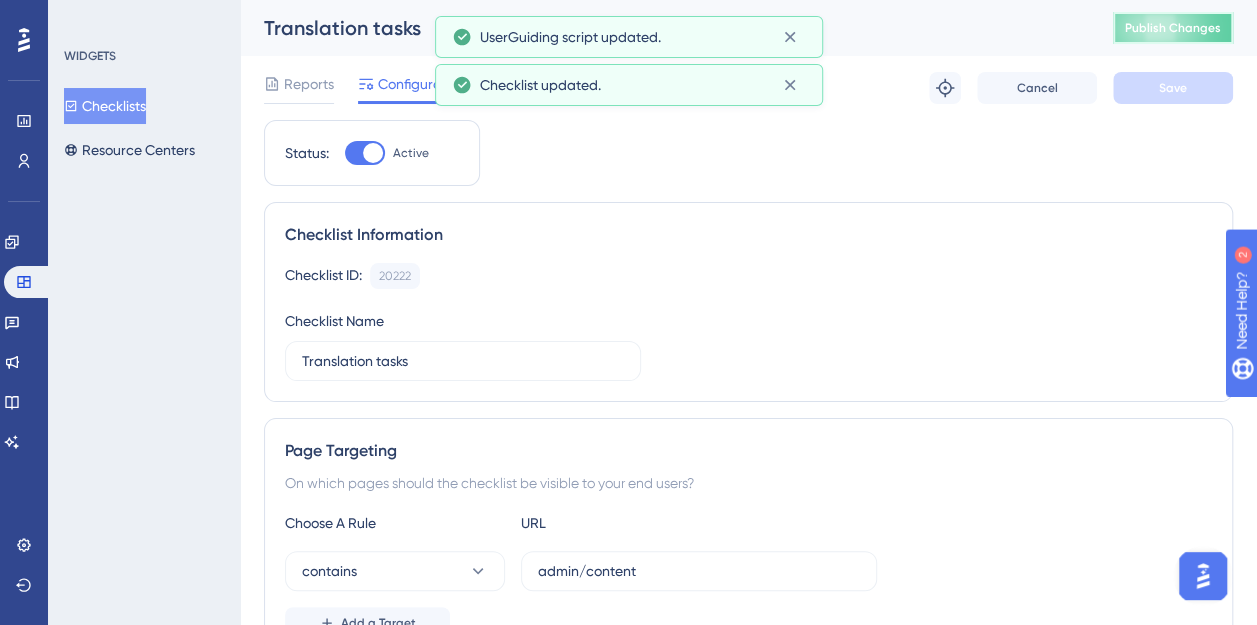 click on "Publish Changes" at bounding box center [1173, 28] 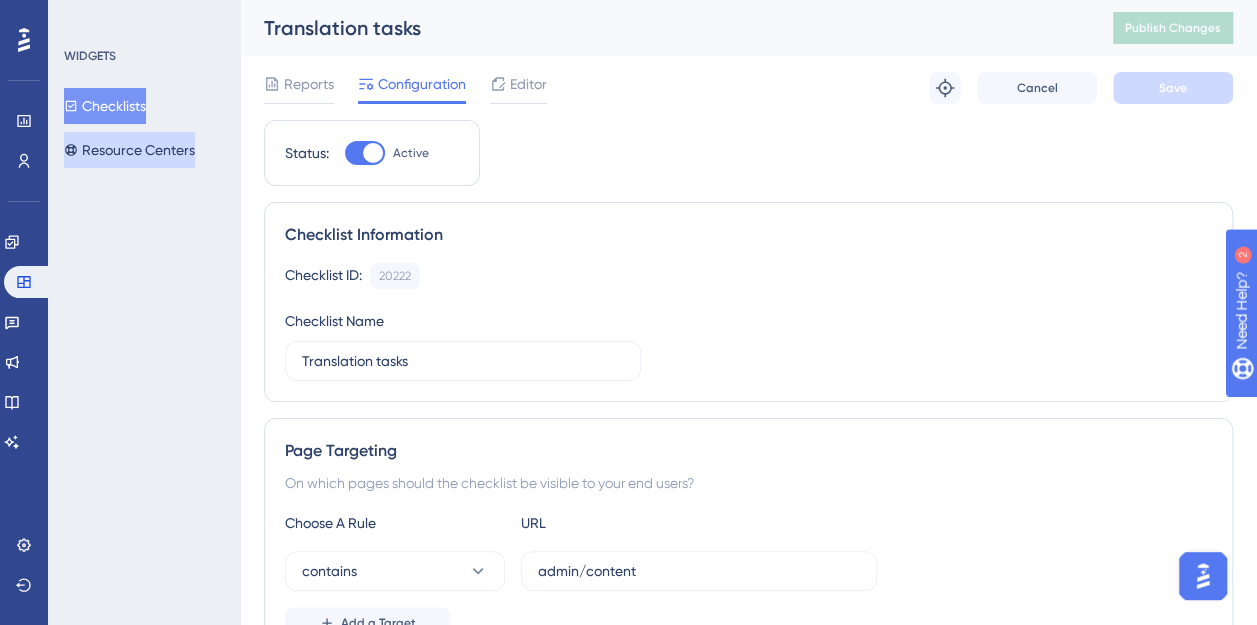 click on "Resource Centers" at bounding box center (129, 150) 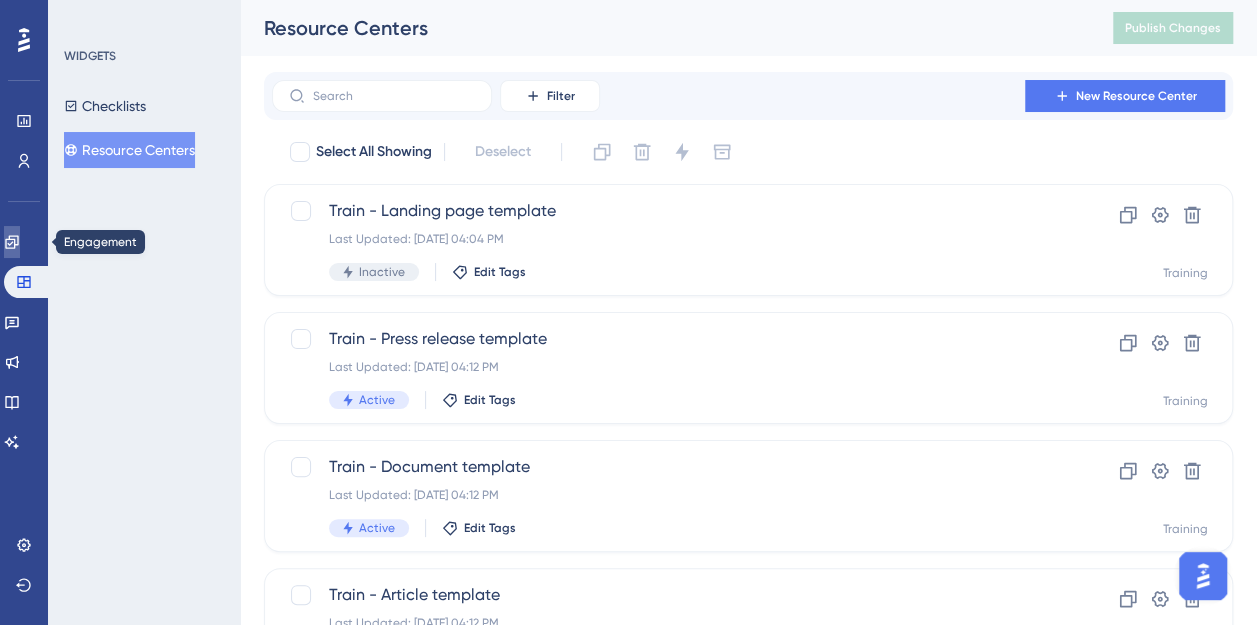 click 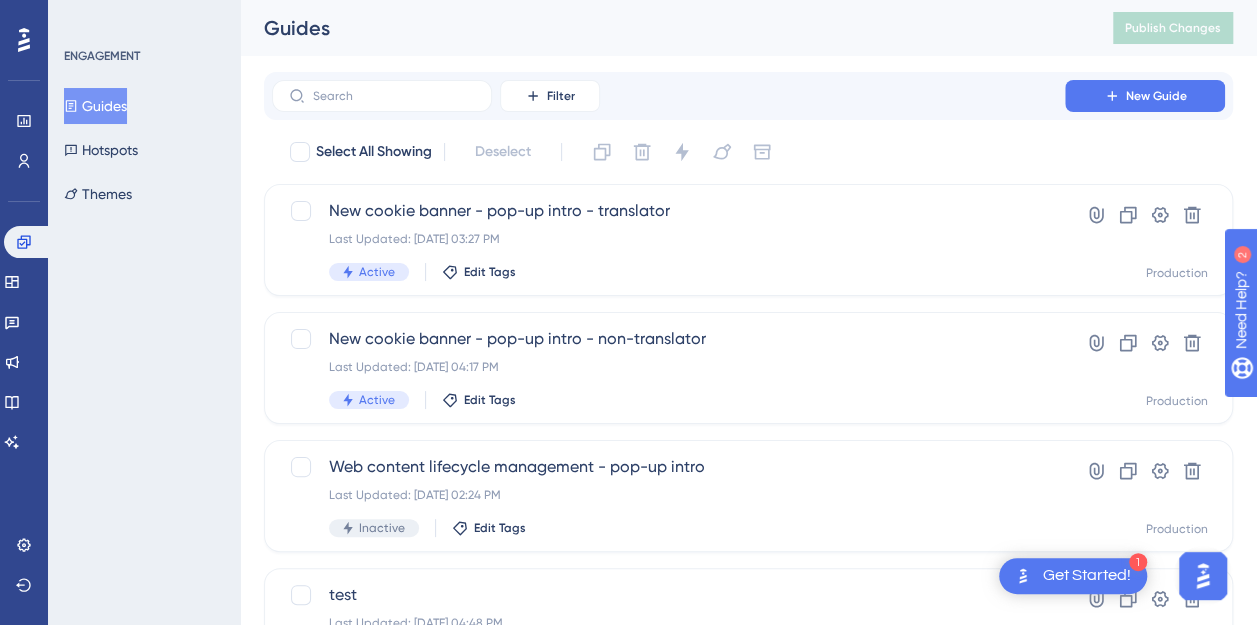 scroll, scrollTop: 0, scrollLeft: 0, axis: both 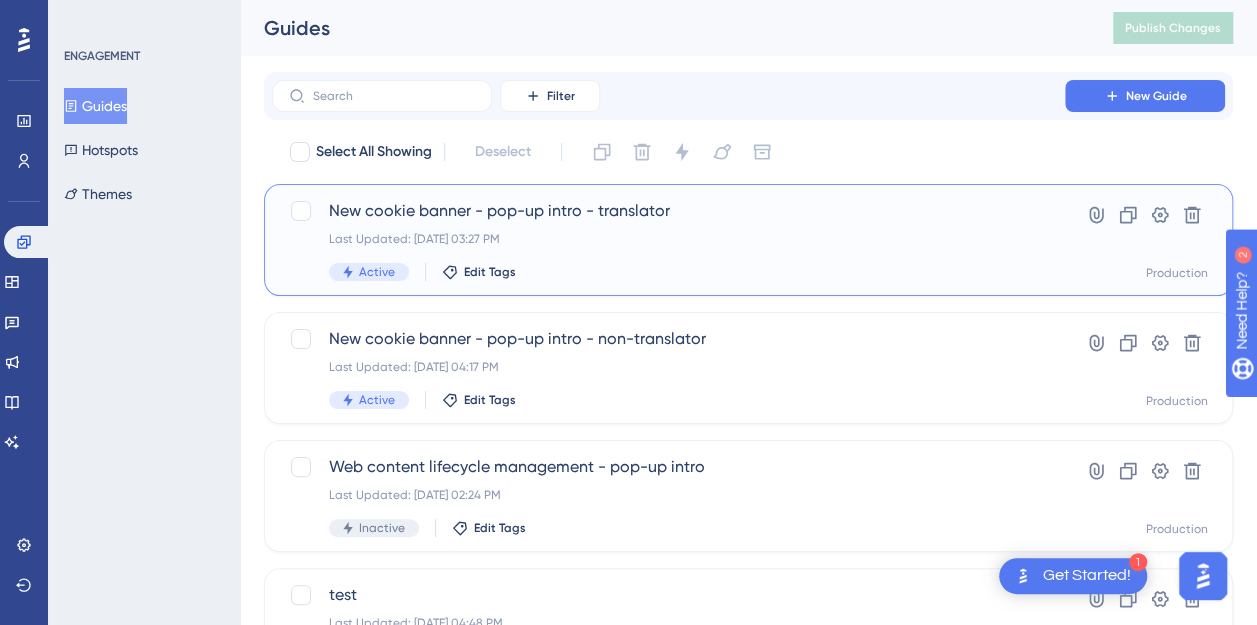 click on "New cookie banner - pop-up intro - translator Last Updated: Jul 10 2025, 03:27 PM Active Edit Tags" at bounding box center (668, 240) 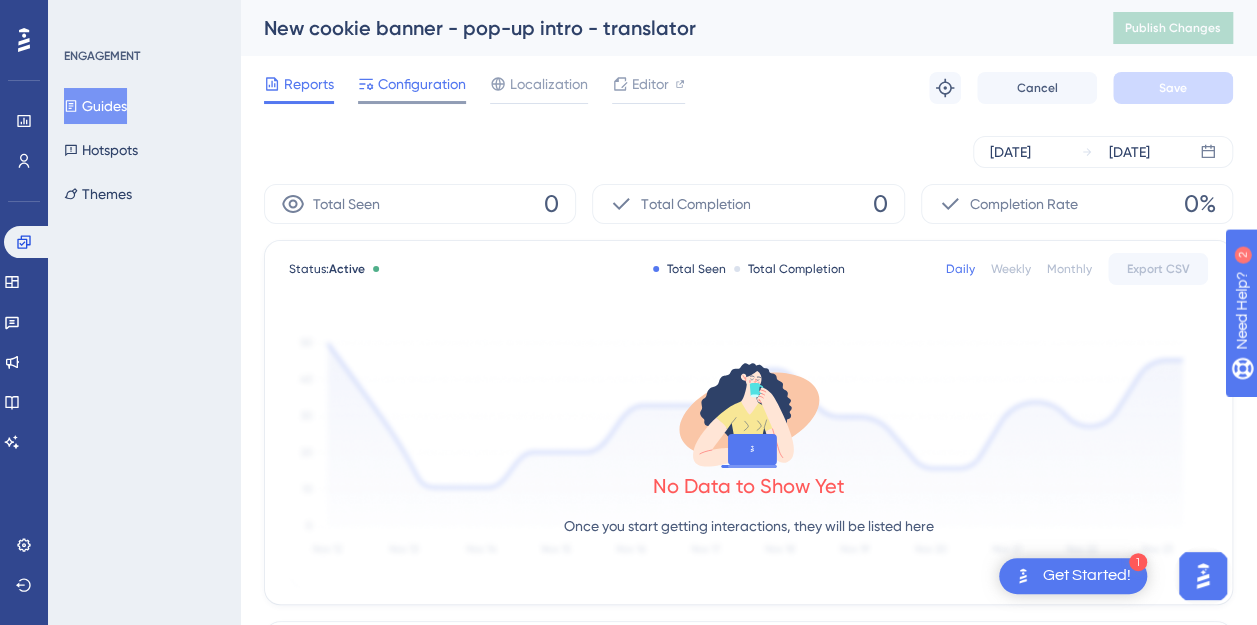 click on "Configuration" at bounding box center (422, 84) 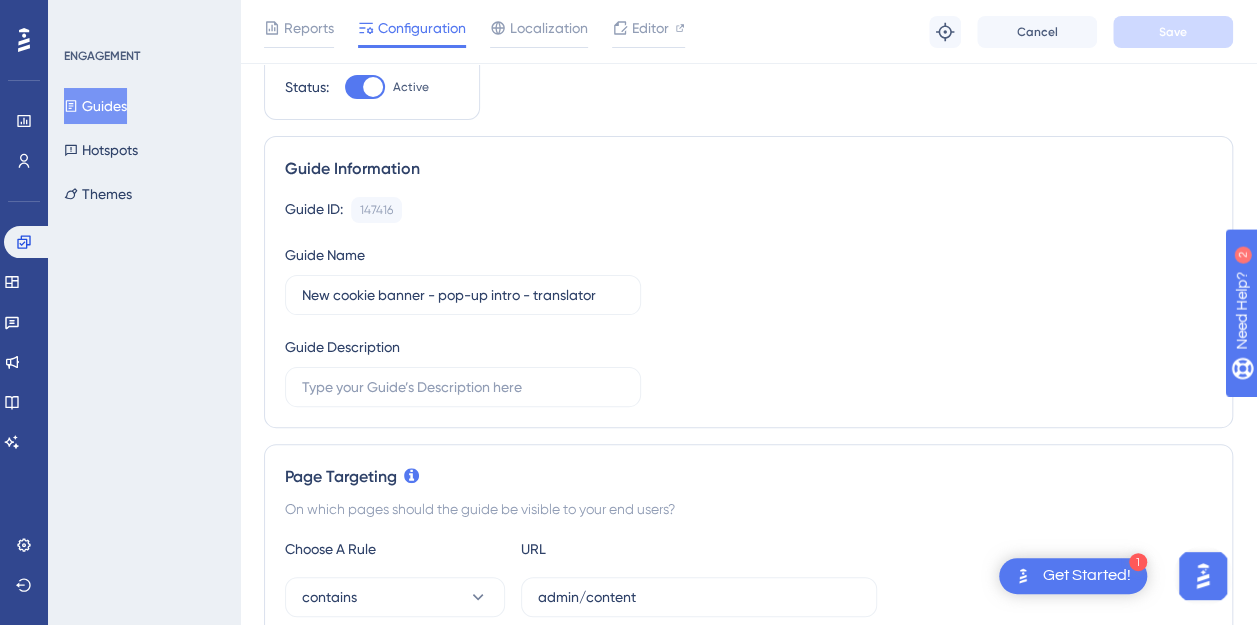 scroll, scrollTop: 0, scrollLeft: 0, axis: both 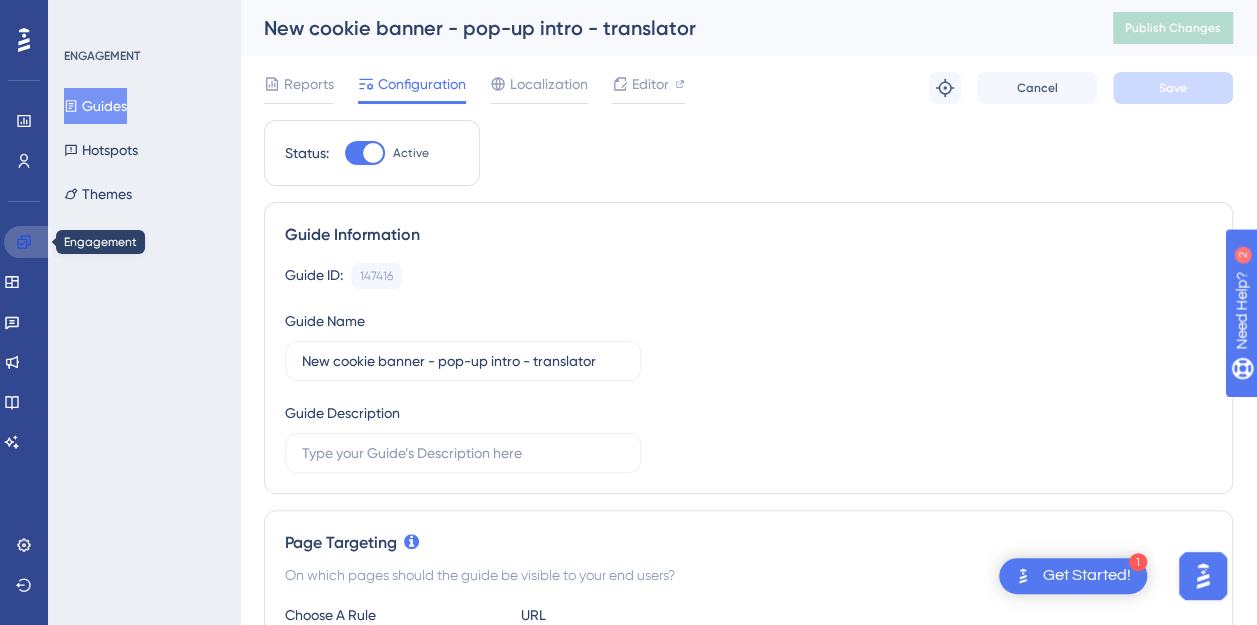 drag, startPoint x: 28, startPoint y: 241, endPoint x: 30, endPoint y: 216, distance: 25.079872 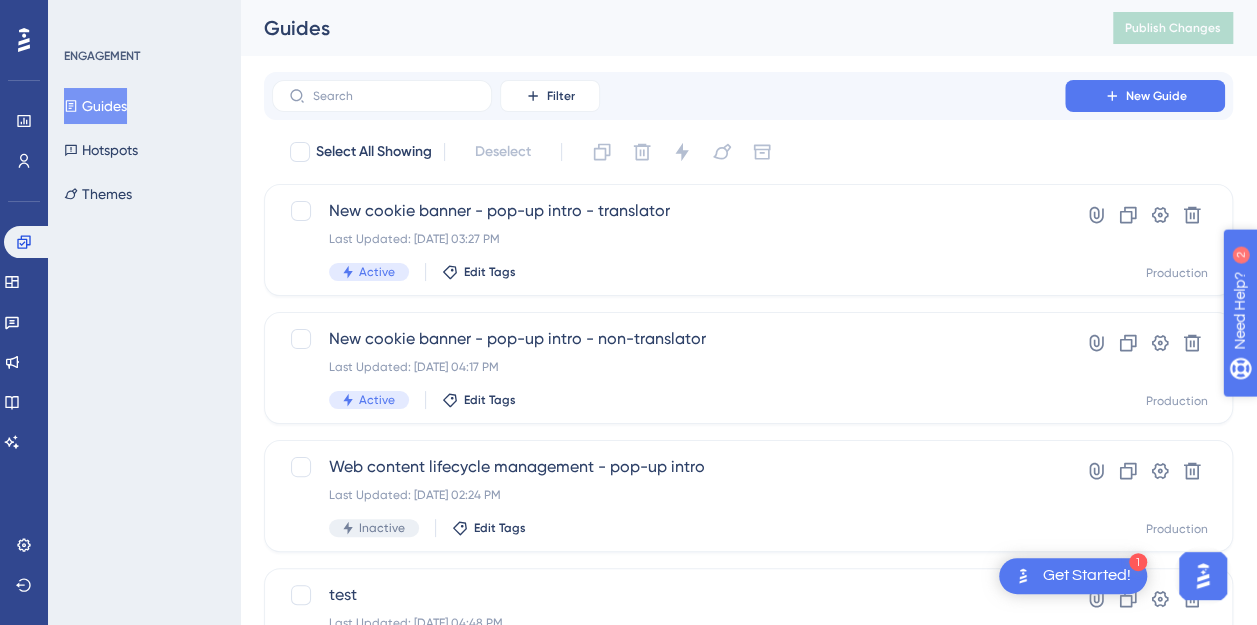 click on "Need Help?" at bounding box center (1309, 413) 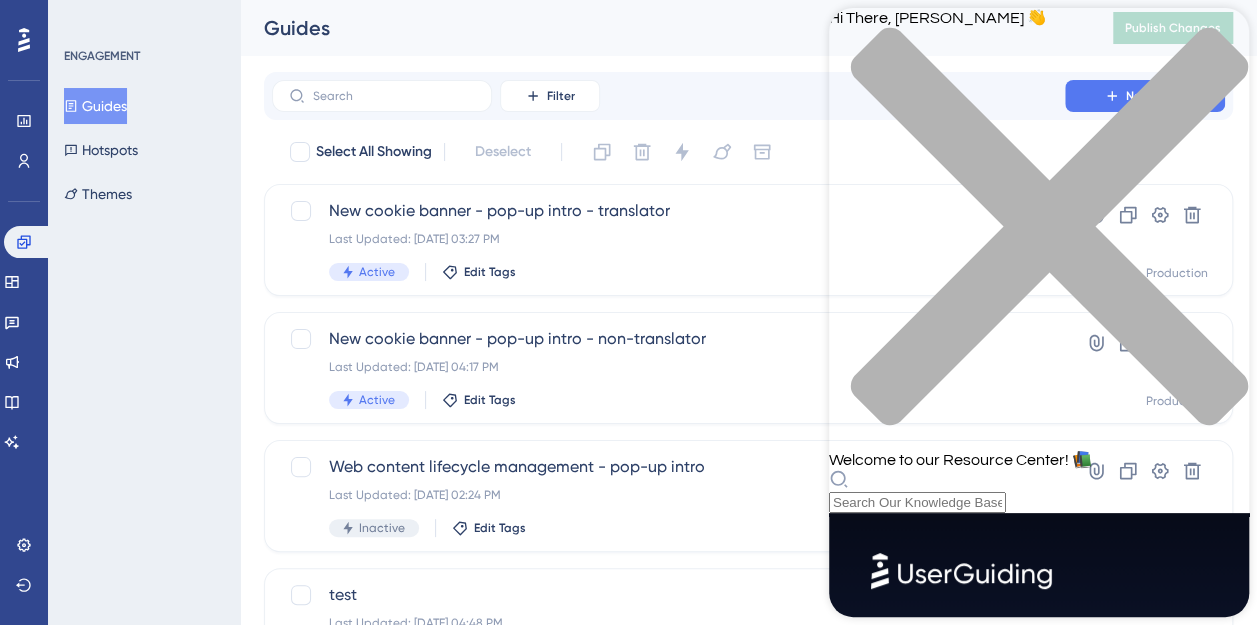 scroll, scrollTop: 846, scrollLeft: 0, axis: vertical 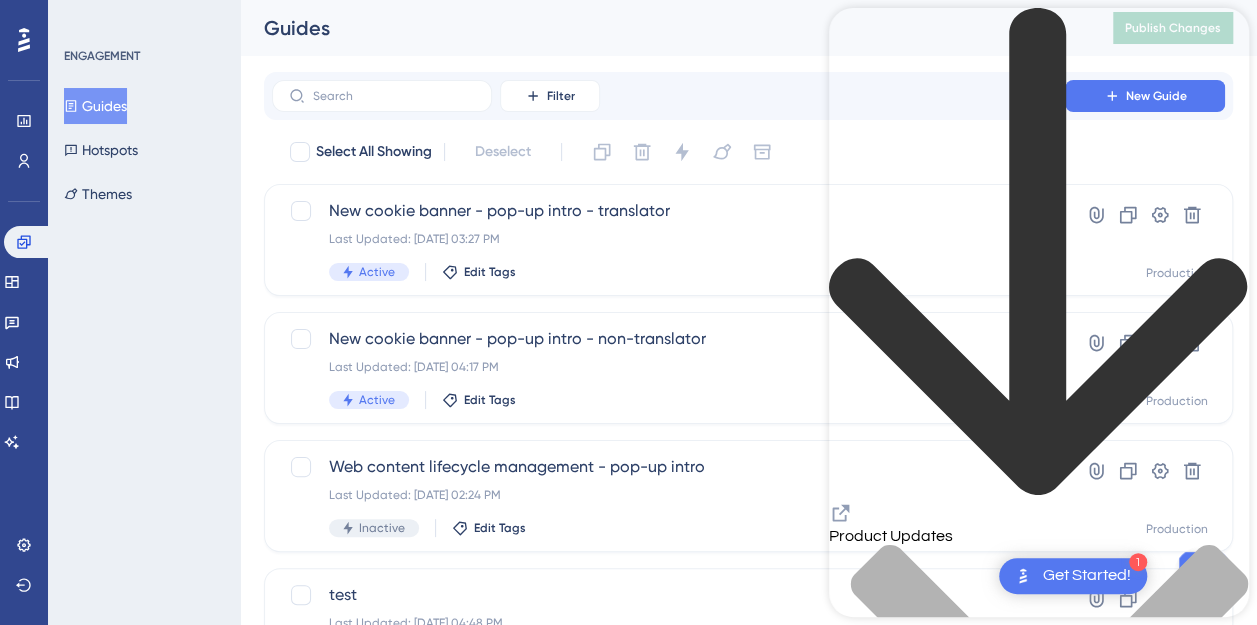 click 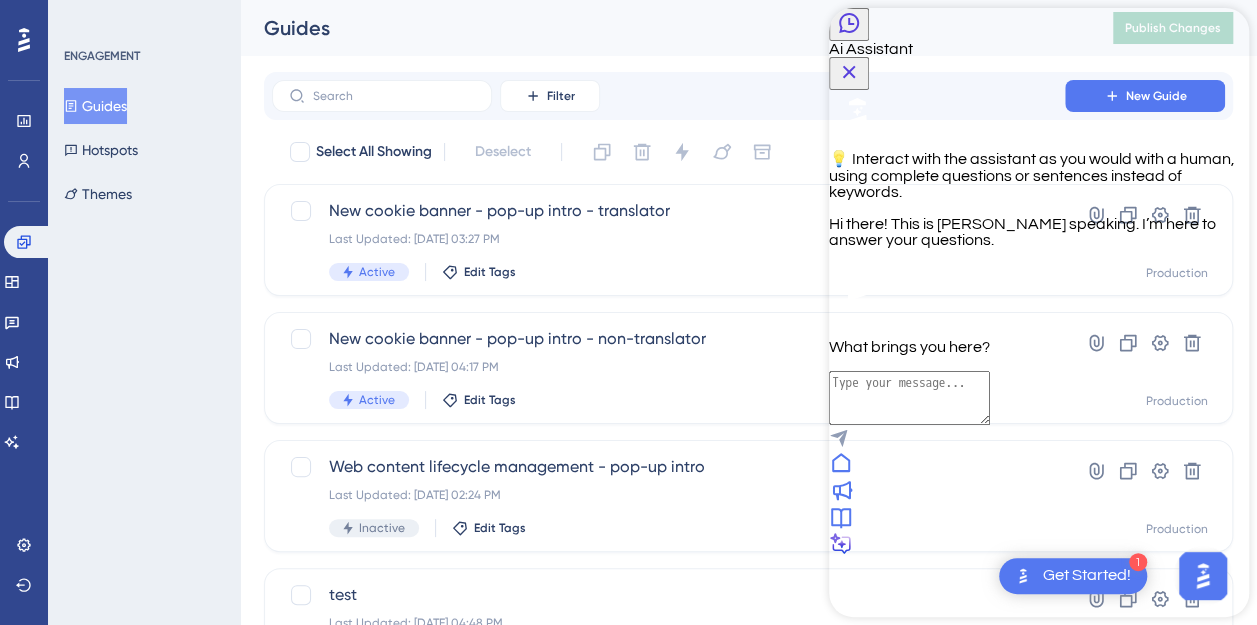 drag, startPoint x: 981, startPoint y: 536, endPoint x: 1041, endPoint y: 459, distance: 97.6166 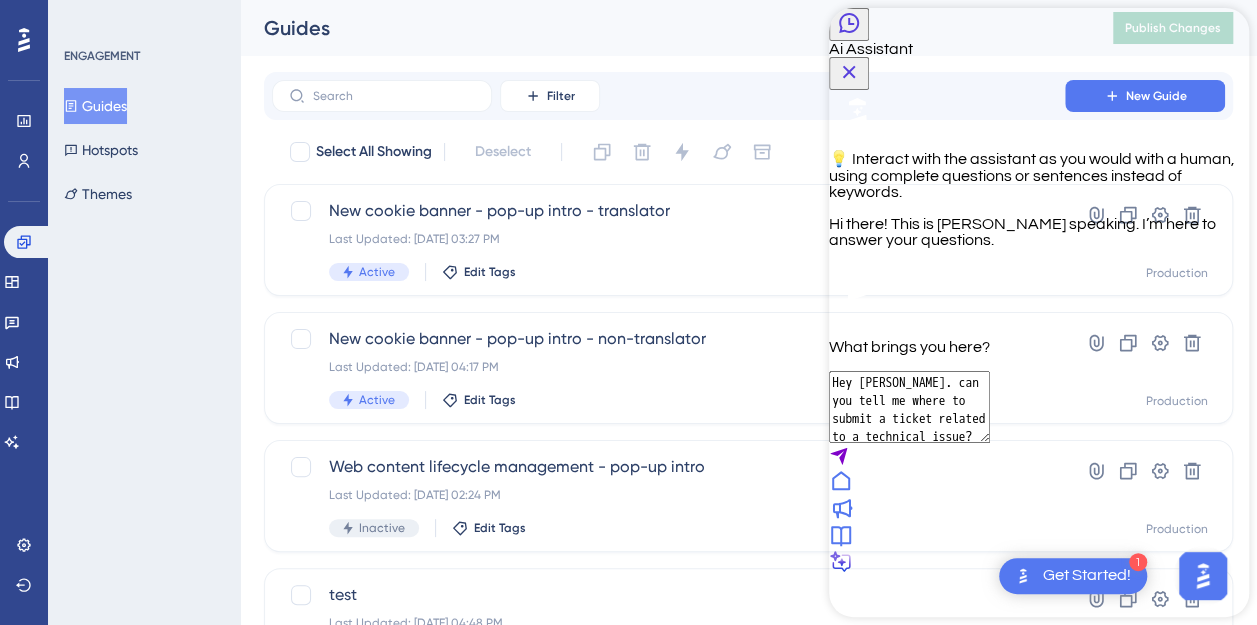 type on "Hey Dylan. can you tell me where to submit a ticket related to a technical issue?" 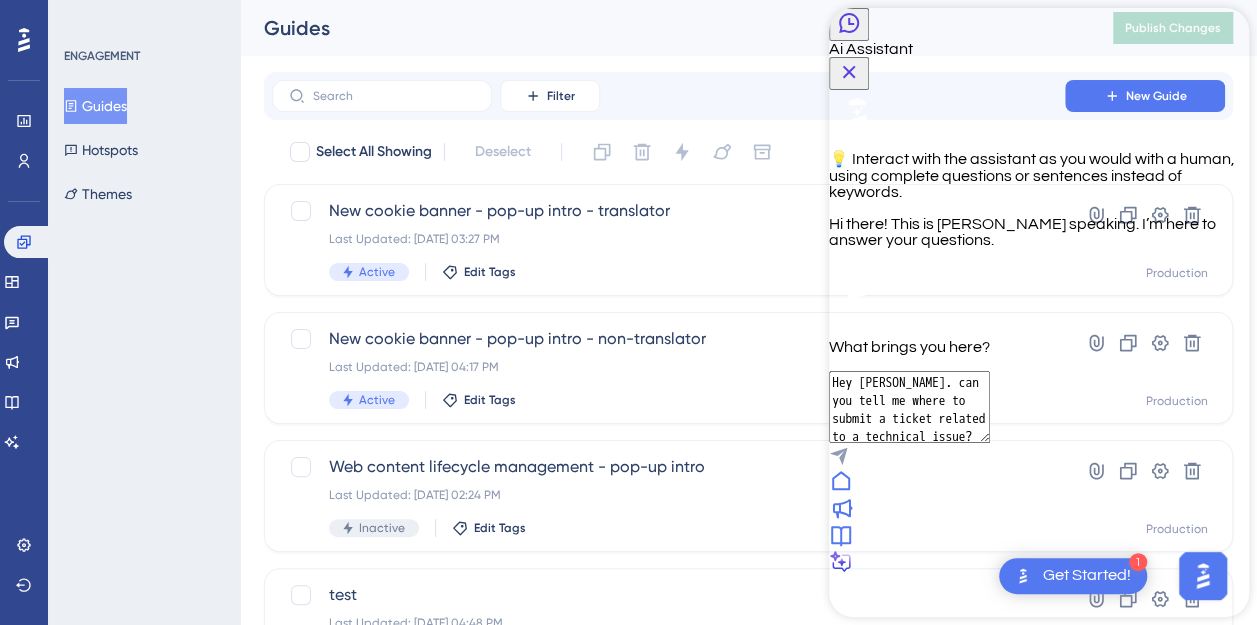 drag, startPoint x: 1201, startPoint y: 510, endPoint x: 1203, endPoint y: 494, distance: 16.124516 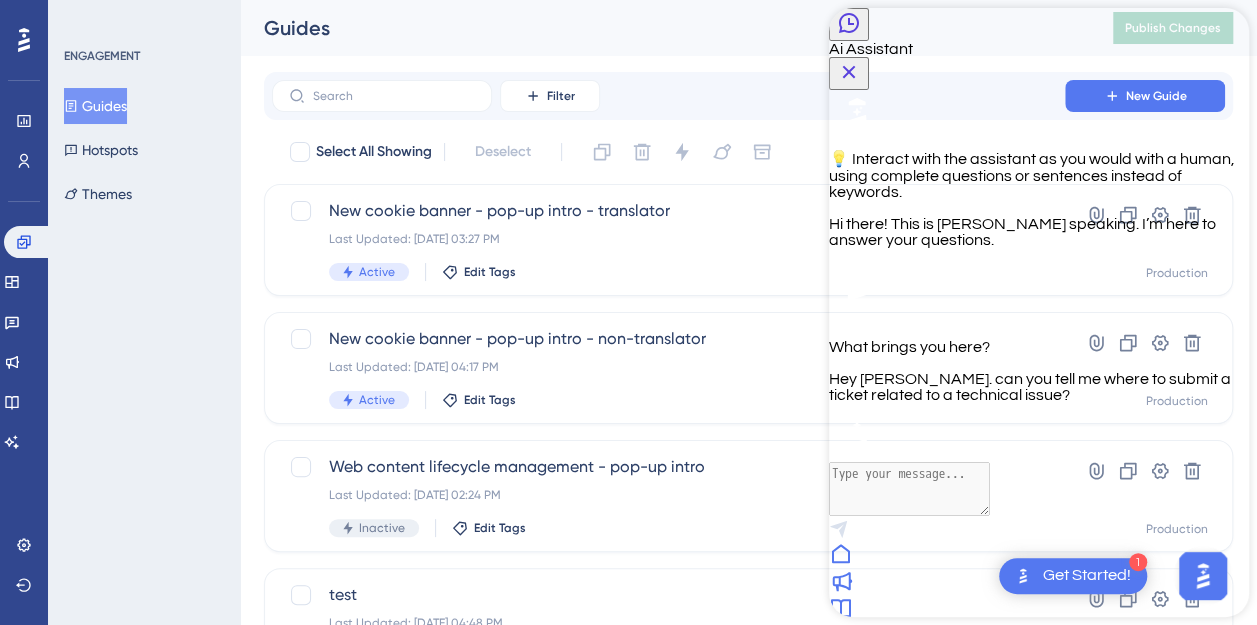 scroll, scrollTop: 87, scrollLeft: 0, axis: vertical 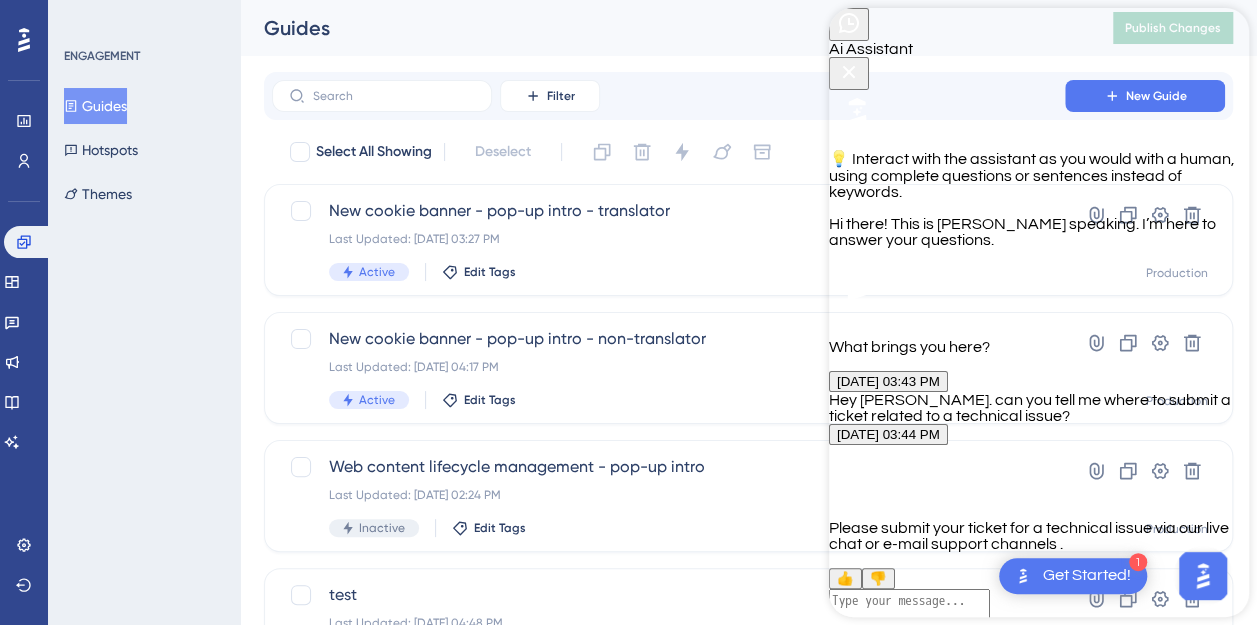 click at bounding box center [909, 616] 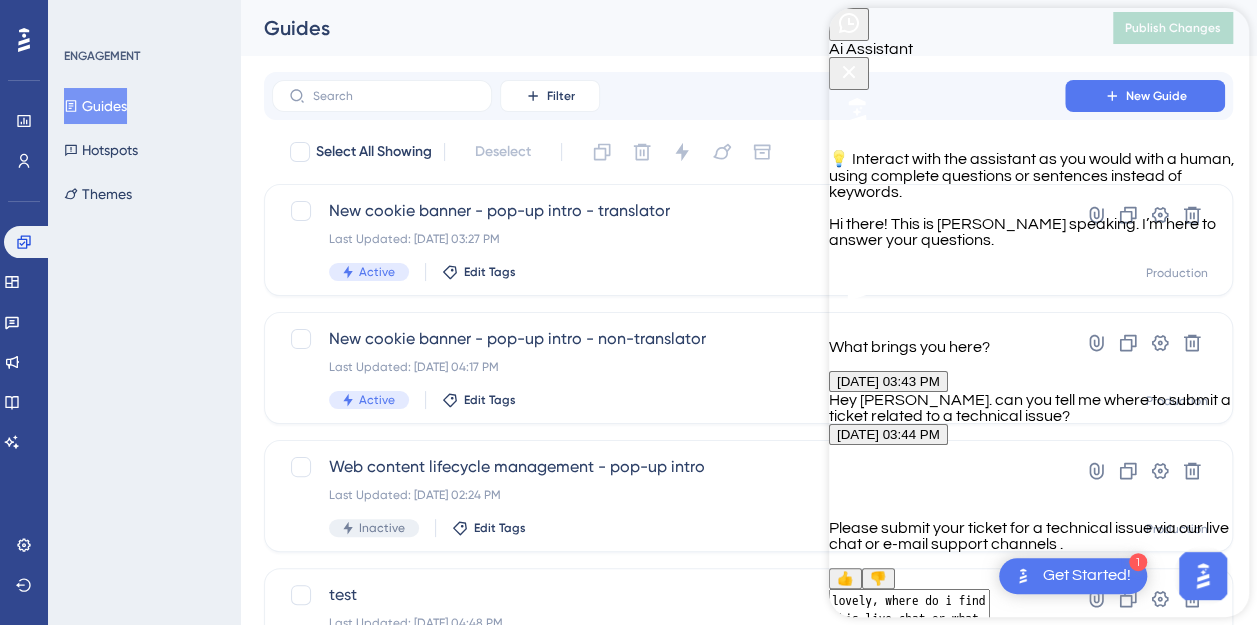 type on "lovely, where do i find this live chat or what email address should I write to?" 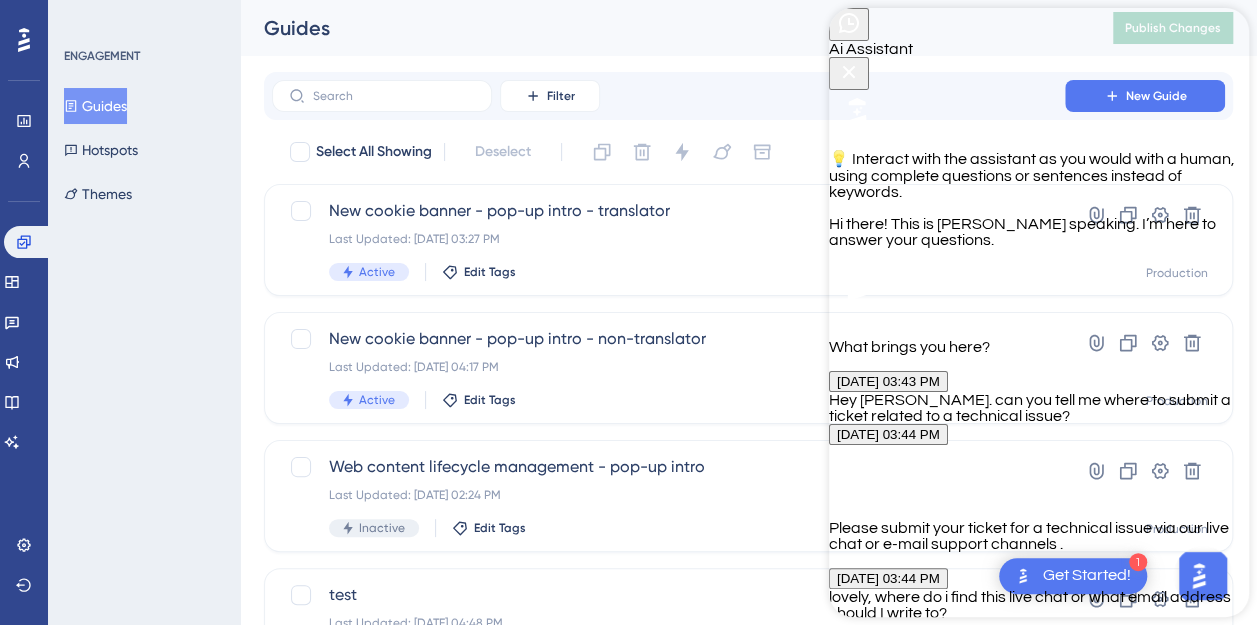 scroll, scrollTop: 563, scrollLeft: 0, axis: vertical 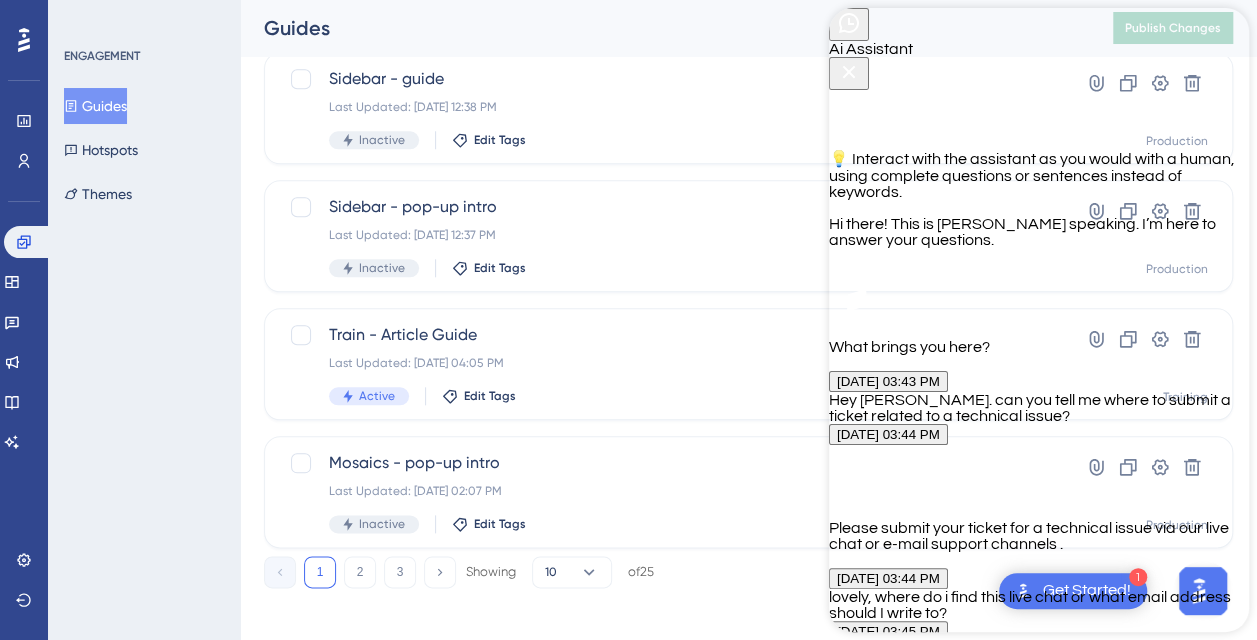 click 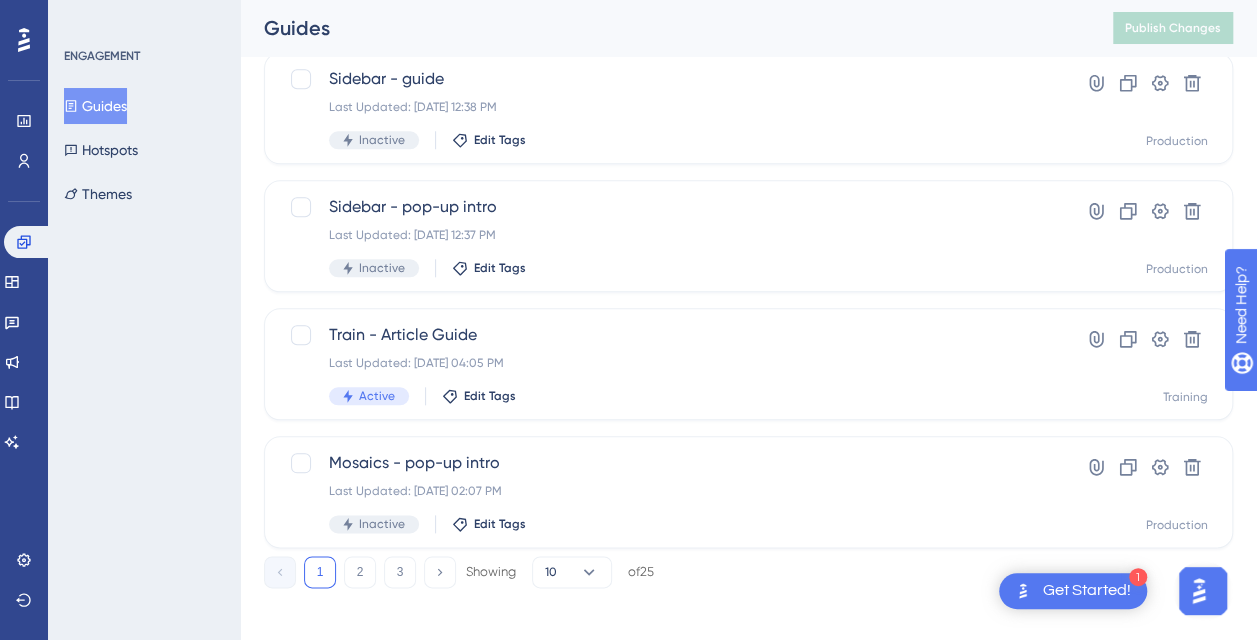 click 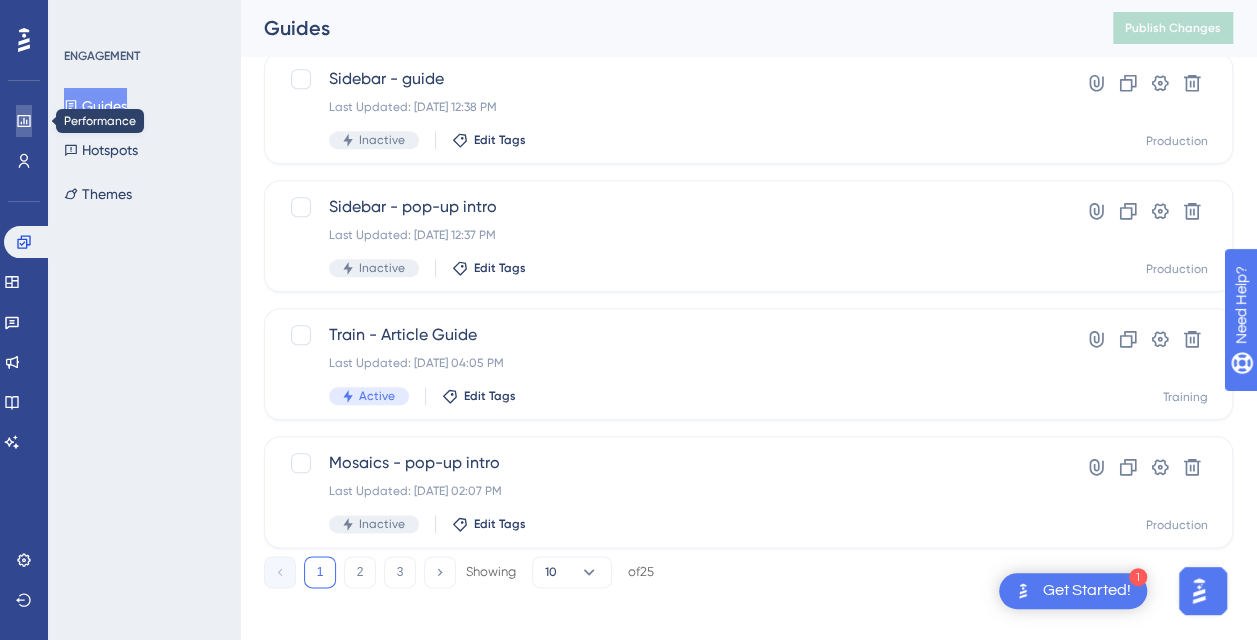 click 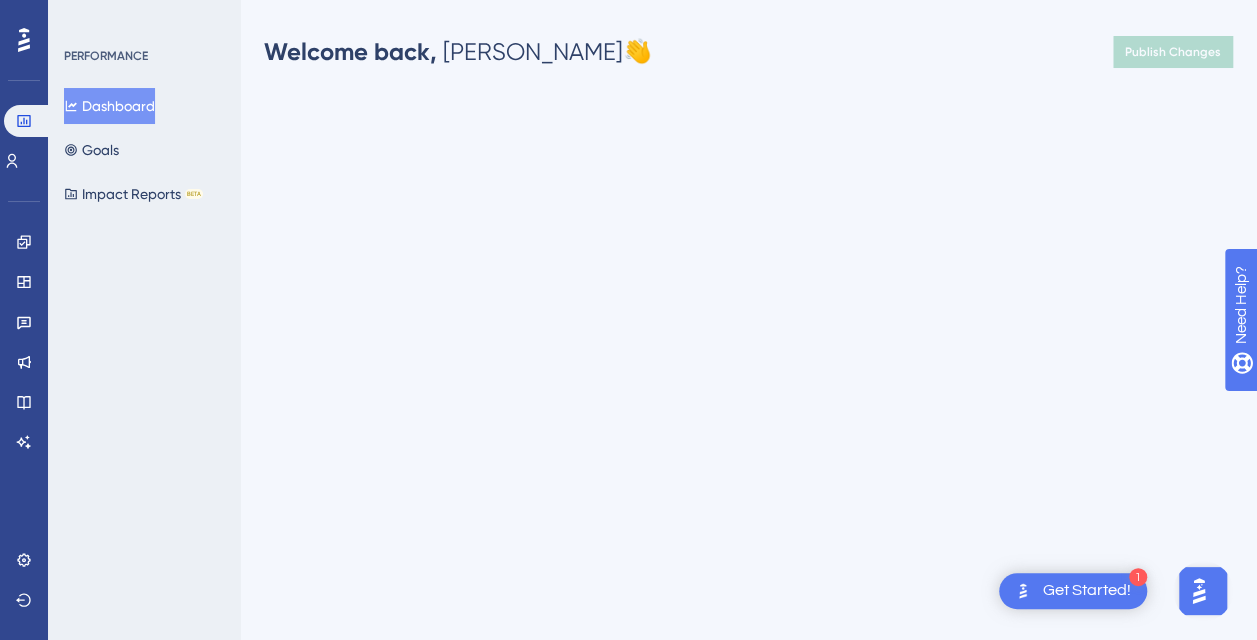 scroll, scrollTop: 0, scrollLeft: 0, axis: both 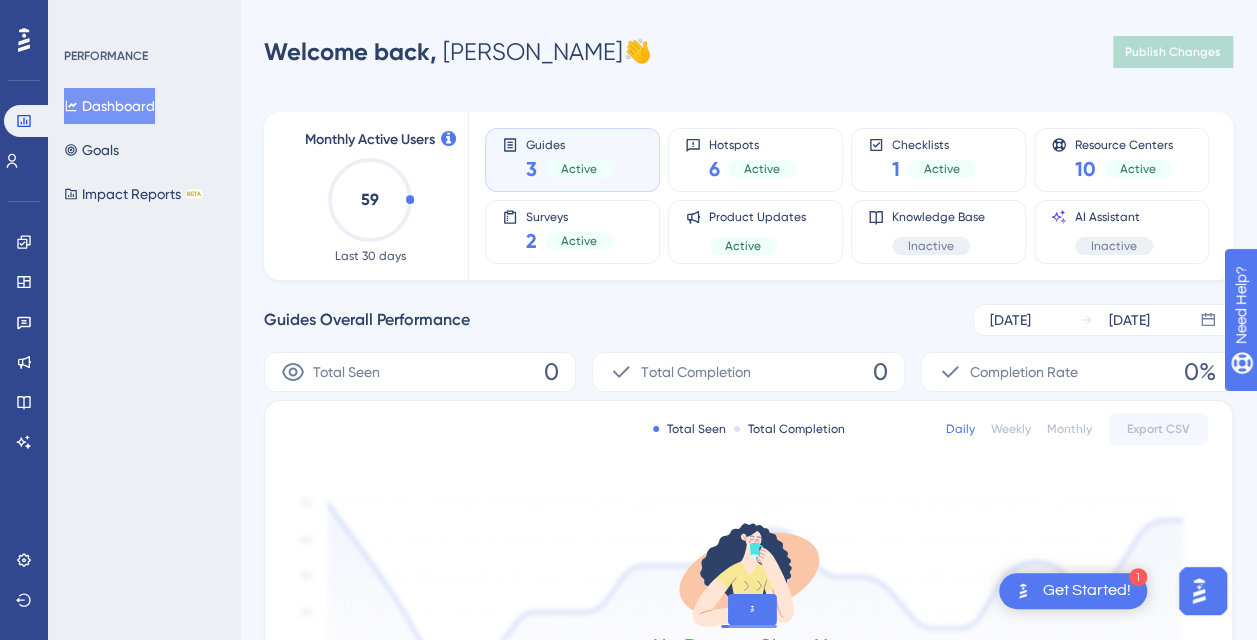 drag, startPoint x: 1199, startPoint y: 600, endPoint x: 2375, endPoint y: 1154, distance: 1299.9585 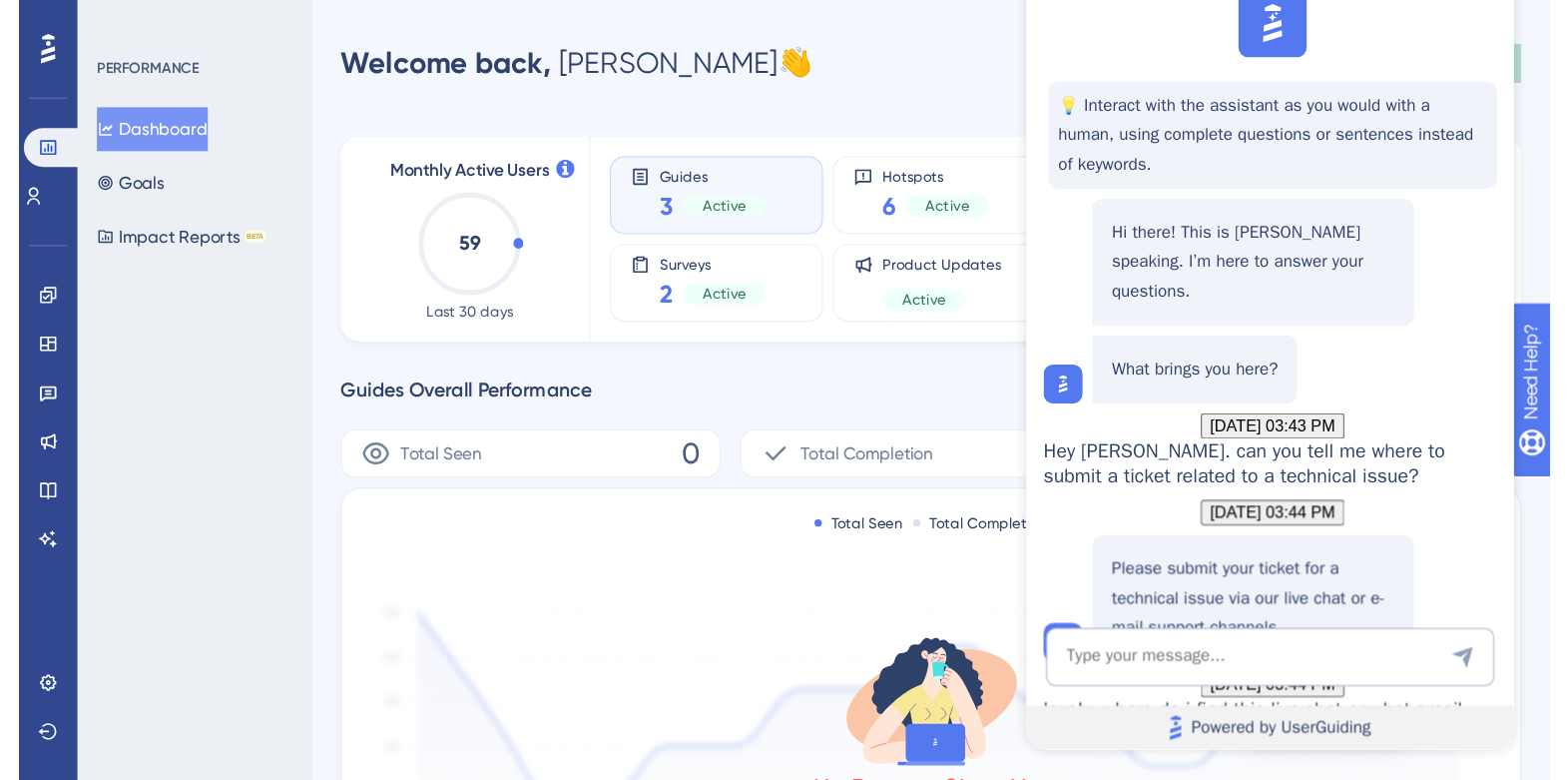 scroll, scrollTop: 0, scrollLeft: 0, axis: both 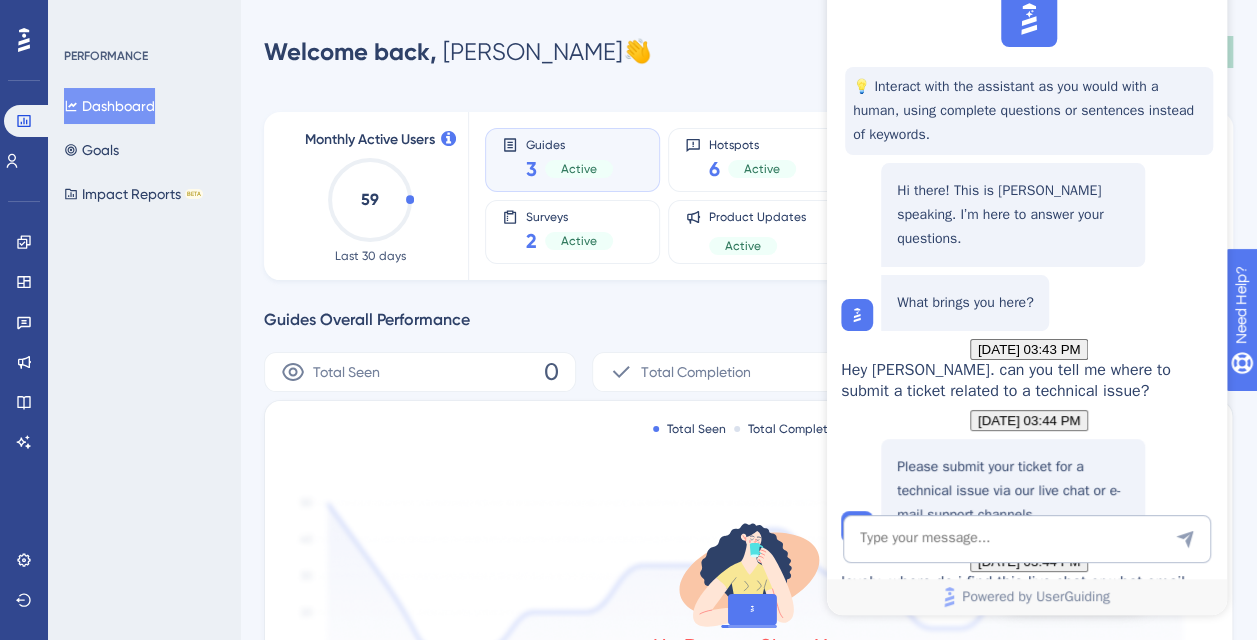 click on "Performance Users Engagement Widgets Feedback Product Updates Knowledge Base AI Assistant Settings Logout PERFORMANCE Dashboard Goals Impact Reports BETA Welcome back,   Anna Keller  👋 Publish Changes Monthly Active Users 59 Last 30 days Guides 3 Active Hotspots 6 Active Checklists 1 Active Resource Centers 10 Active Surveys 2 Active Product Updates Active Knowledge Base Inactive AI Assistant Inactive Guides Overall Performance Jul 04 2025 Jul 10 2025 Total Seen 0 Total Completion 0 Completion Rate 0% Total Seen Total Completion Daily Weekly Monthly Export CSV No Data to Show Yet Once you start getting interactions, they will be listed here Top Performing Guides There is no performance data for your Guides. Lowest Performing Guides There is no performance data for your Guides." at bounding box center (748, 579) 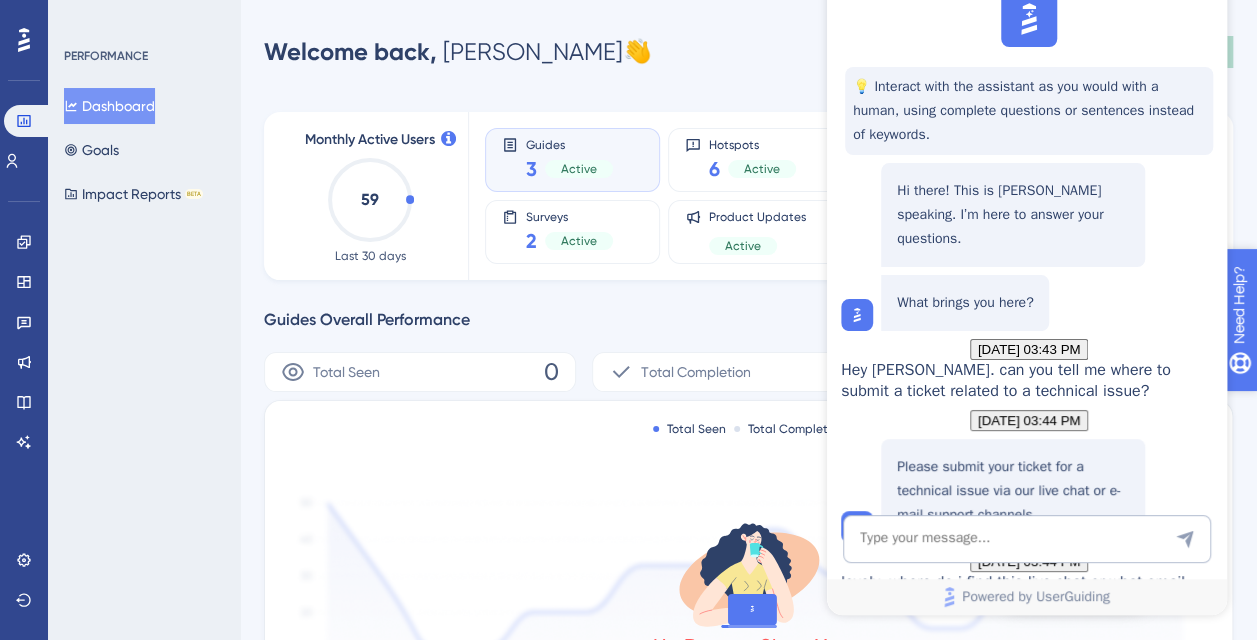 click on "Need Help?" at bounding box center (1294, 408) 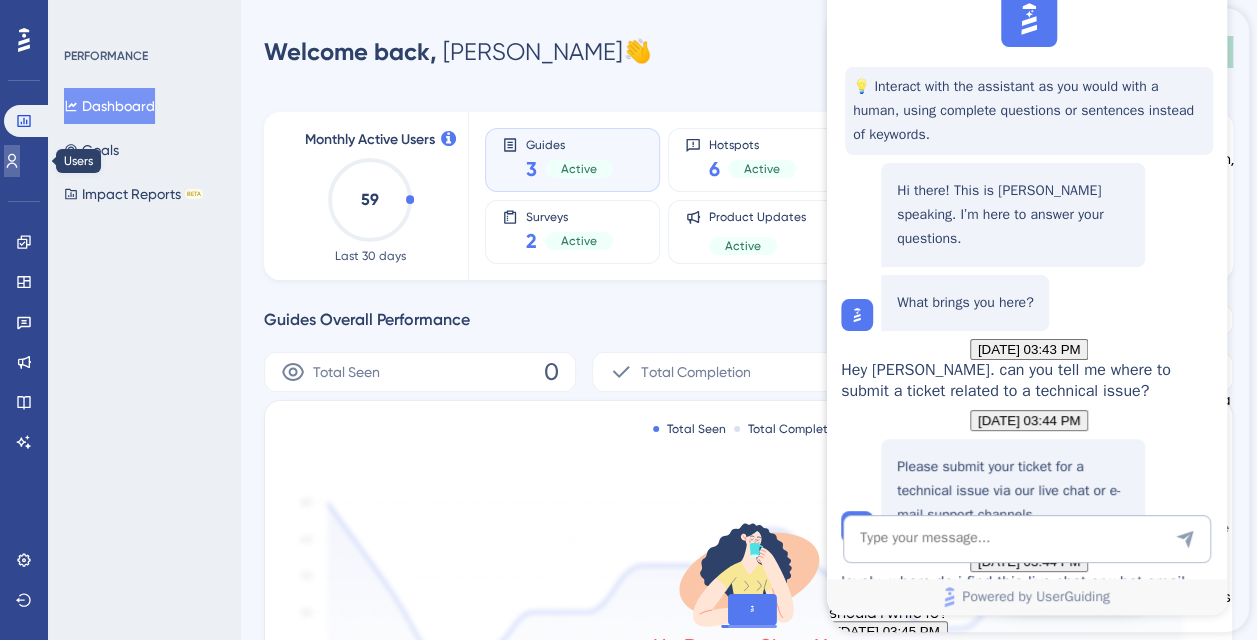 click 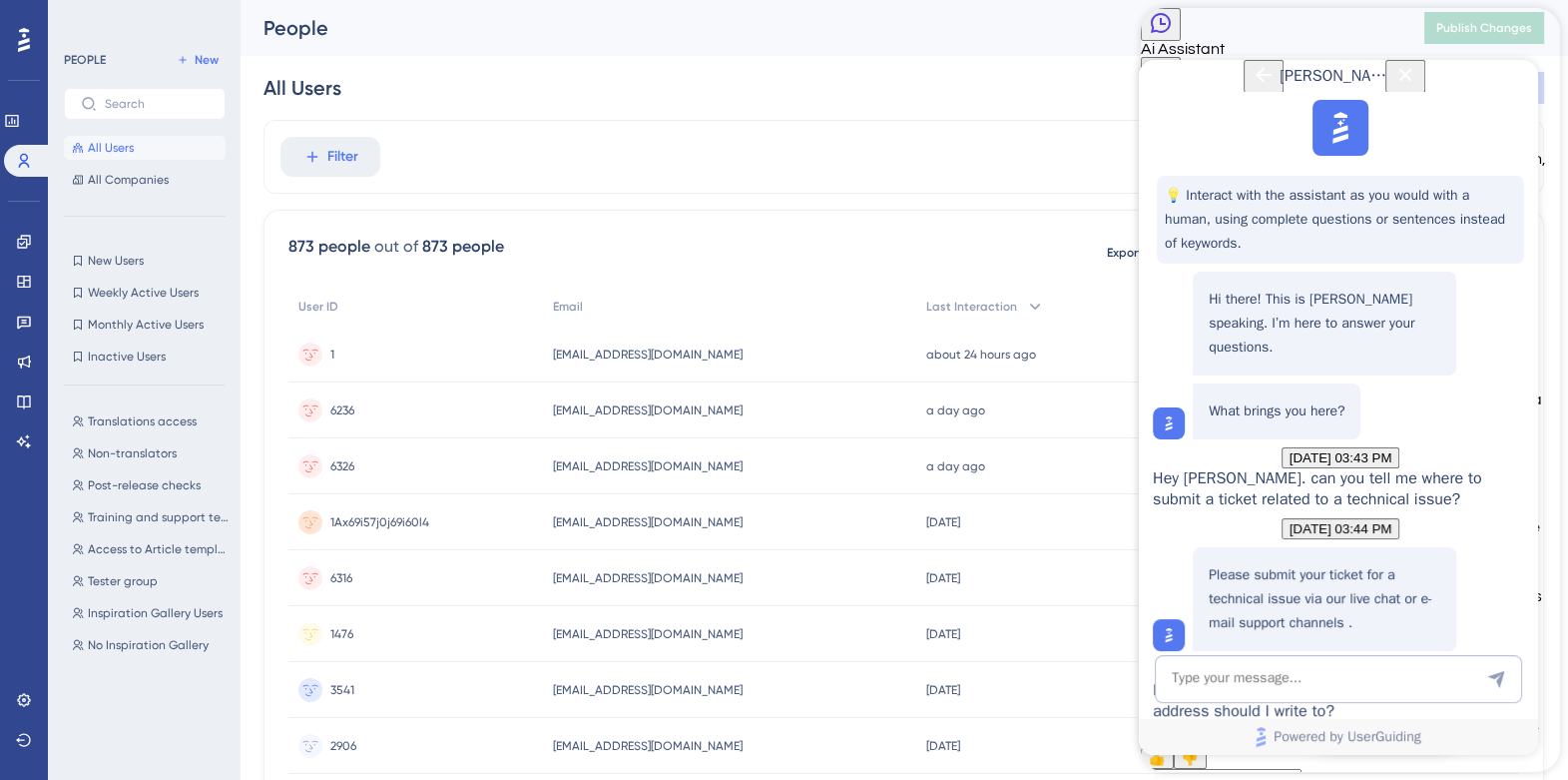 scroll, scrollTop: 470, scrollLeft: 0, axis: vertical 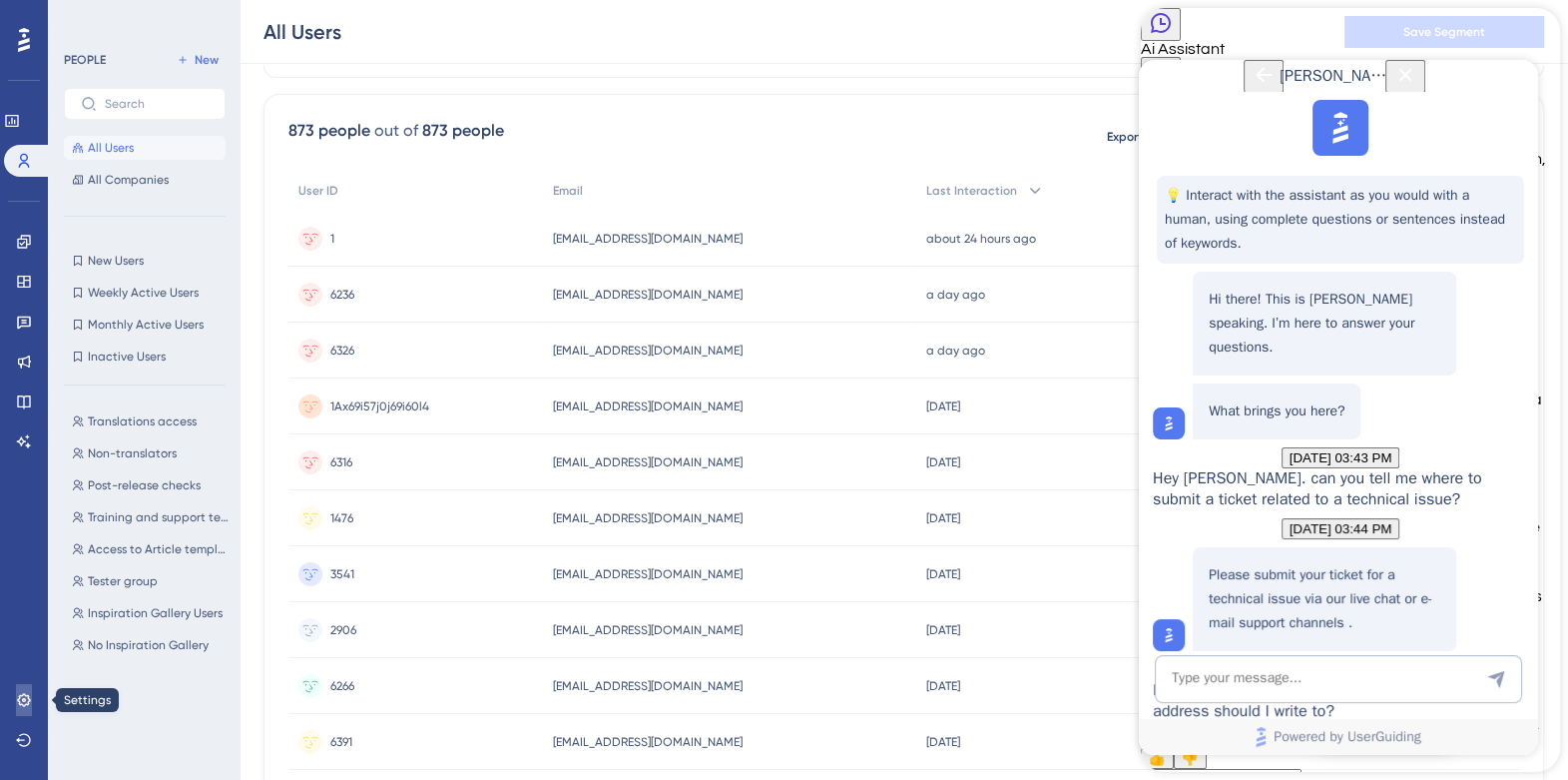 click 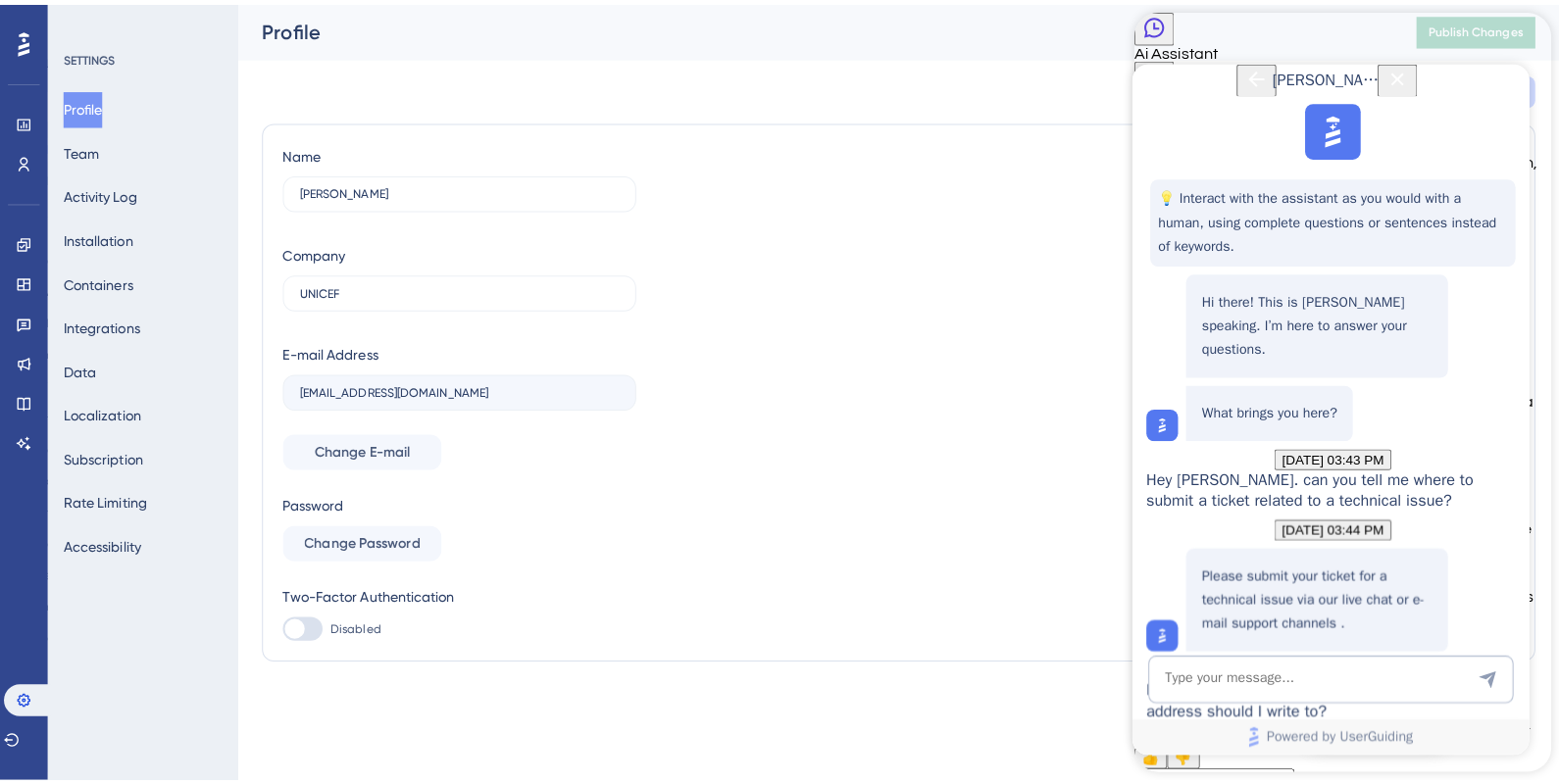 scroll, scrollTop: 0, scrollLeft: 0, axis: both 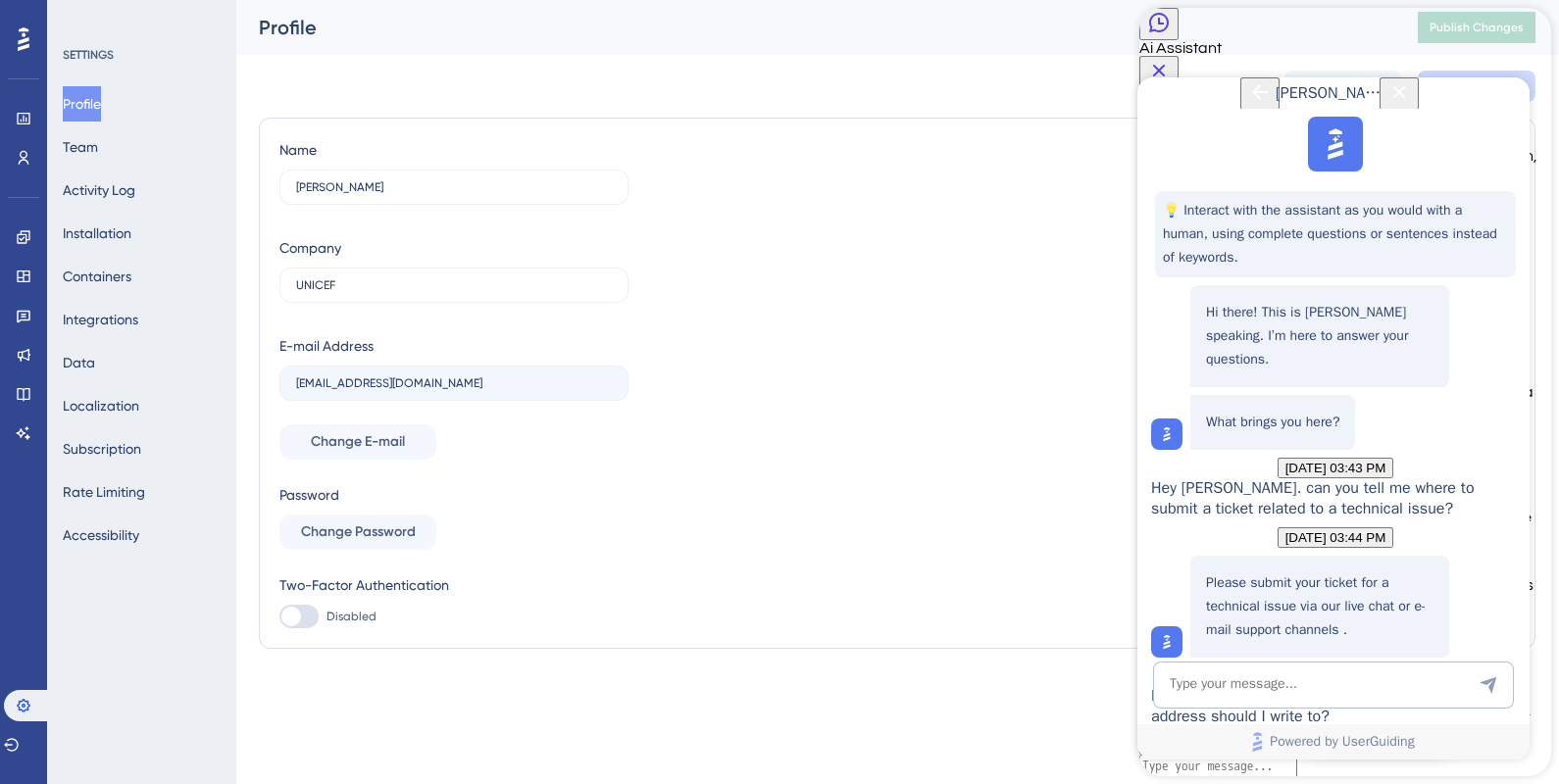 click 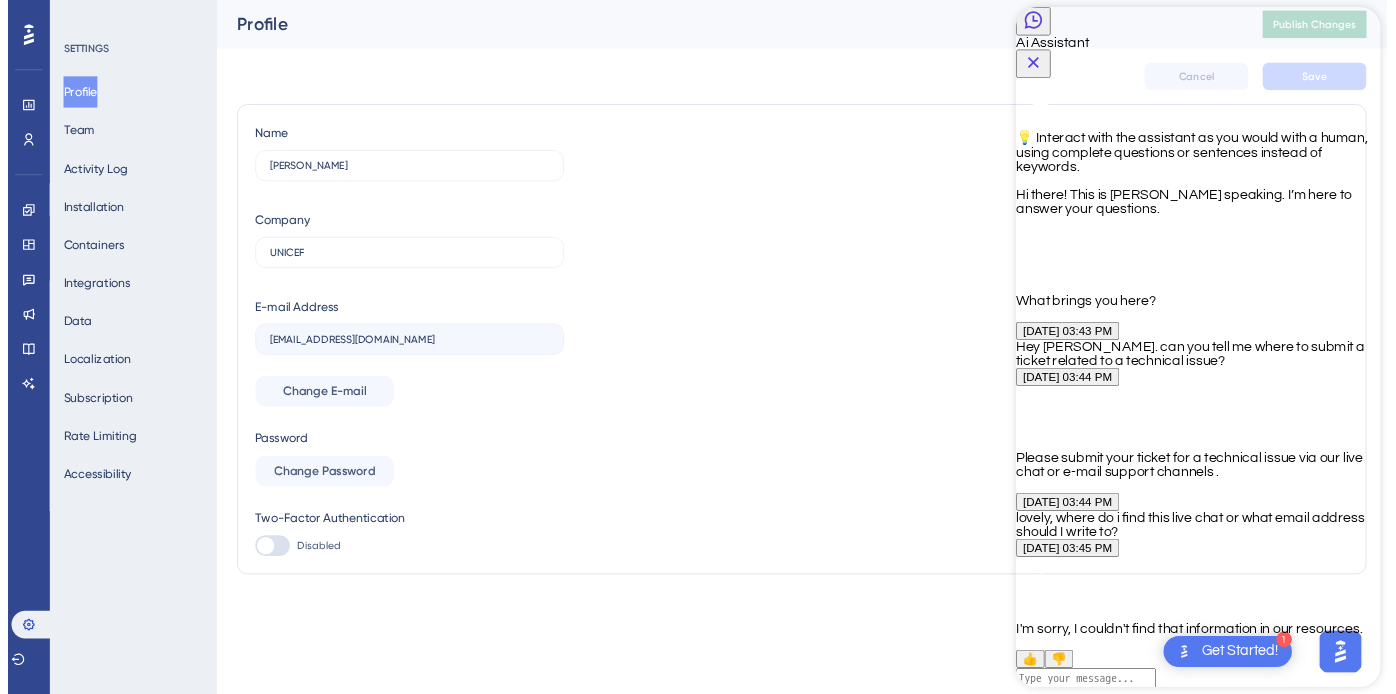 scroll, scrollTop: 0, scrollLeft: 0, axis: both 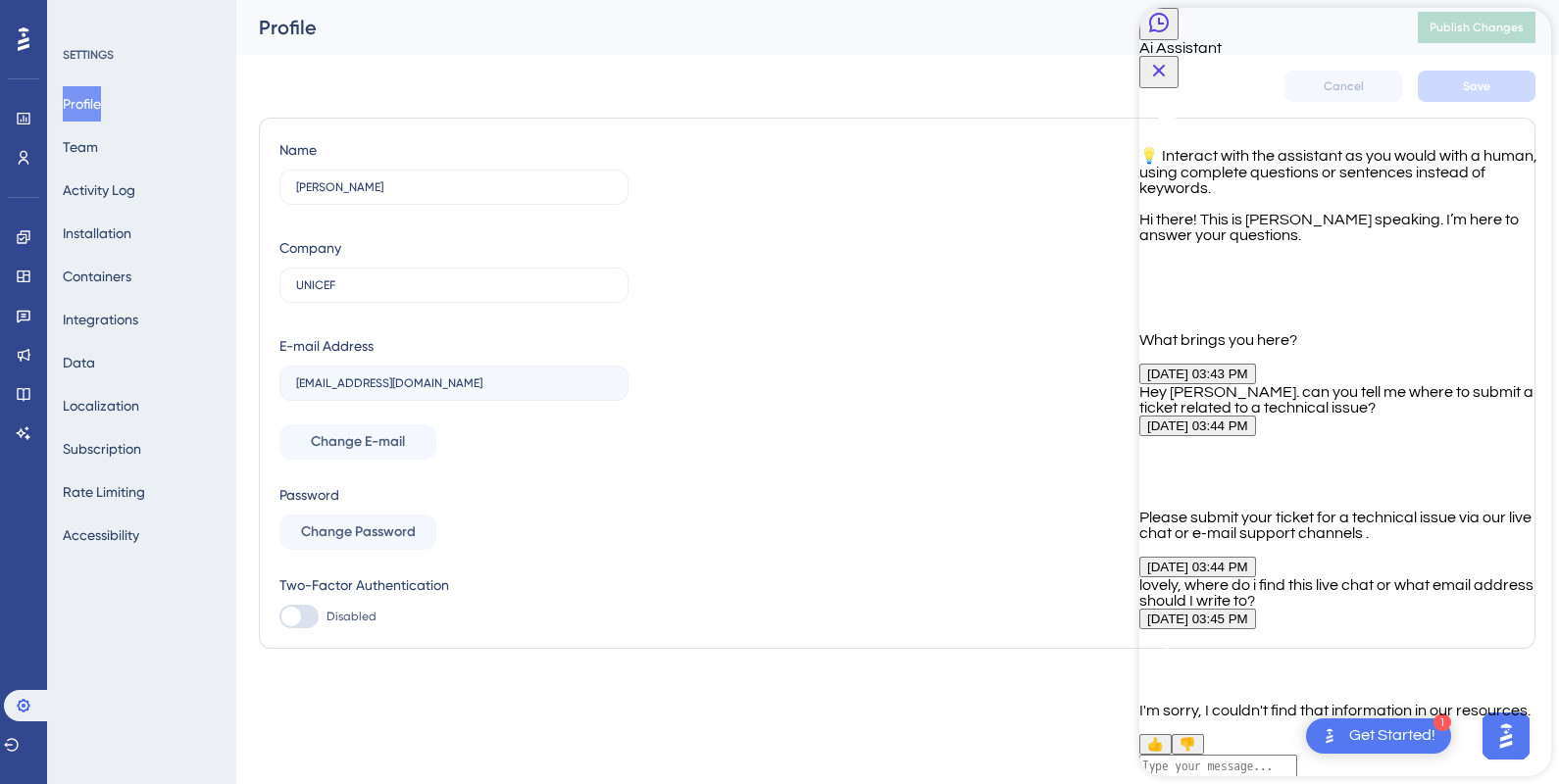 click 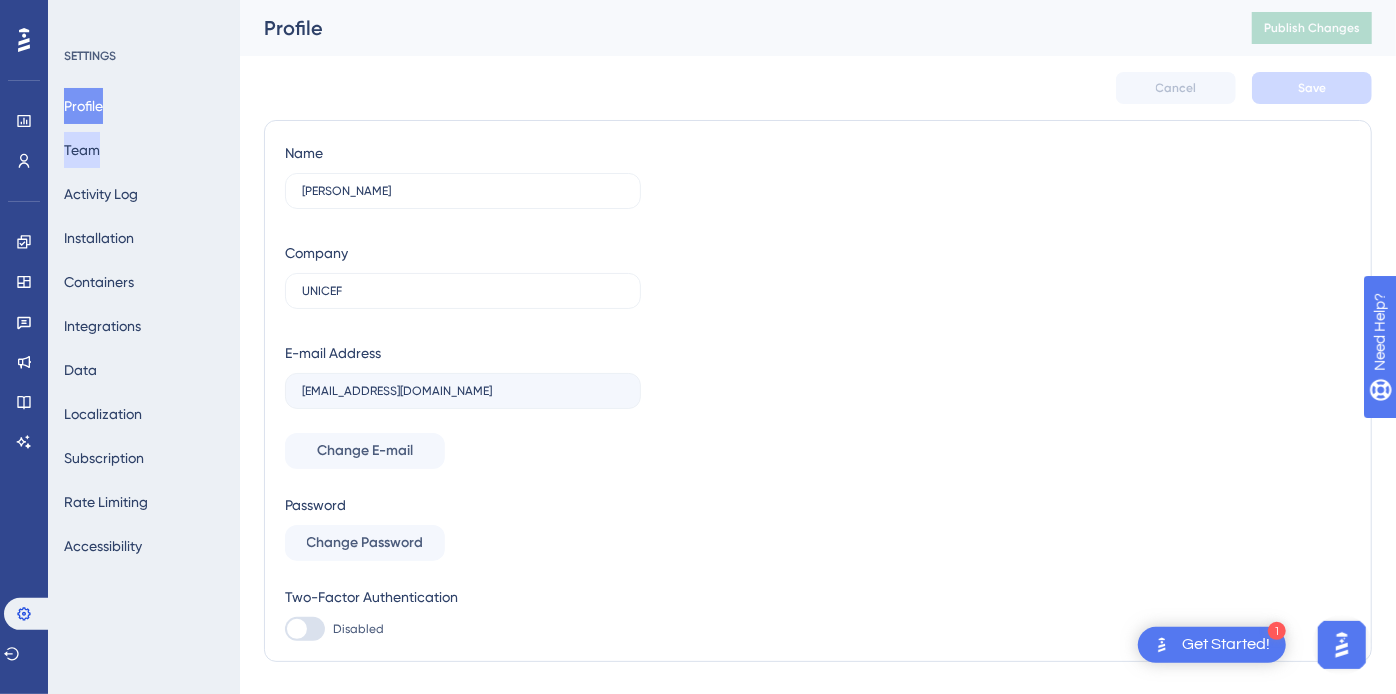 click on "Team" at bounding box center [82, 150] 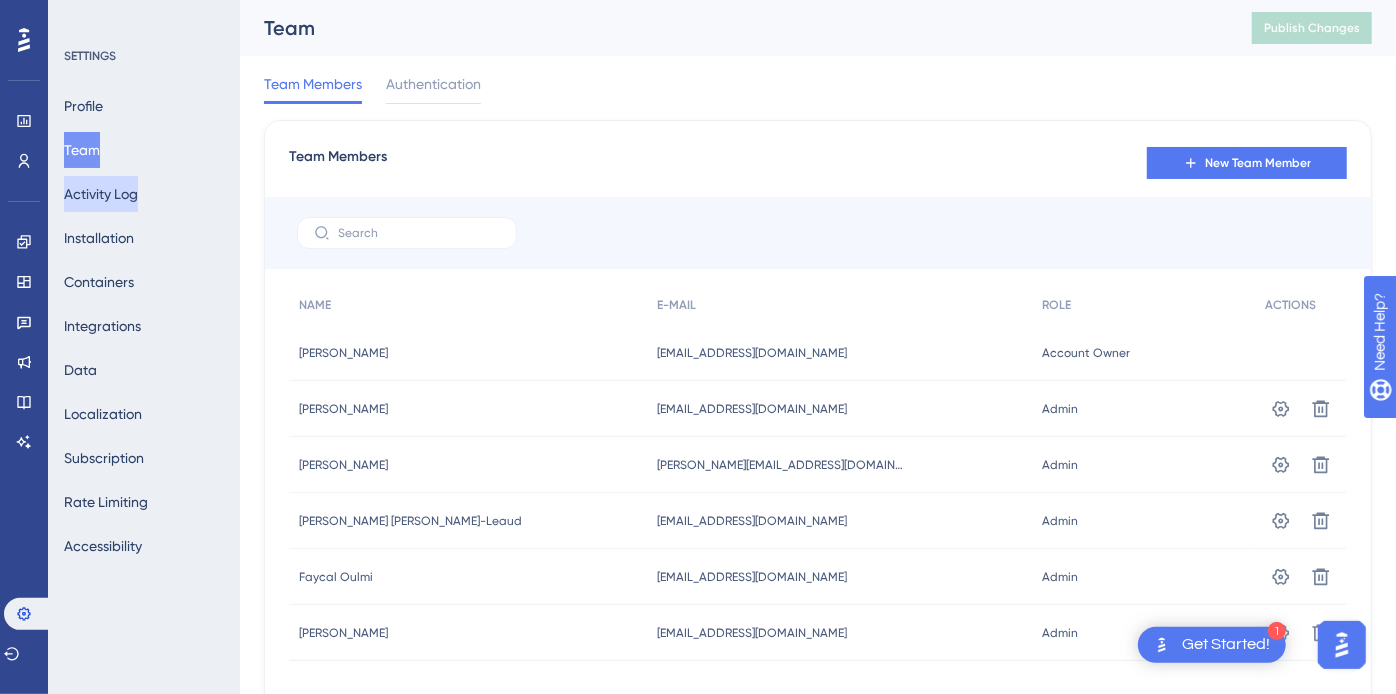 click on "Activity Log" at bounding box center [101, 194] 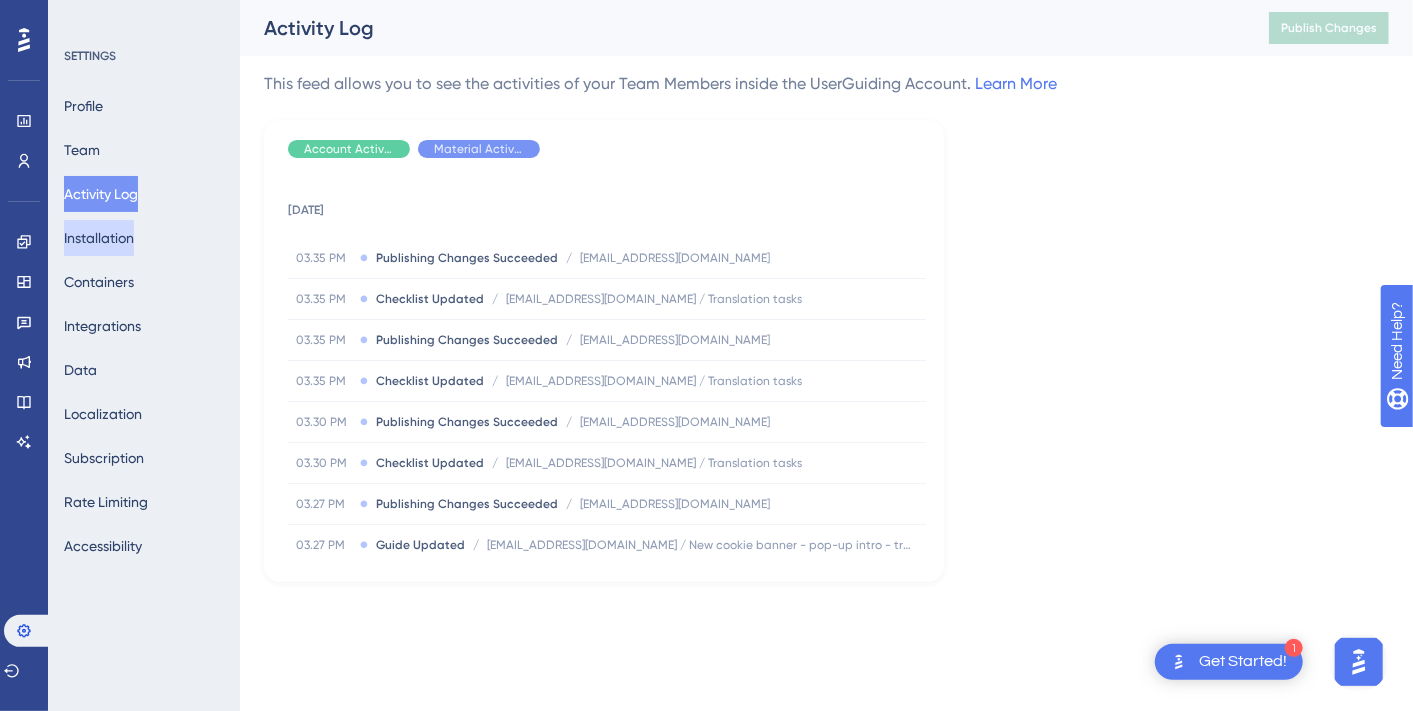 click on "Installation" at bounding box center [99, 238] 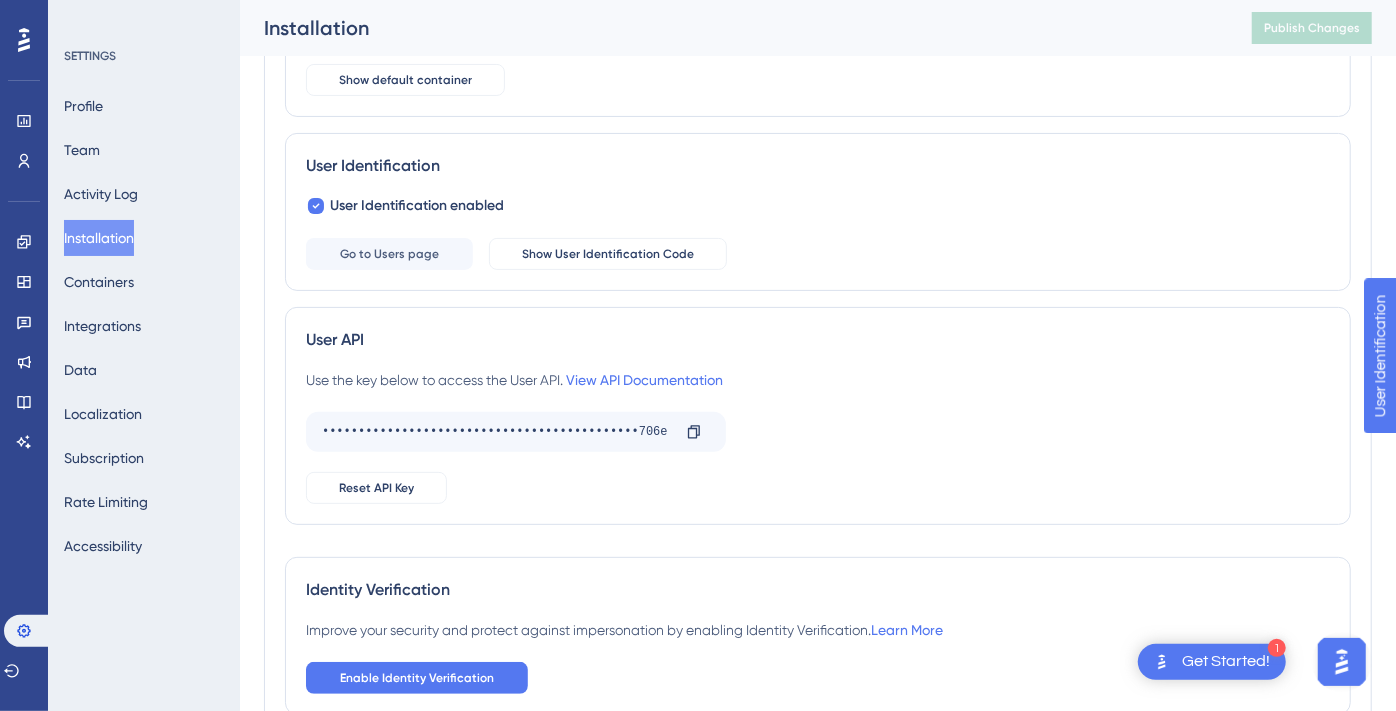 scroll, scrollTop: 340, scrollLeft: 0, axis: vertical 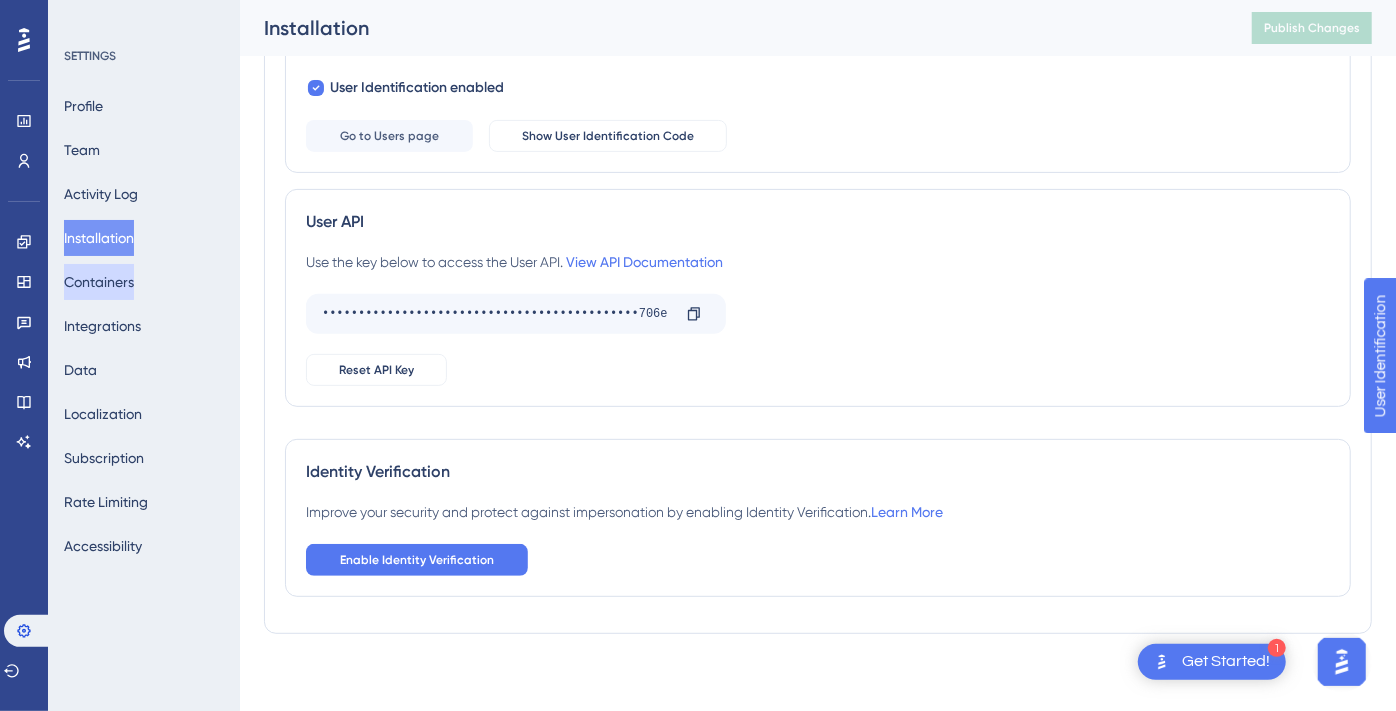click on "Containers" at bounding box center (99, 282) 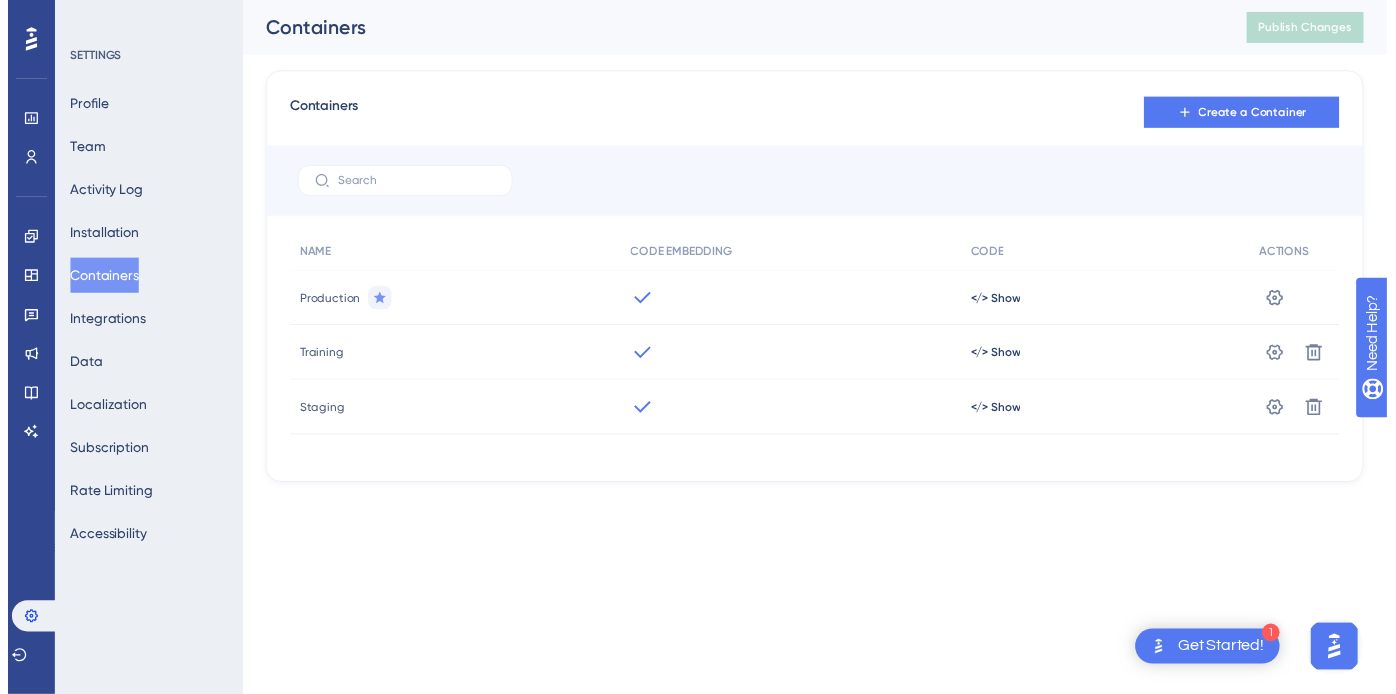 scroll, scrollTop: 0, scrollLeft: 0, axis: both 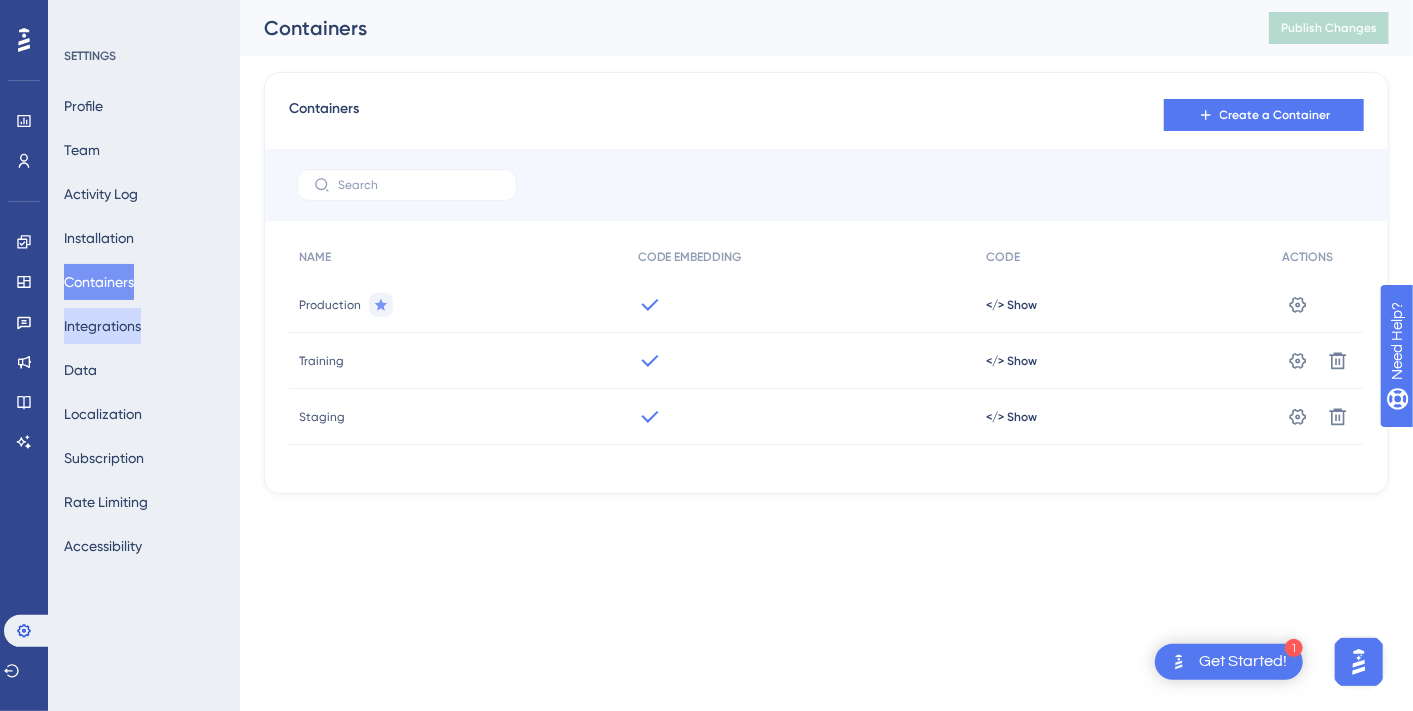 click on "Integrations" at bounding box center [102, 326] 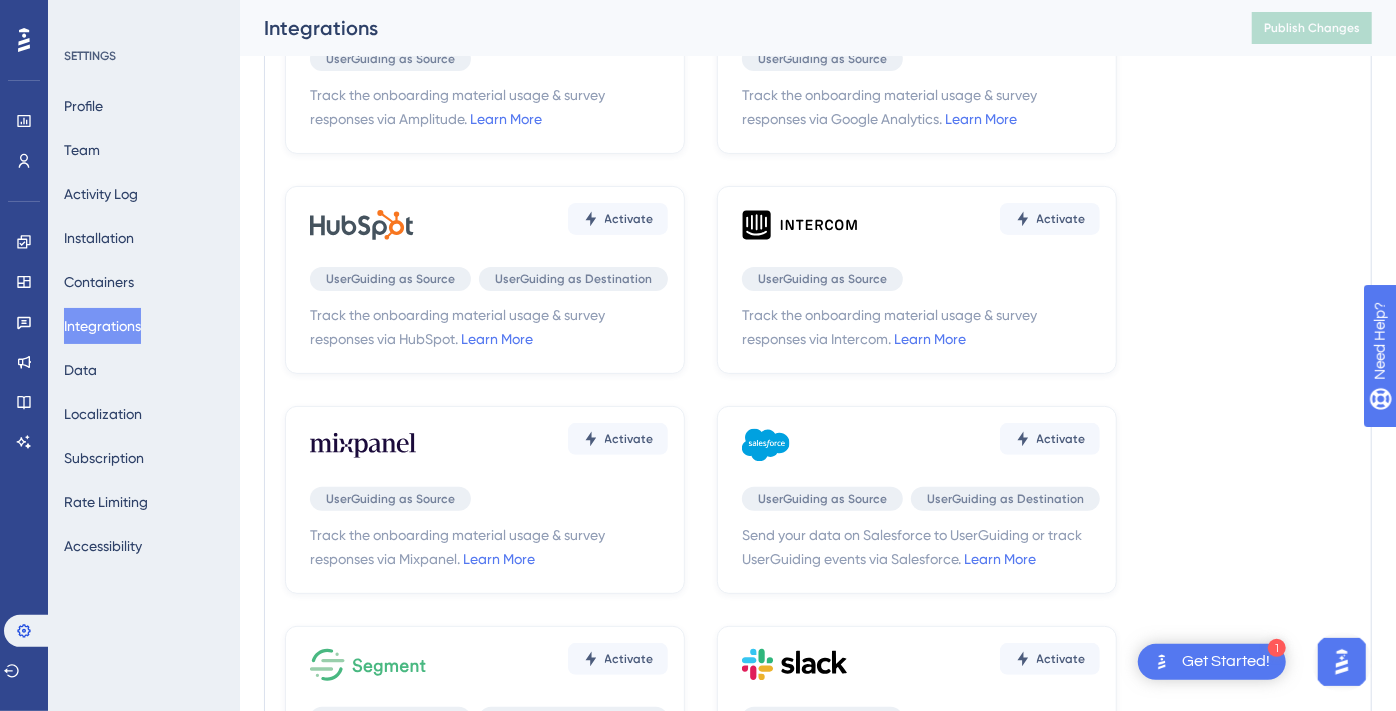 scroll, scrollTop: 222, scrollLeft: 0, axis: vertical 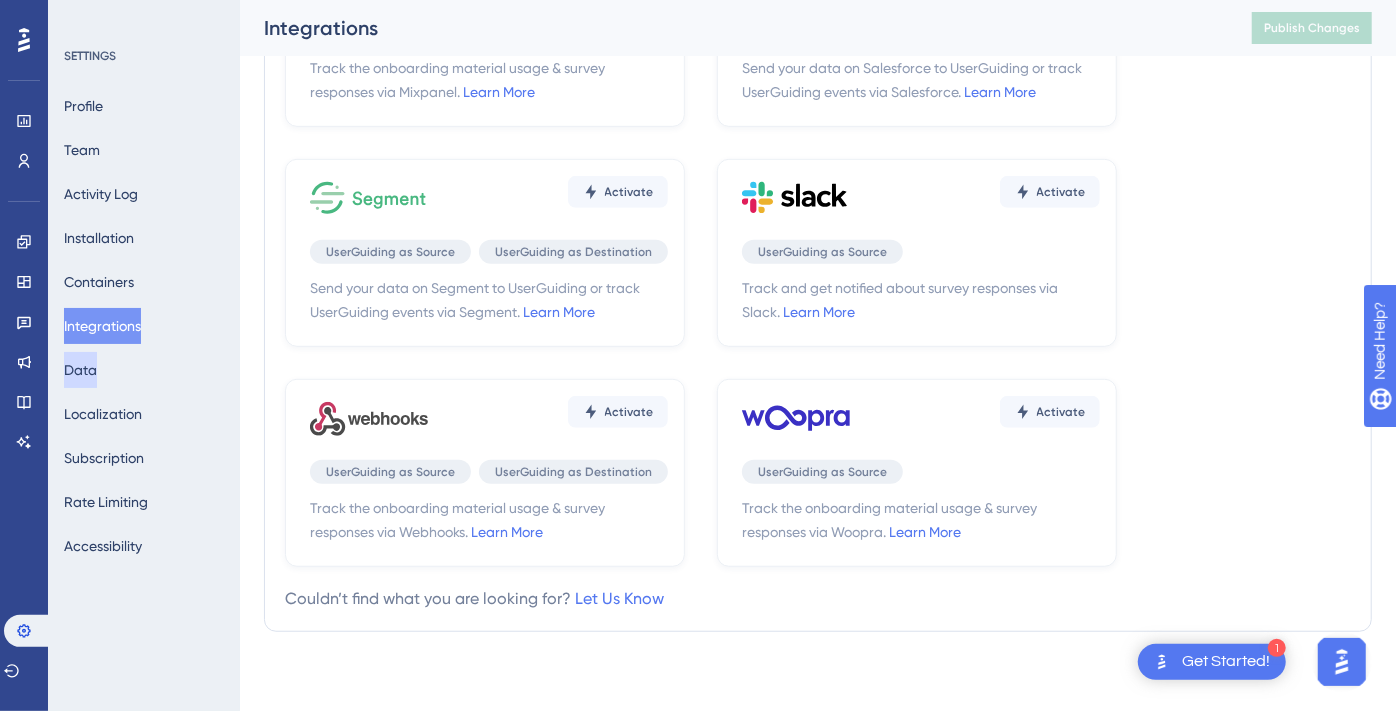 click on "Data" at bounding box center [80, 370] 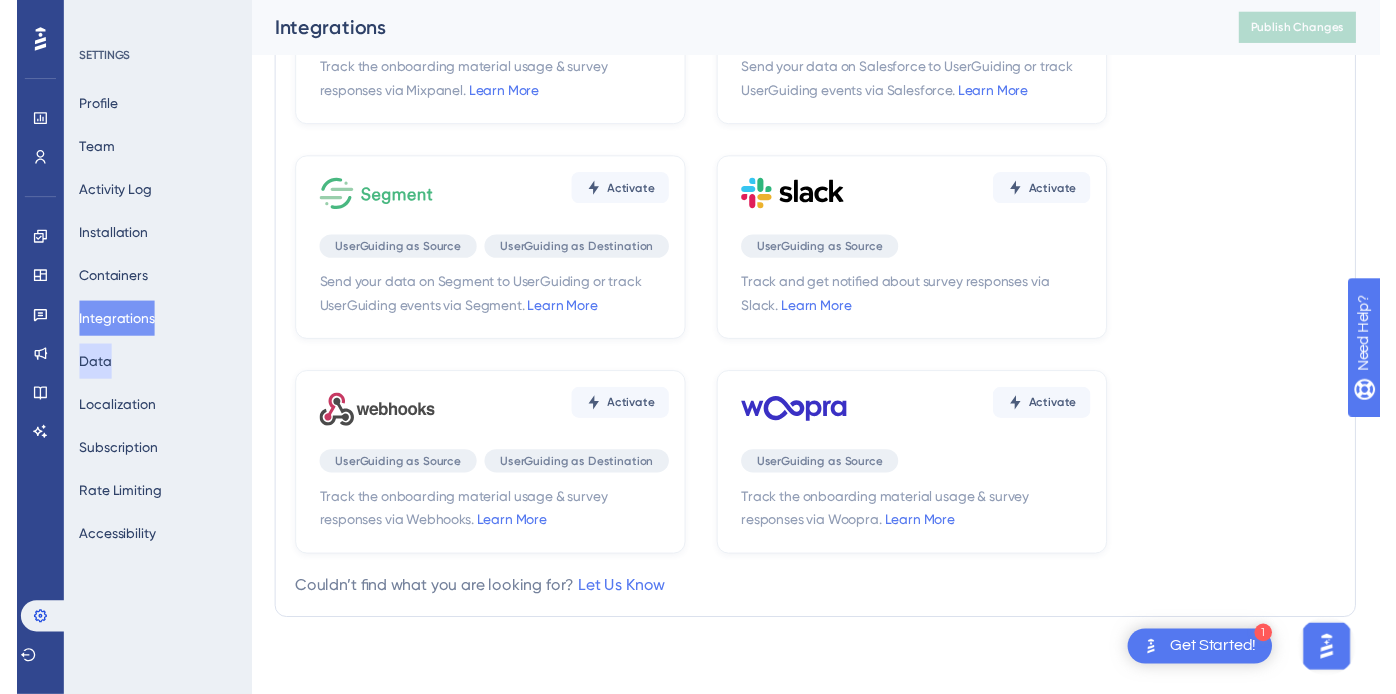 scroll, scrollTop: 0, scrollLeft: 0, axis: both 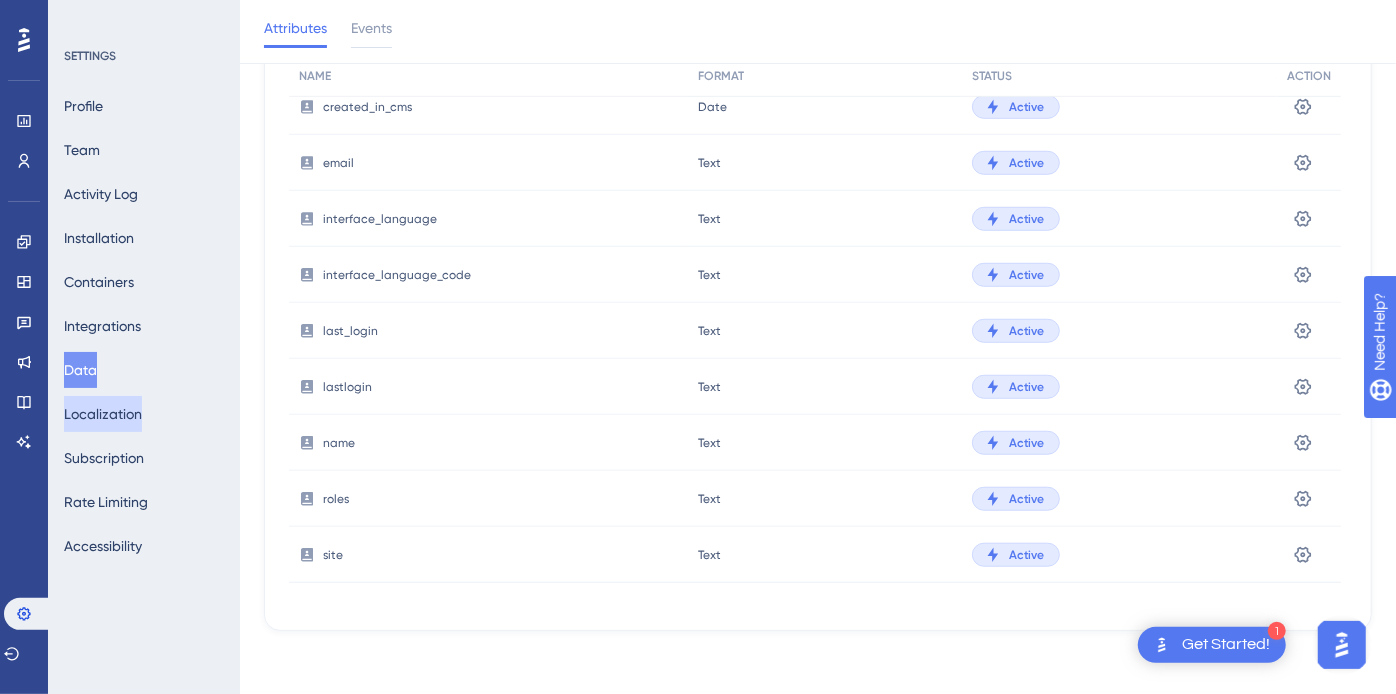 click on "Localization" at bounding box center (103, 414) 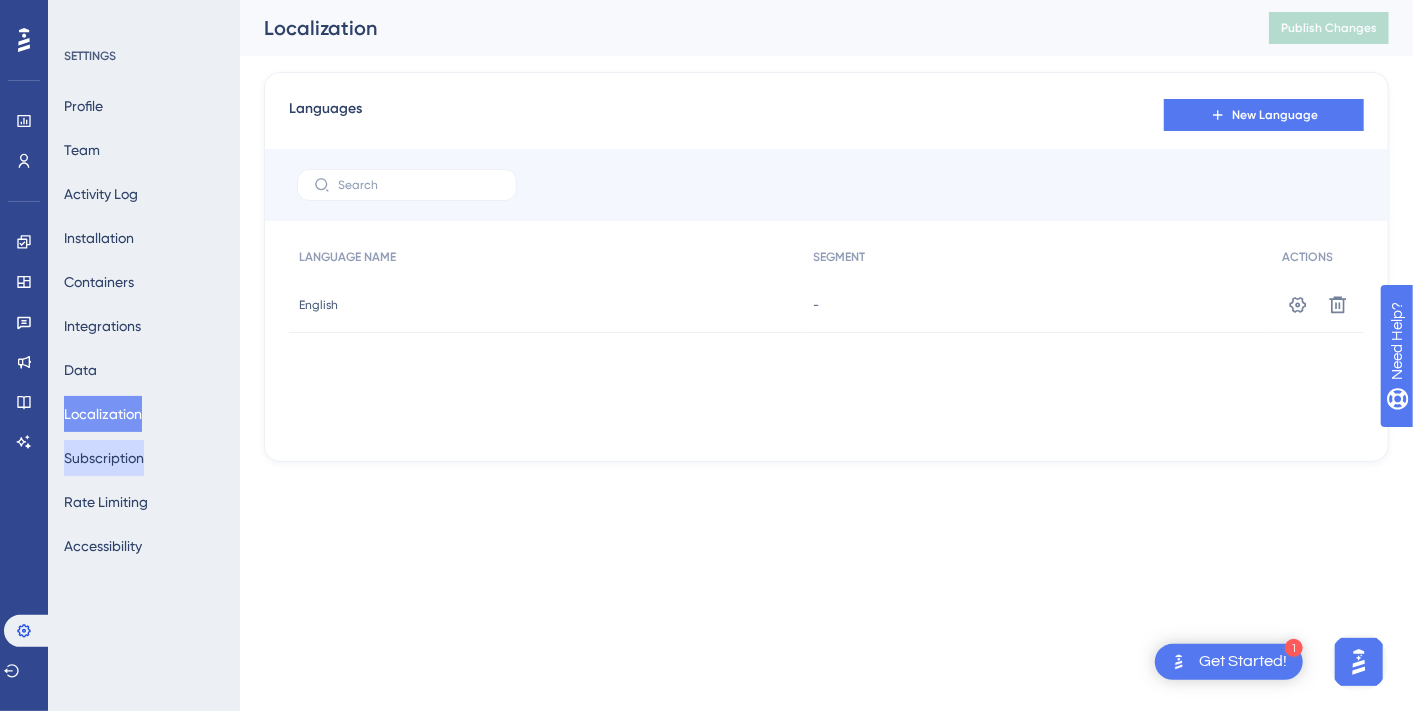 click on "Subscription" at bounding box center [104, 458] 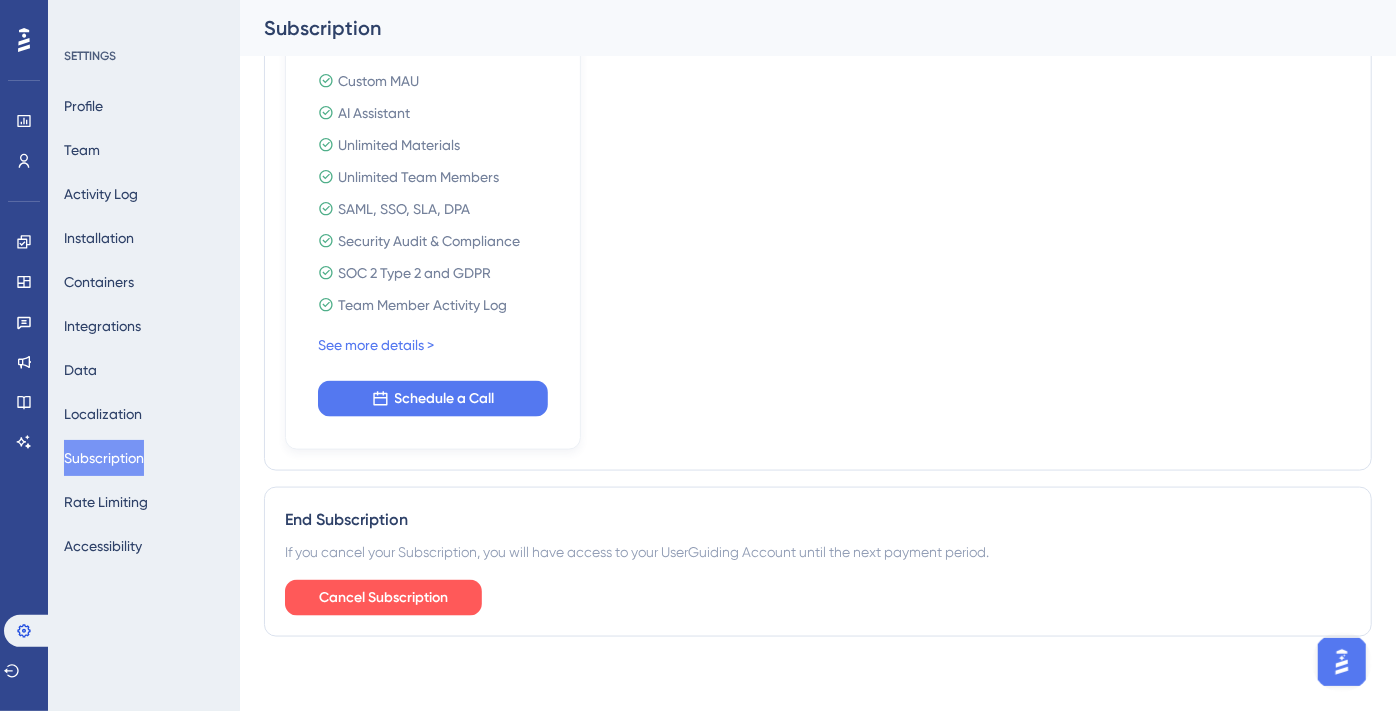 scroll, scrollTop: 1459, scrollLeft: 0, axis: vertical 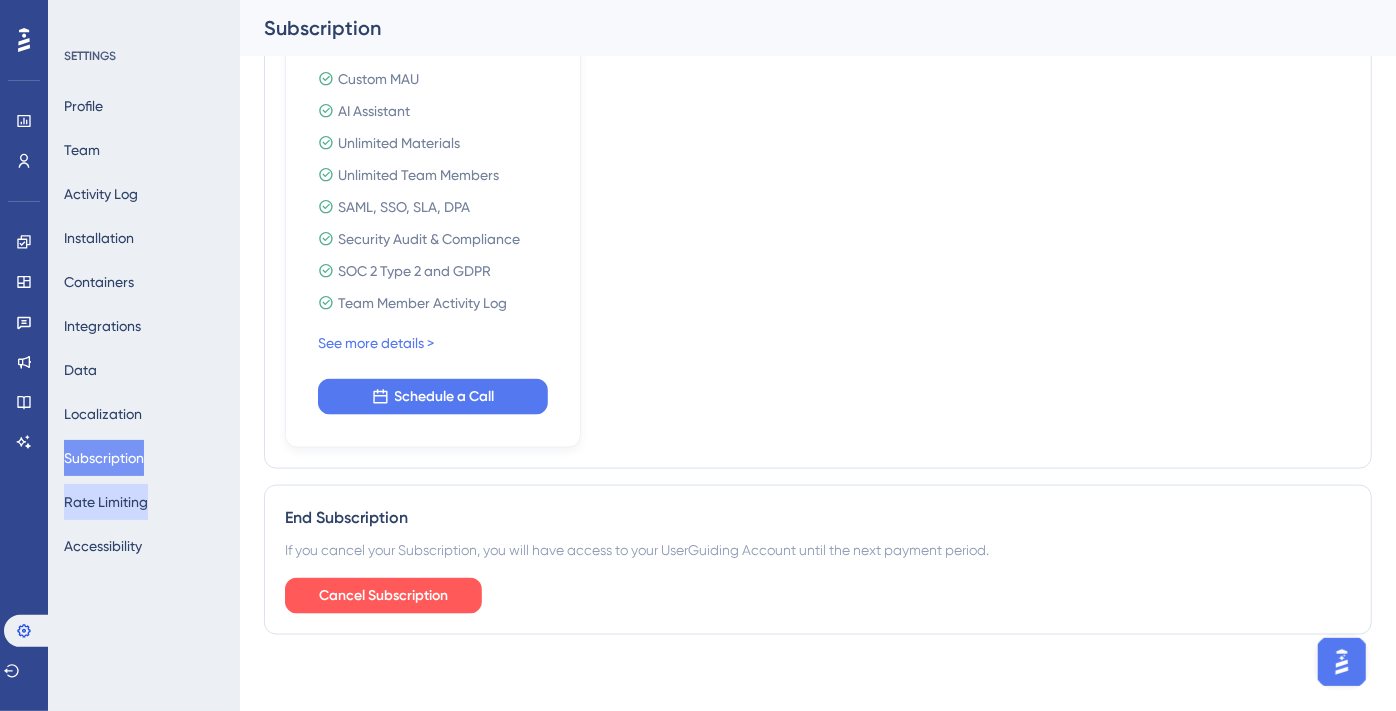 click on "Rate Limiting" at bounding box center [106, 502] 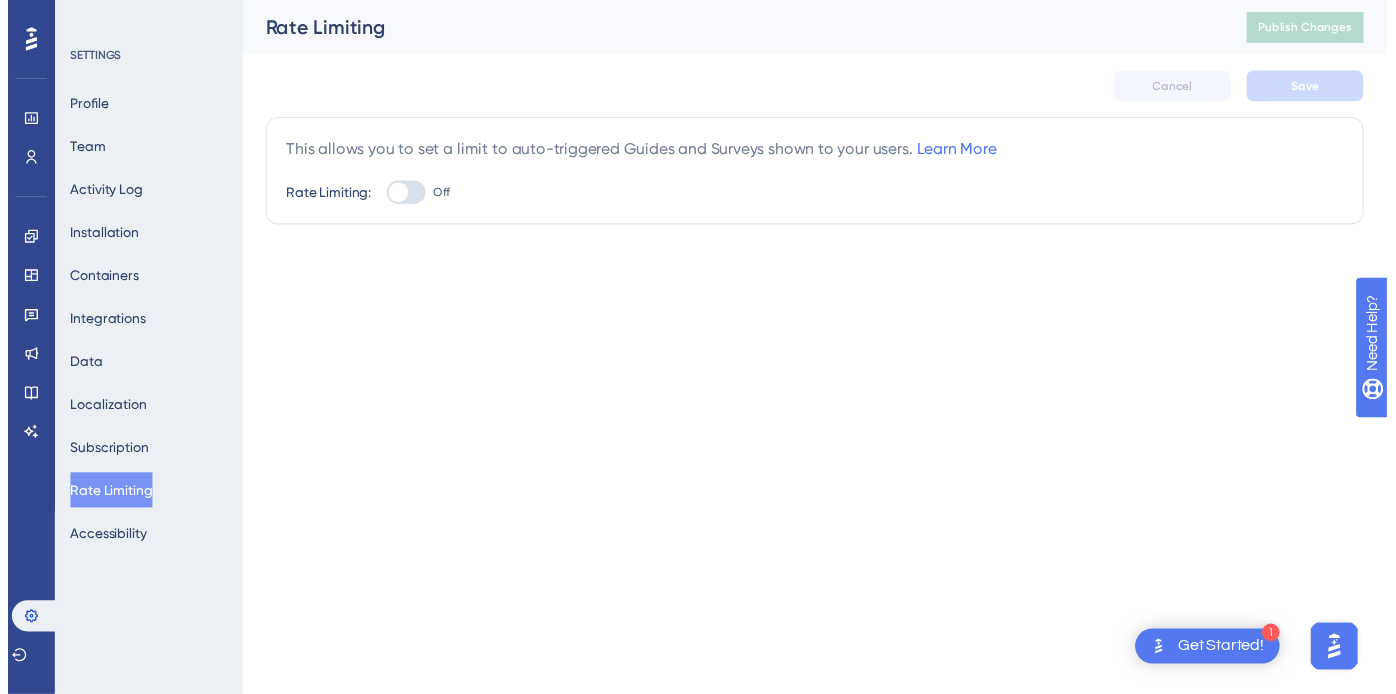 scroll, scrollTop: 0, scrollLeft: 0, axis: both 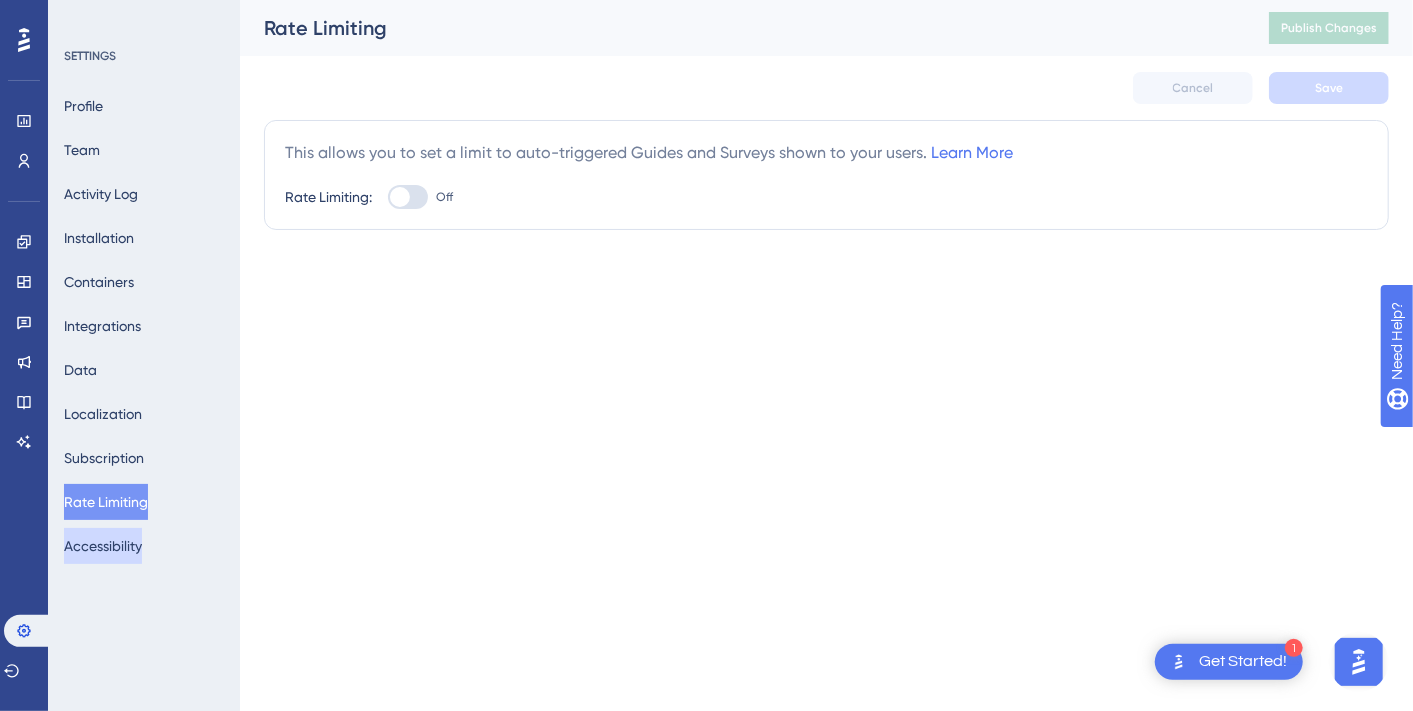 click on "Accessibility" at bounding box center [103, 546] 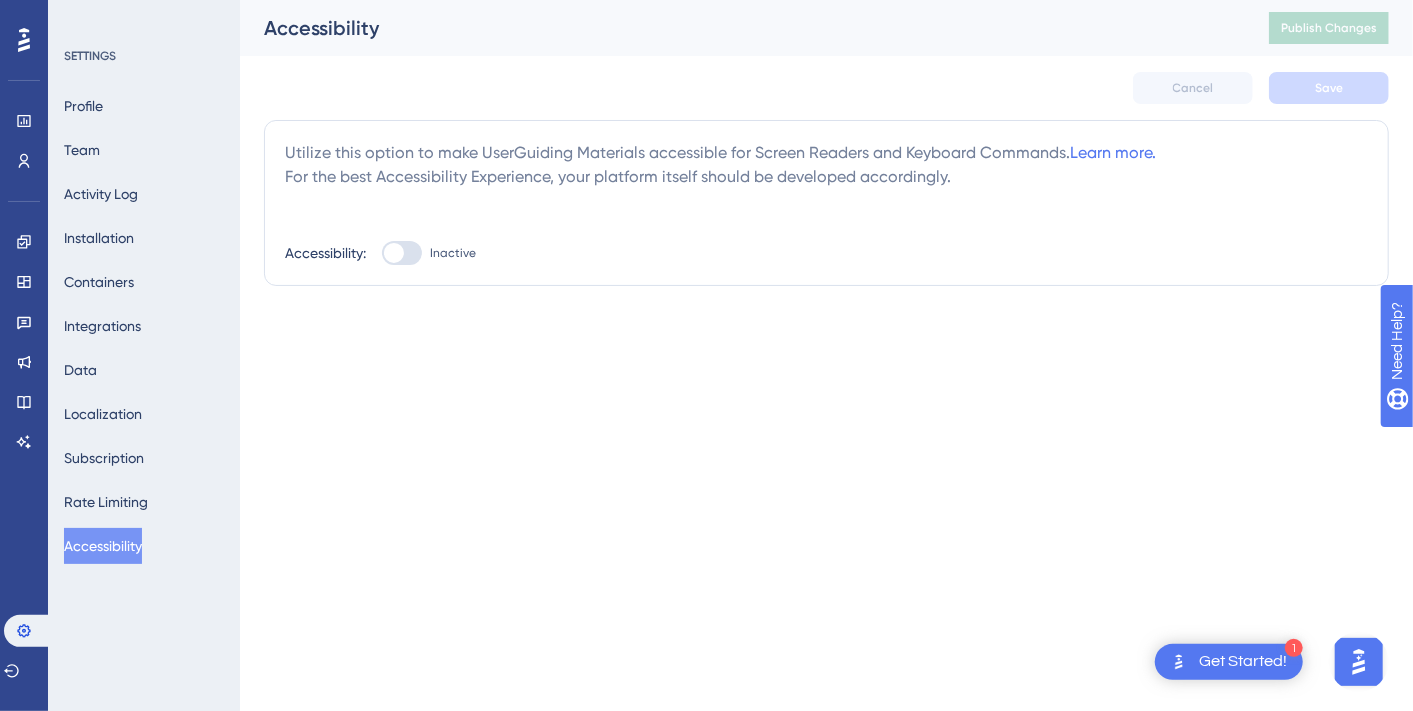 click on "Inactive" at bounding box center (429, 253) 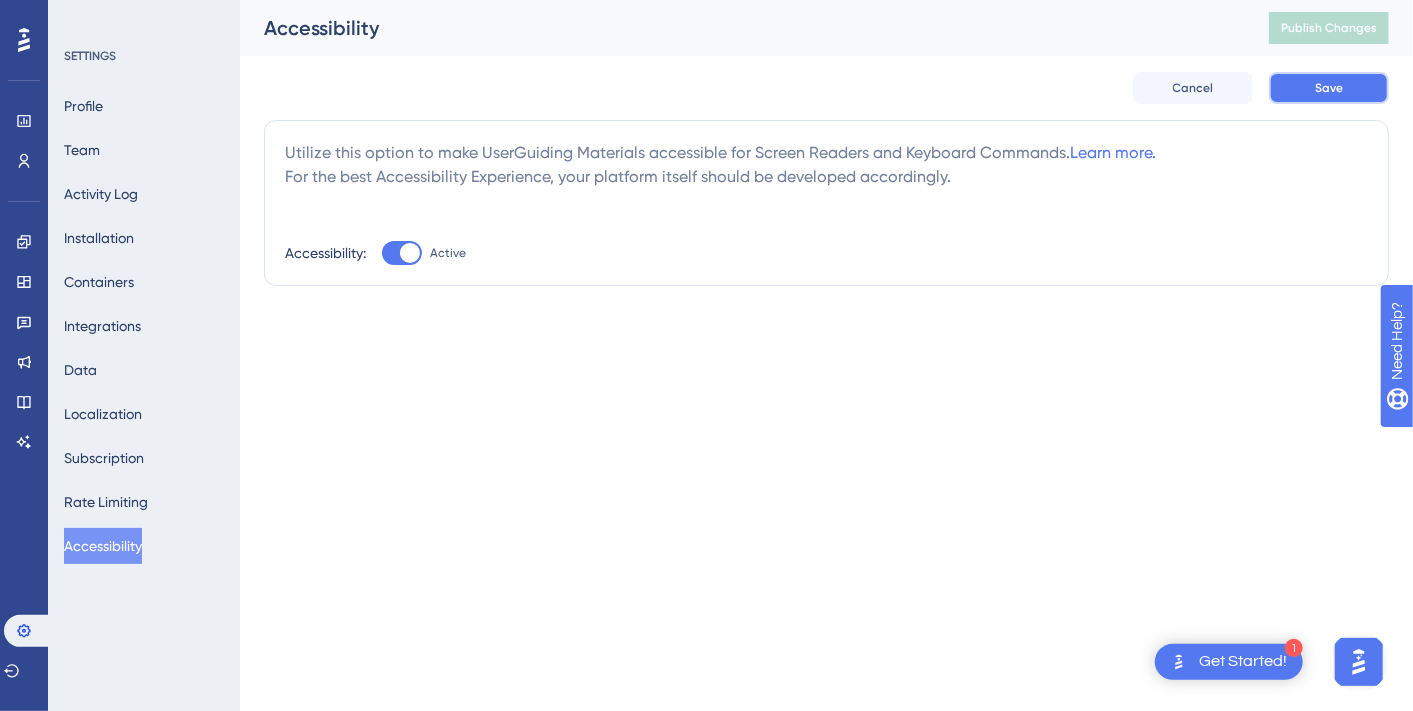 click on "Save" at bounding box center (1329, 88) 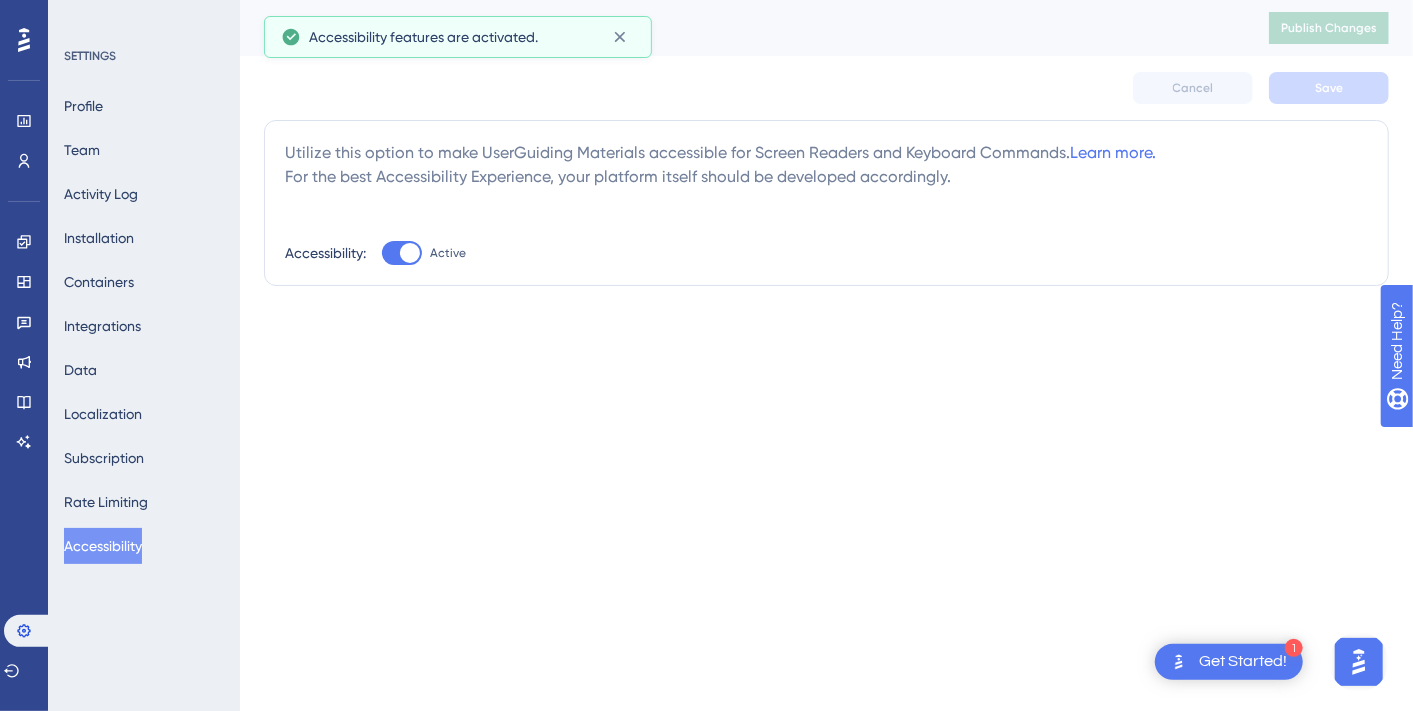 drag, startPoint x: 501, startPoint y: 364, endPoint x: 522, endPoint y: 342, distance: 30.413813 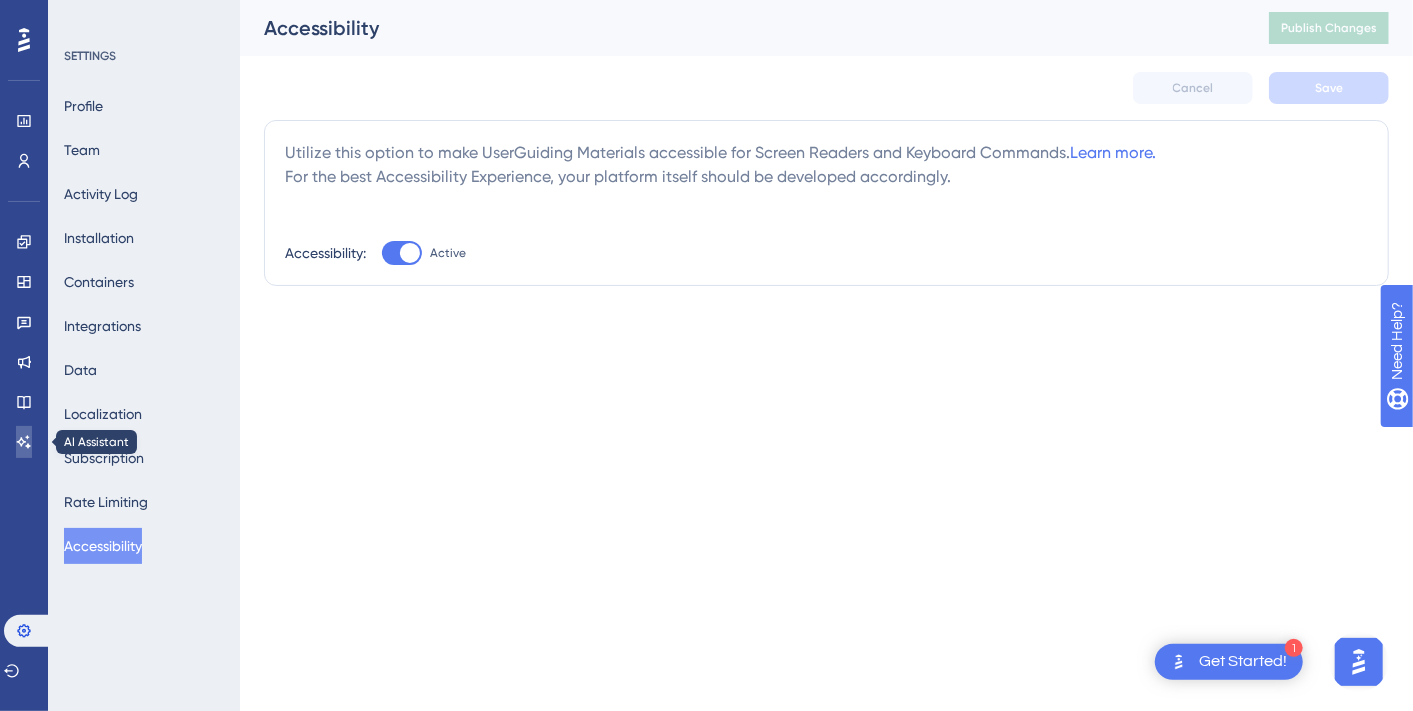 click at bounding box center (24, 442) 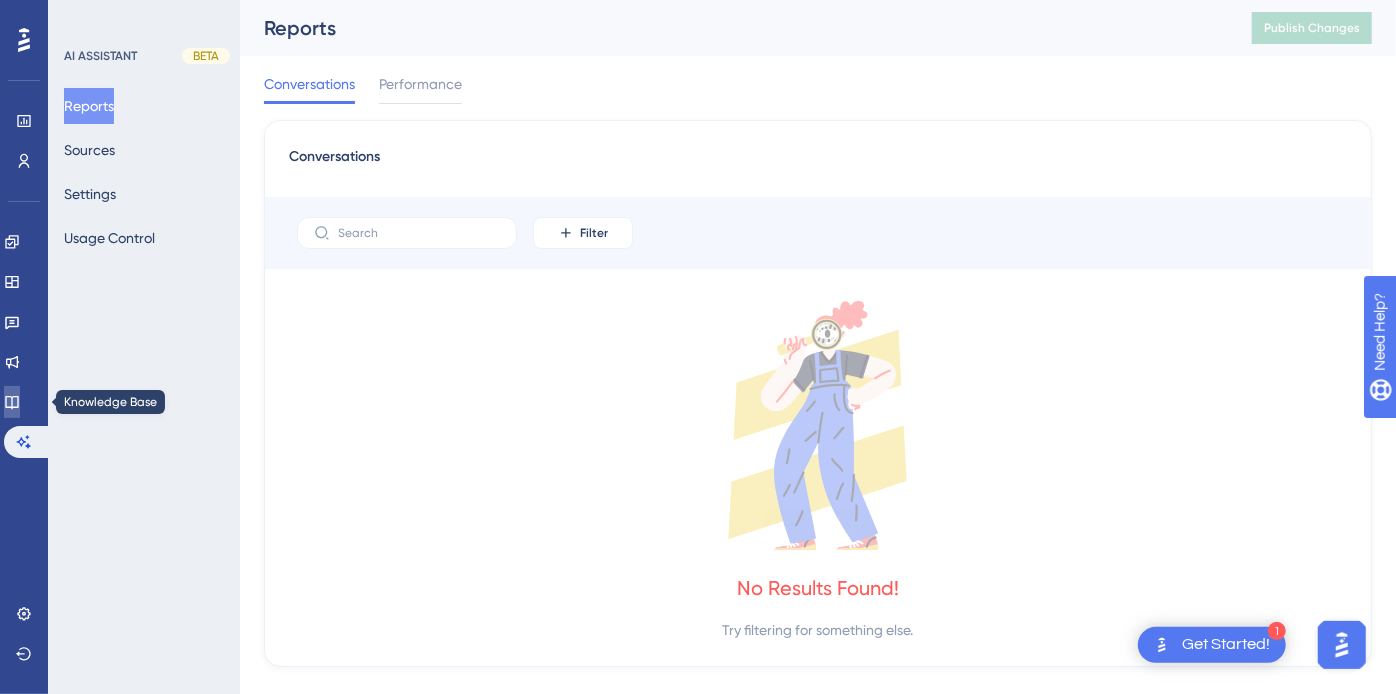 click at bounding box center (12, 402) 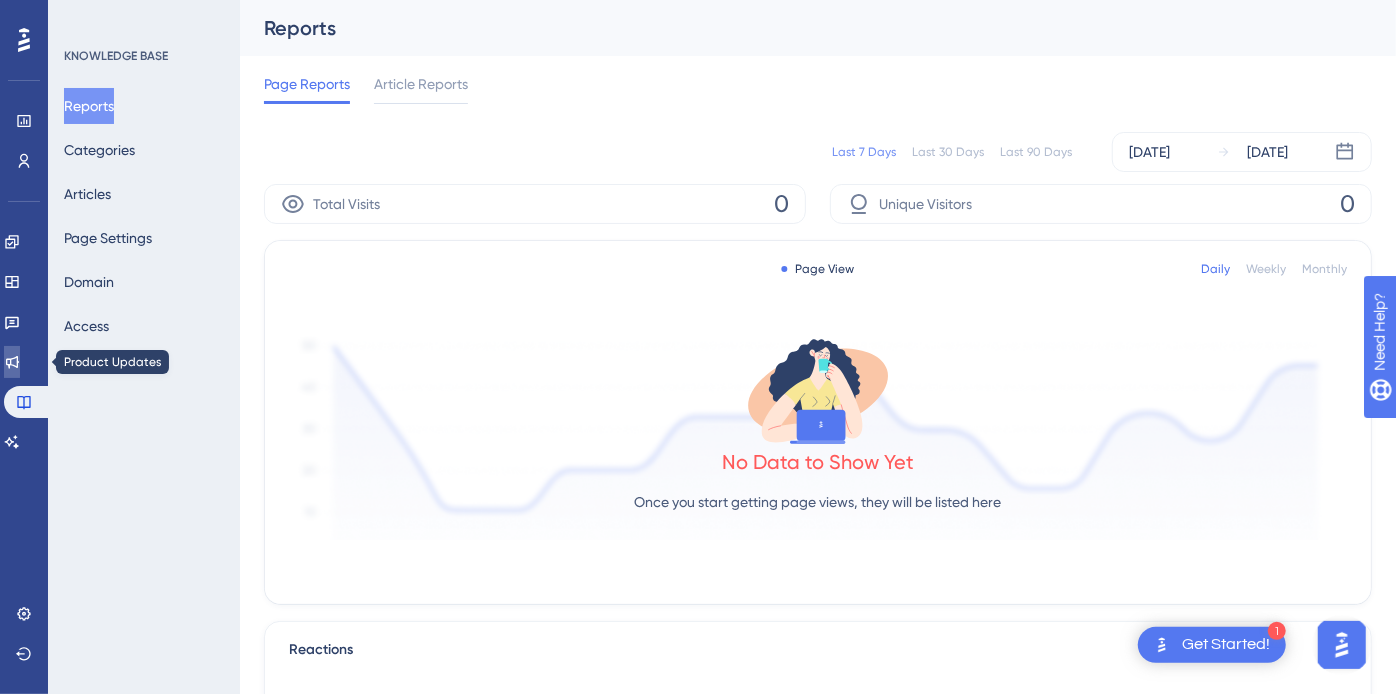 click 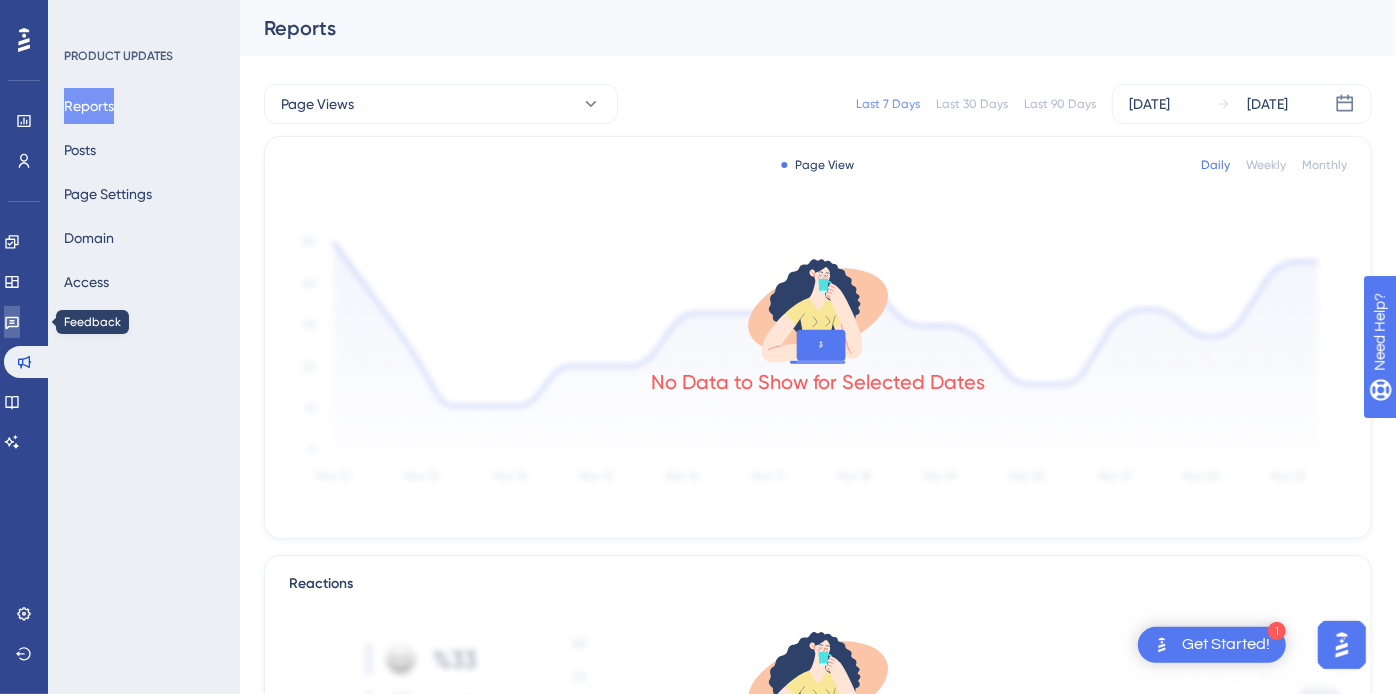 click 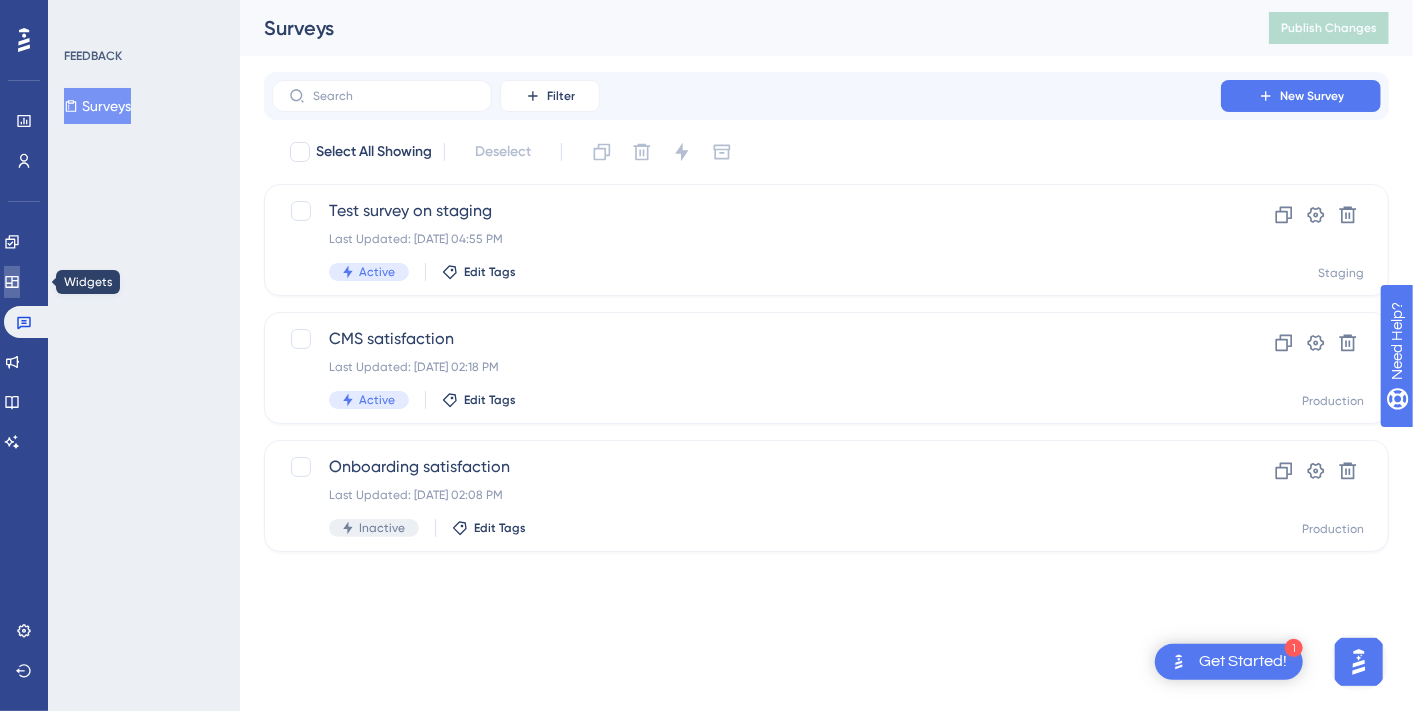 click at bounding box center (12, 282) 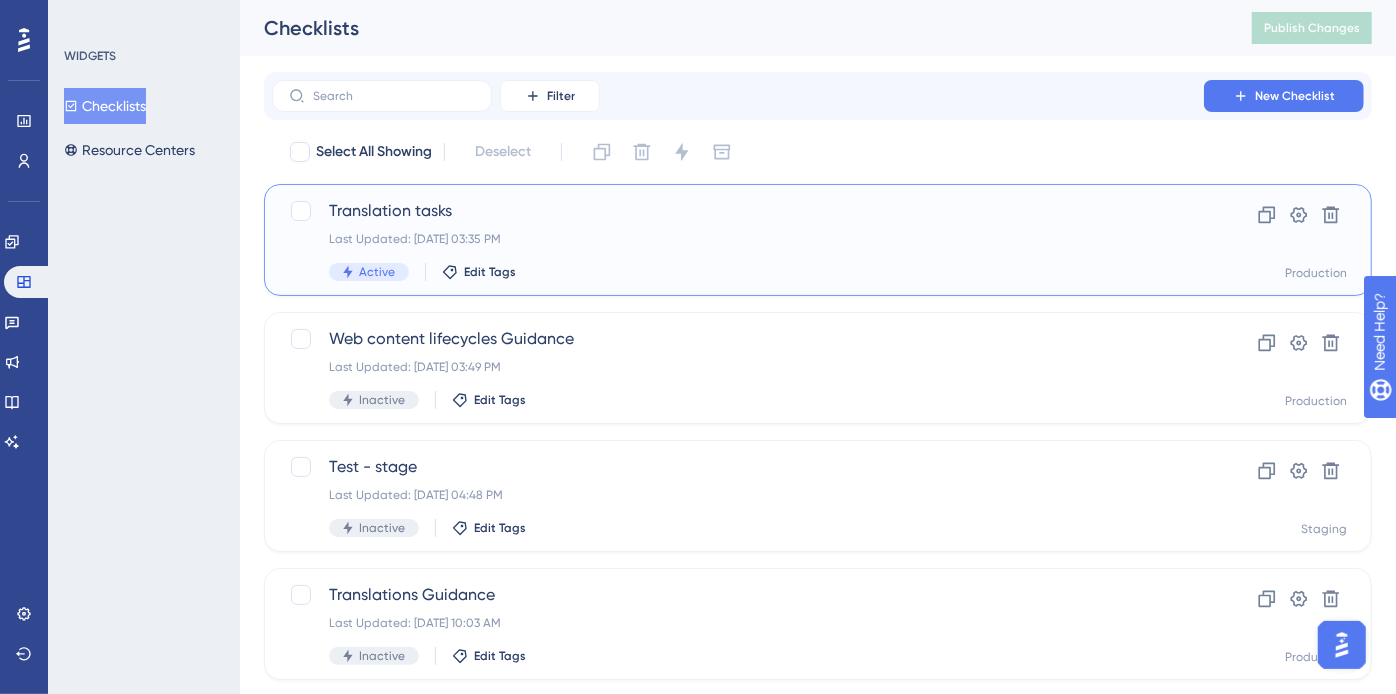 click on "Translation tasks" at bounding box center [738, 211] 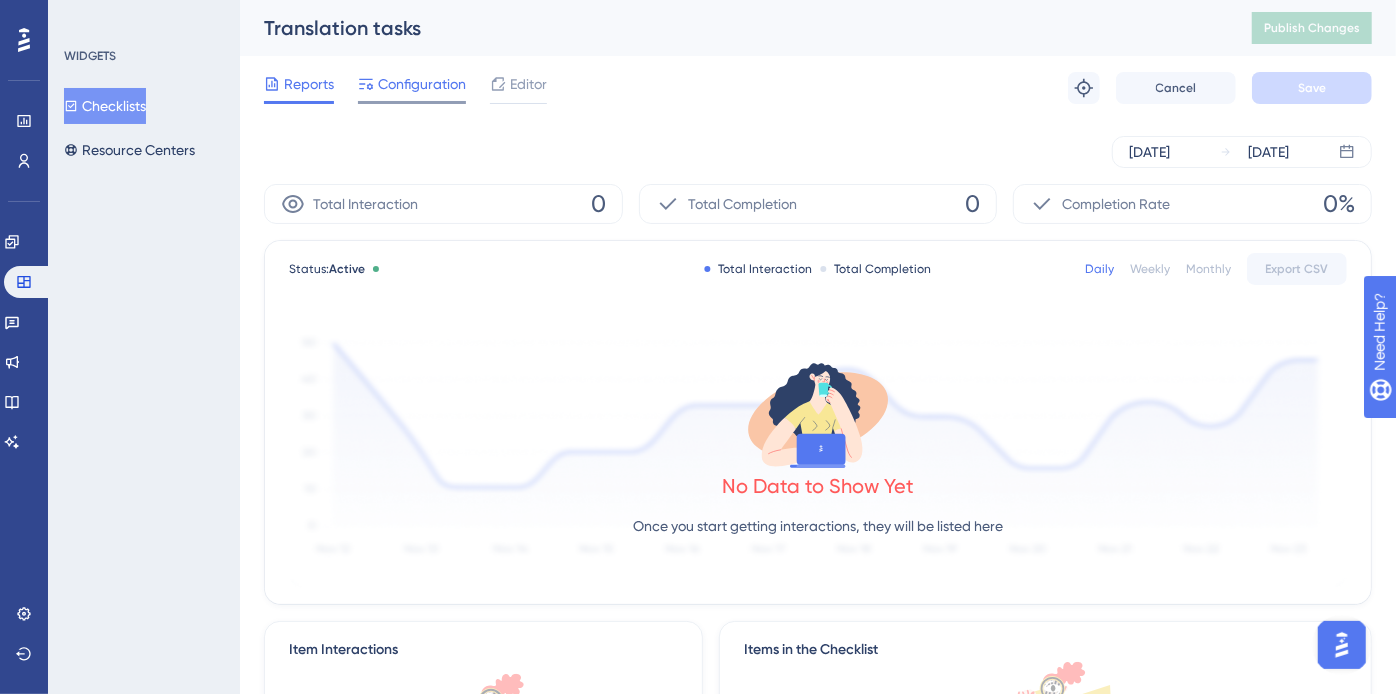 click on "Configuration" at bounding box center [422, 84] 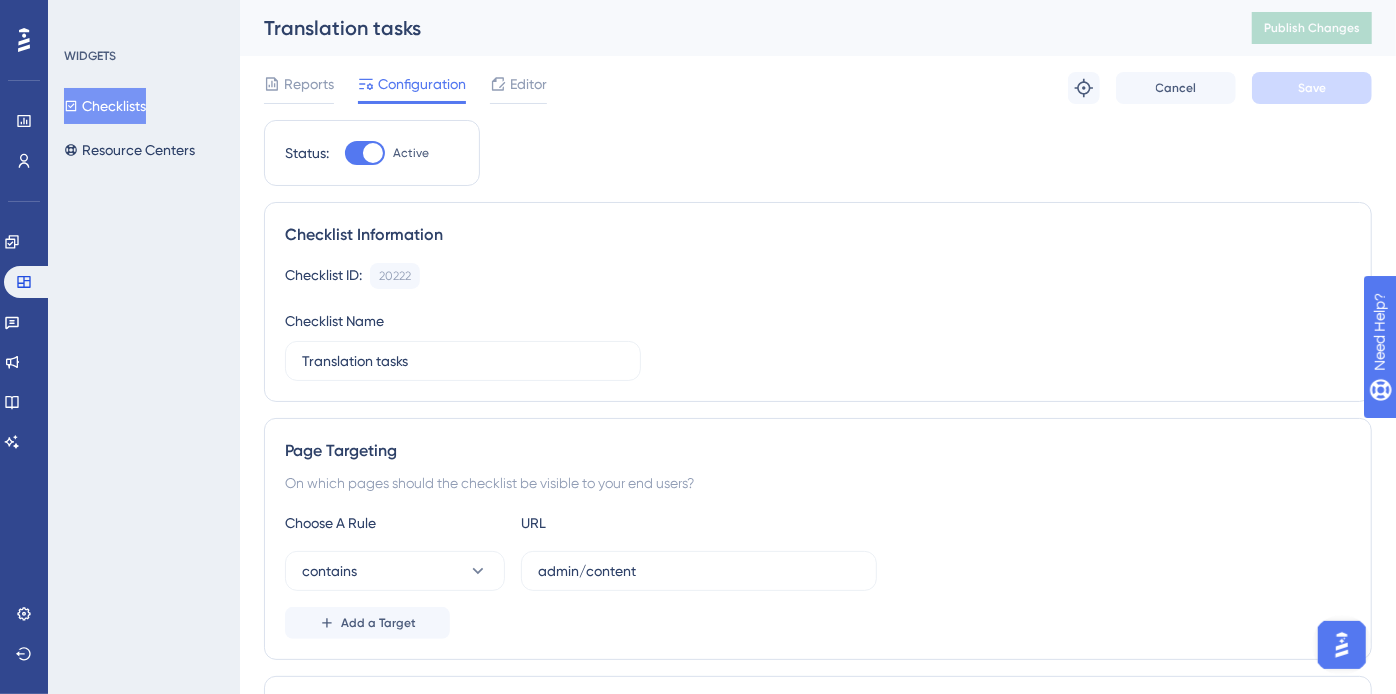 drag, startPoint x: 410, startPoint y: 91, endPoint x: 350, endPoint y: 151, distance: 84.85281 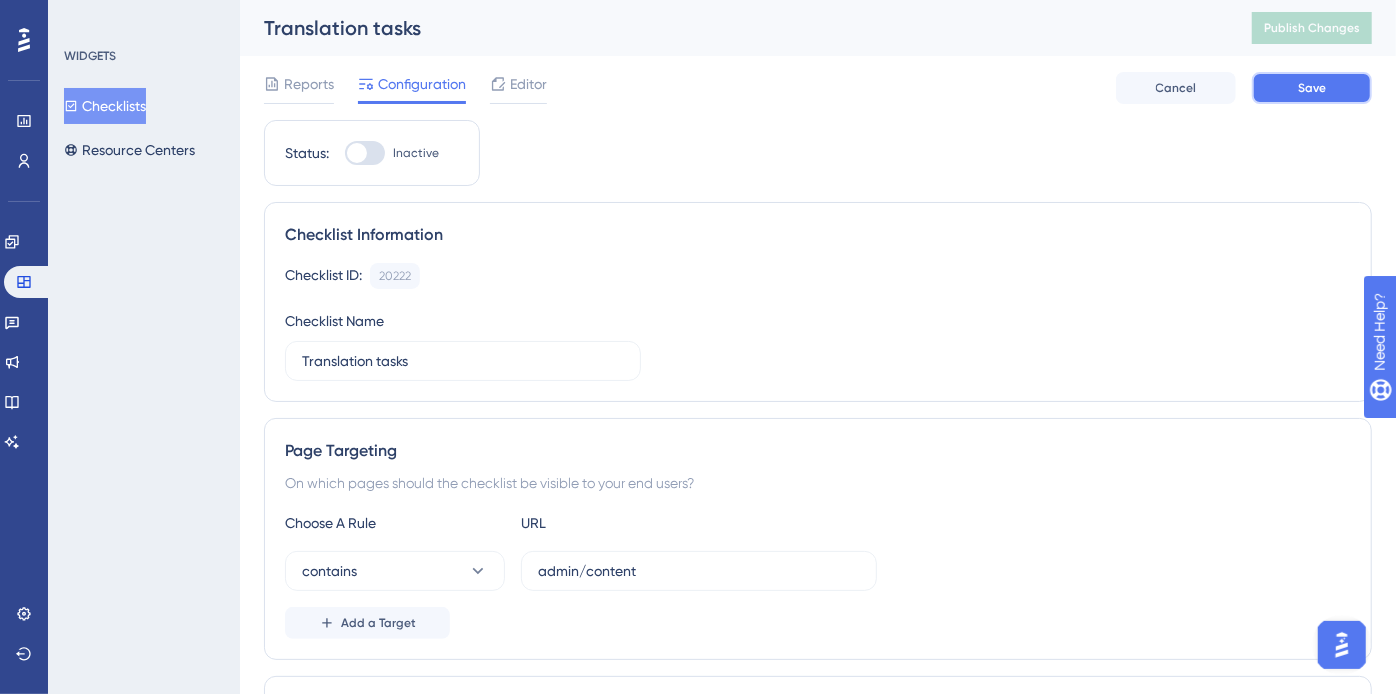click on "Save" at bounding box center [1312, 88] 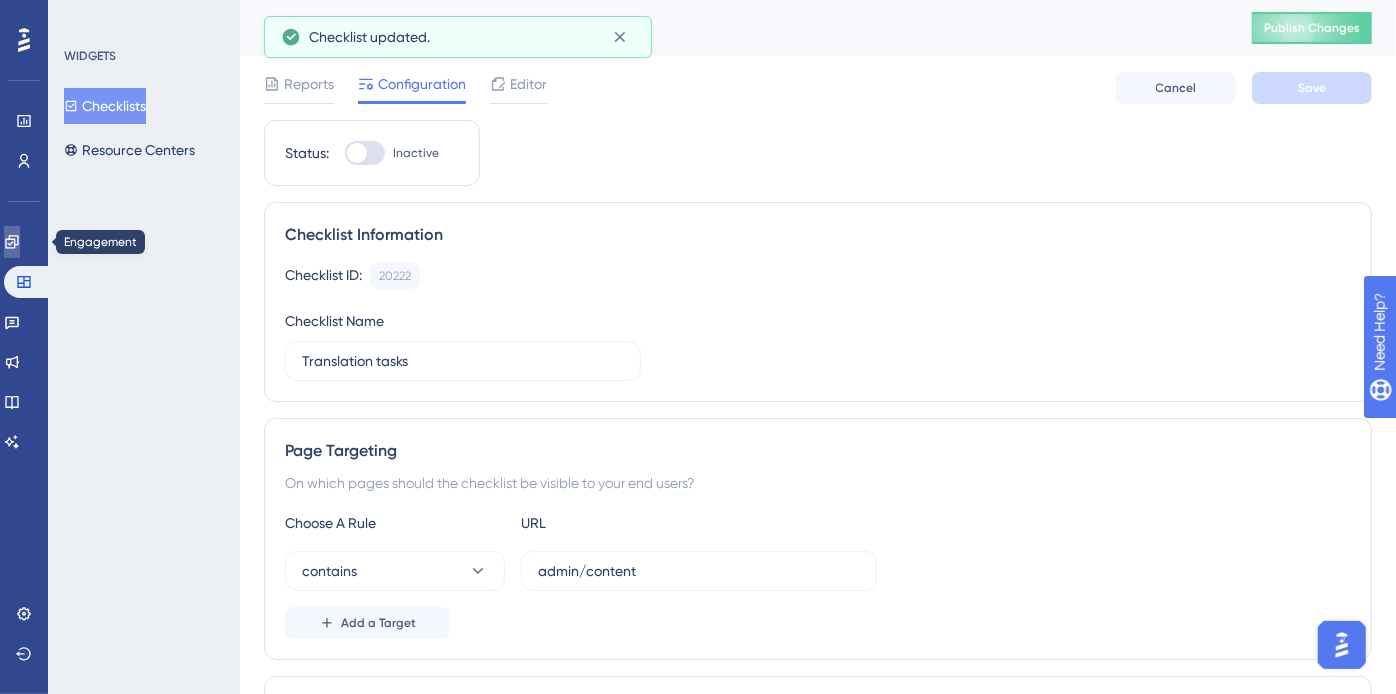 drag, startPoint x: 15, startPoint y: 248, endPoint x: 25, endPoint y: 237, distance: 14.866069 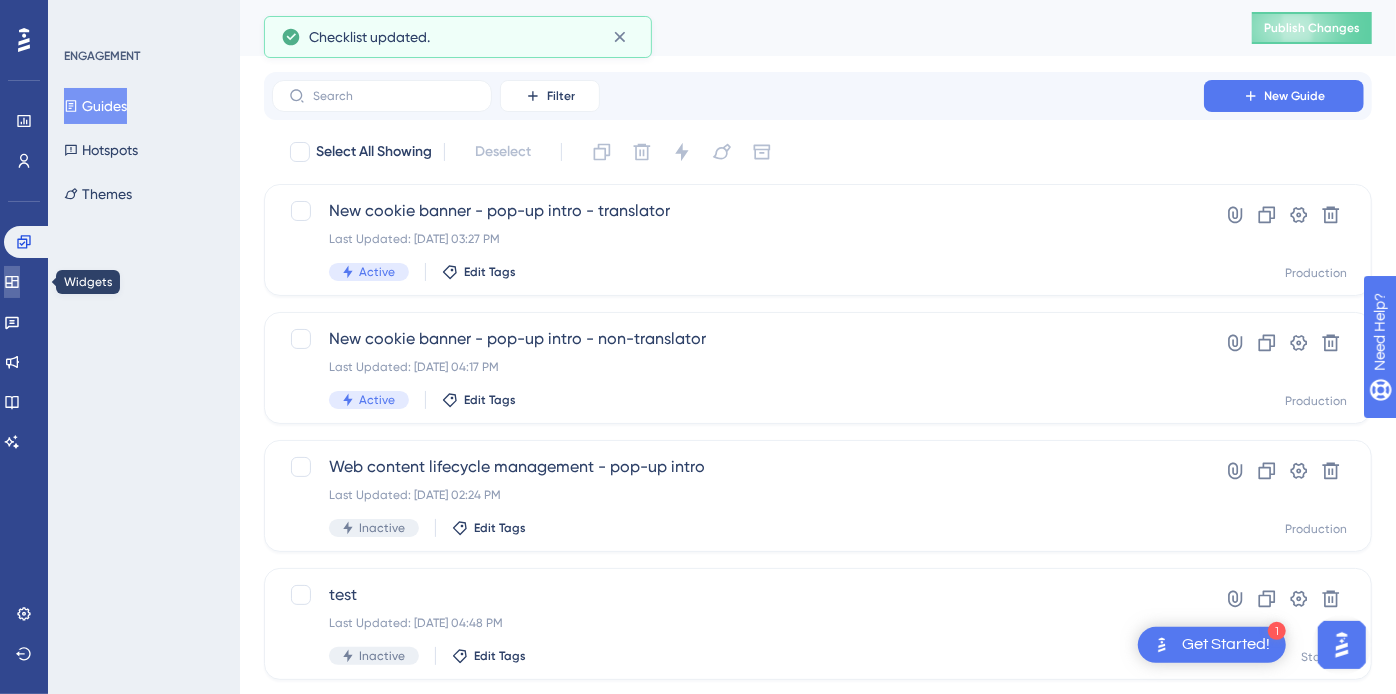 click 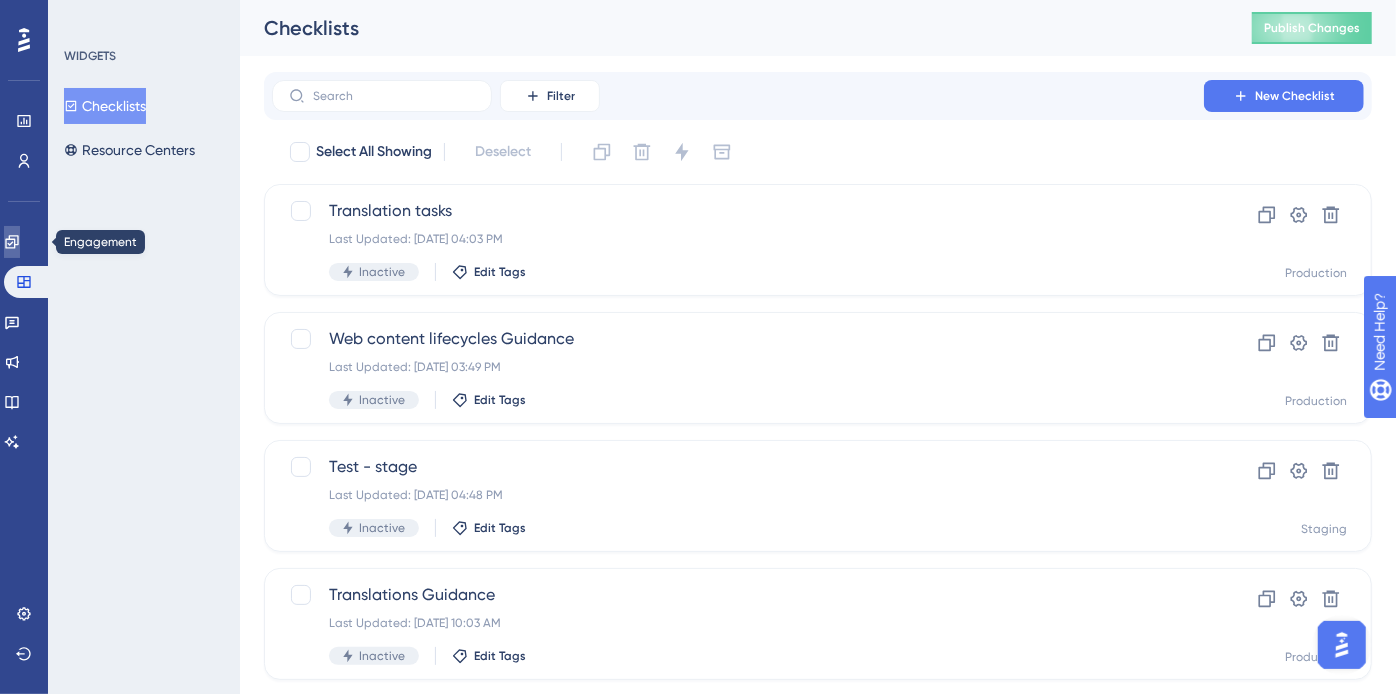 click 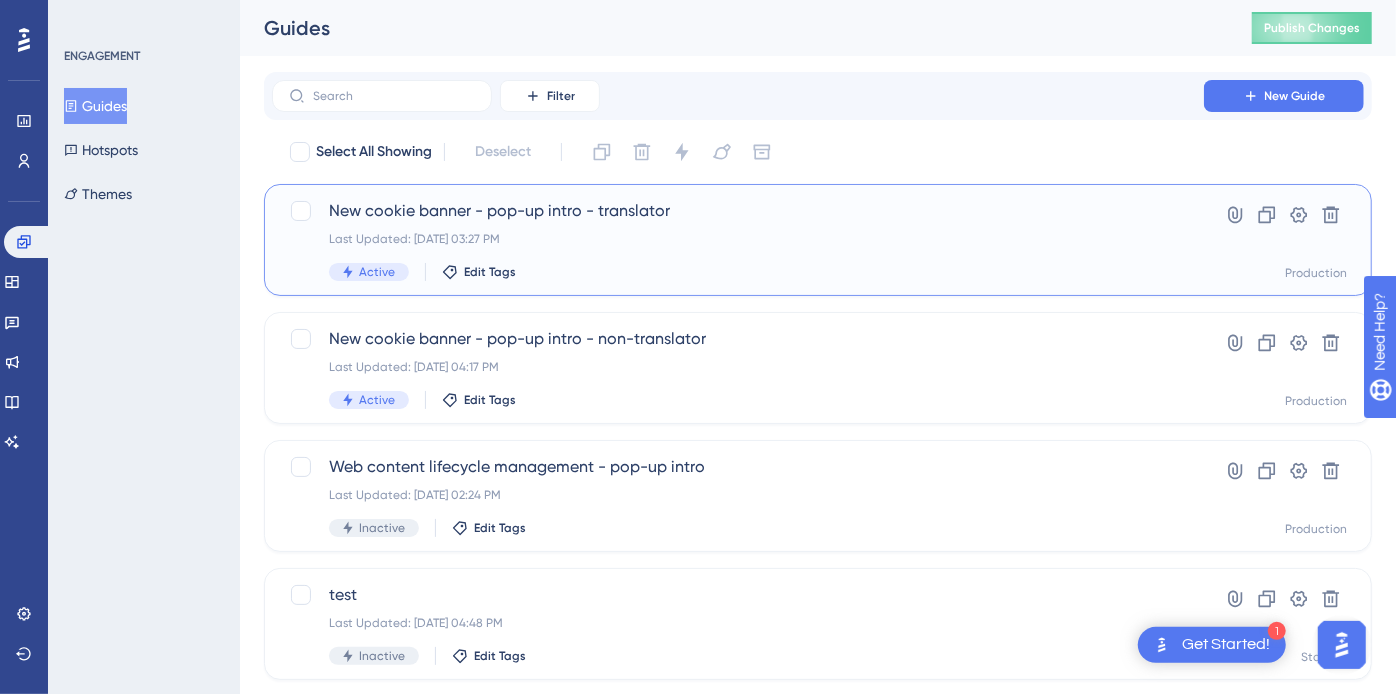 click on "New cookie banner - pop-up intro - translator" at bounding box center [738, 211] 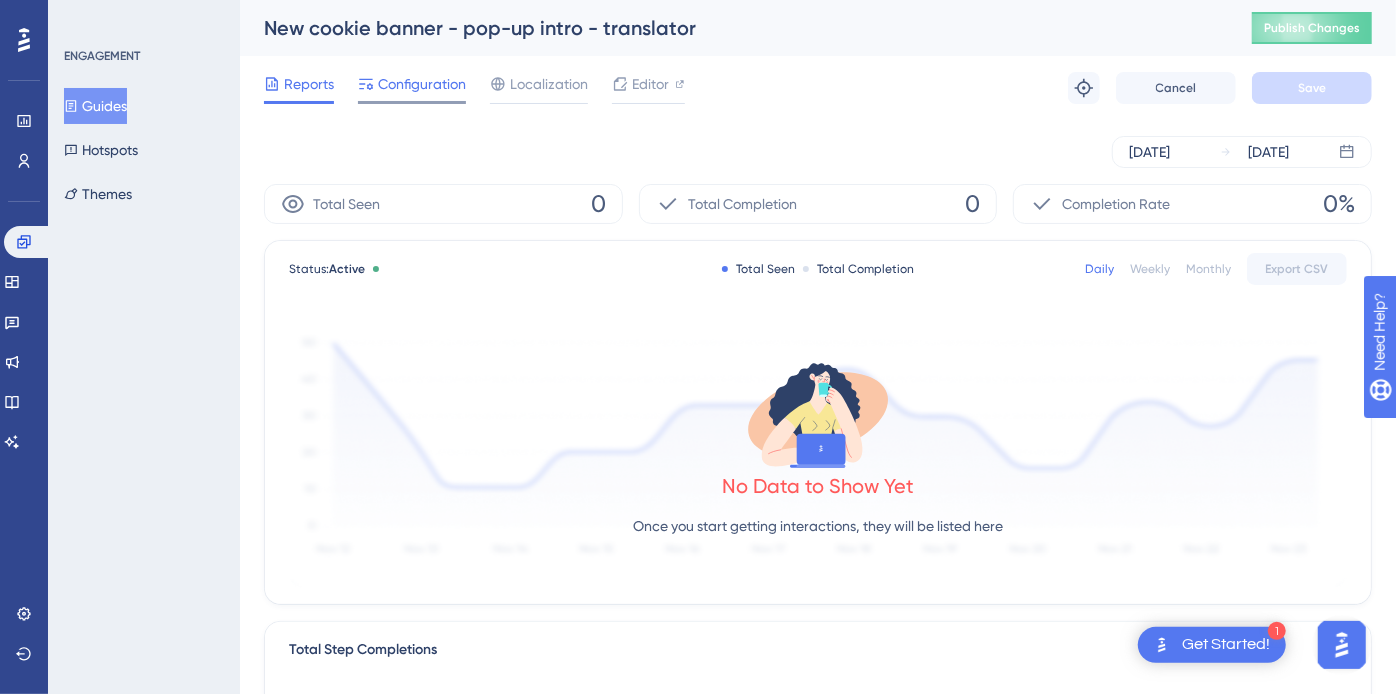 click on "Configuration" at bounding box center (422, 84) 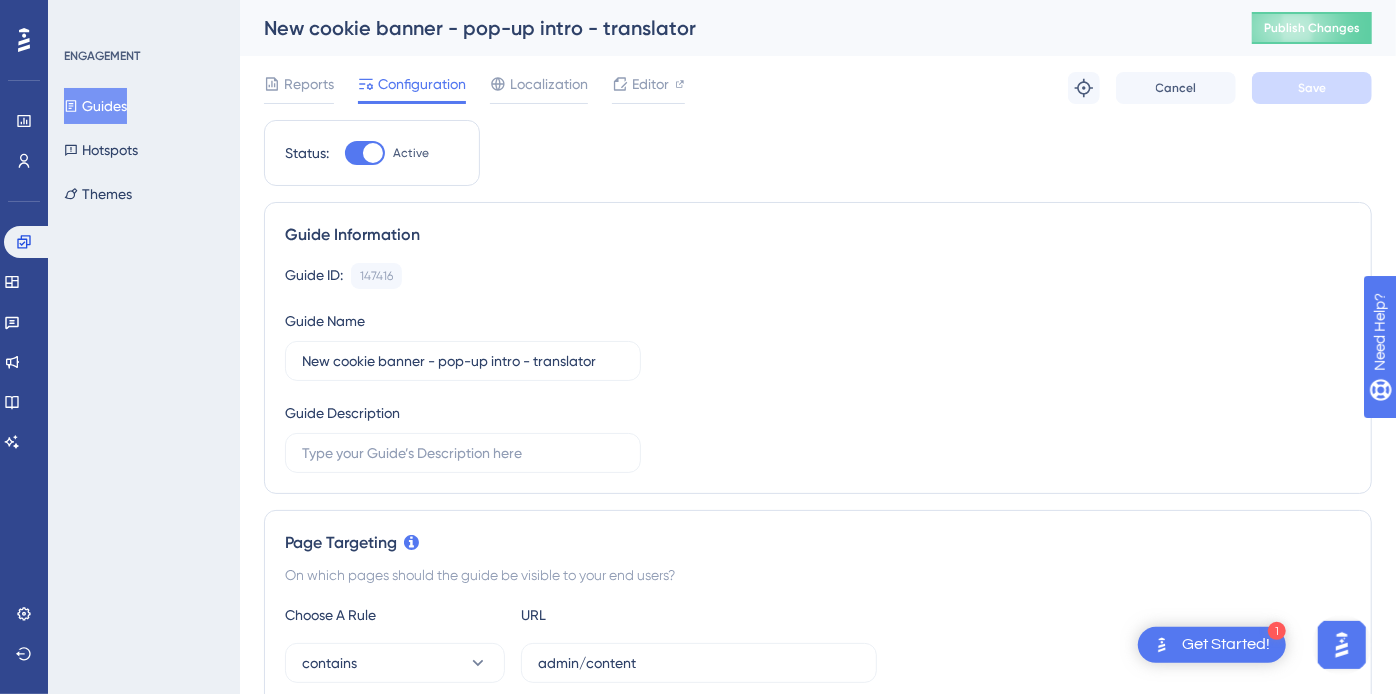 click at bounding box center [365, 153] 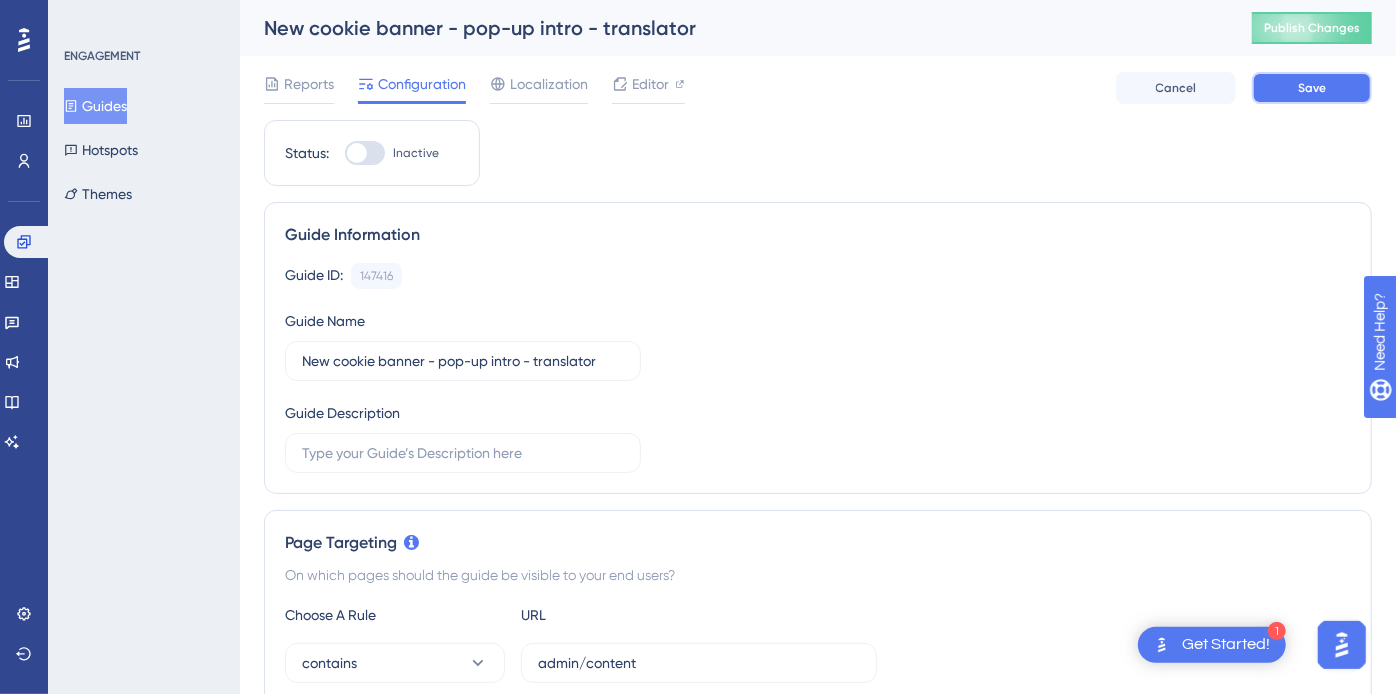 click on "Save" at bounding box center [1312, 88] 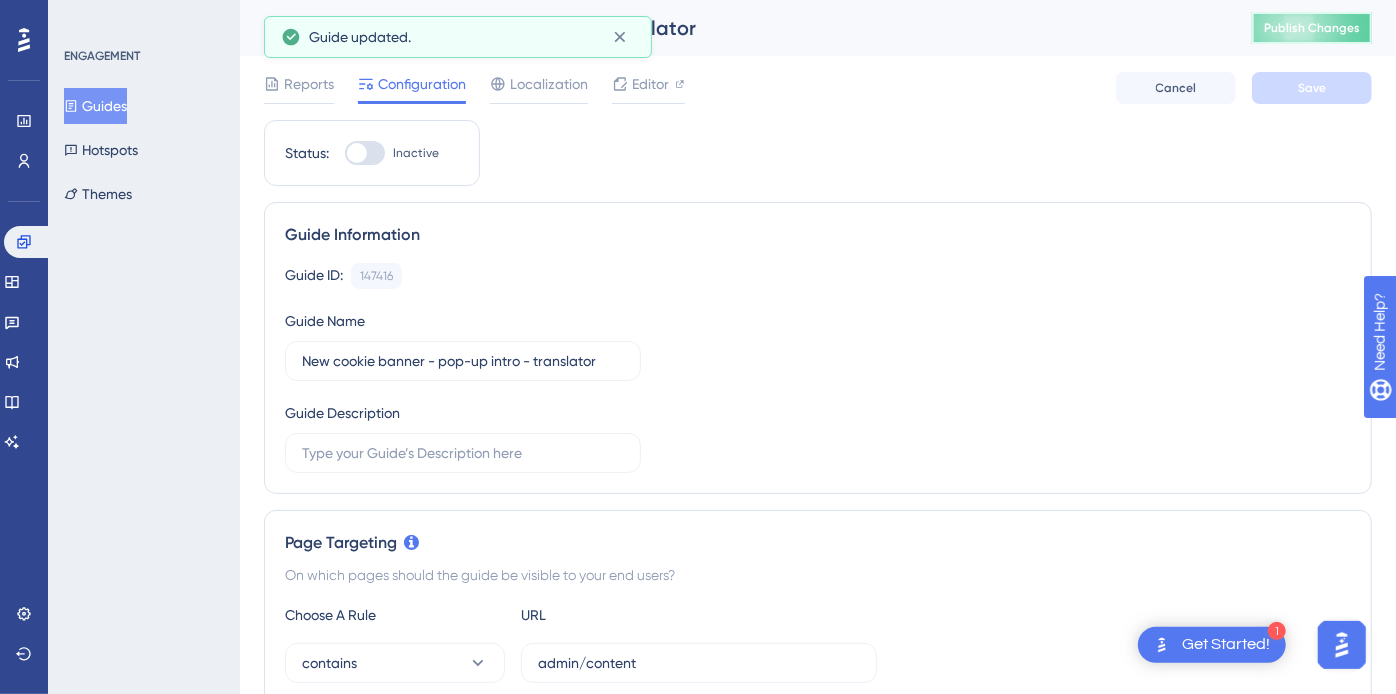 drag, startPoint x: 1318, startPoint y: 27, endPoint x: 1090, endPoint y: 25, distance: 228.00877 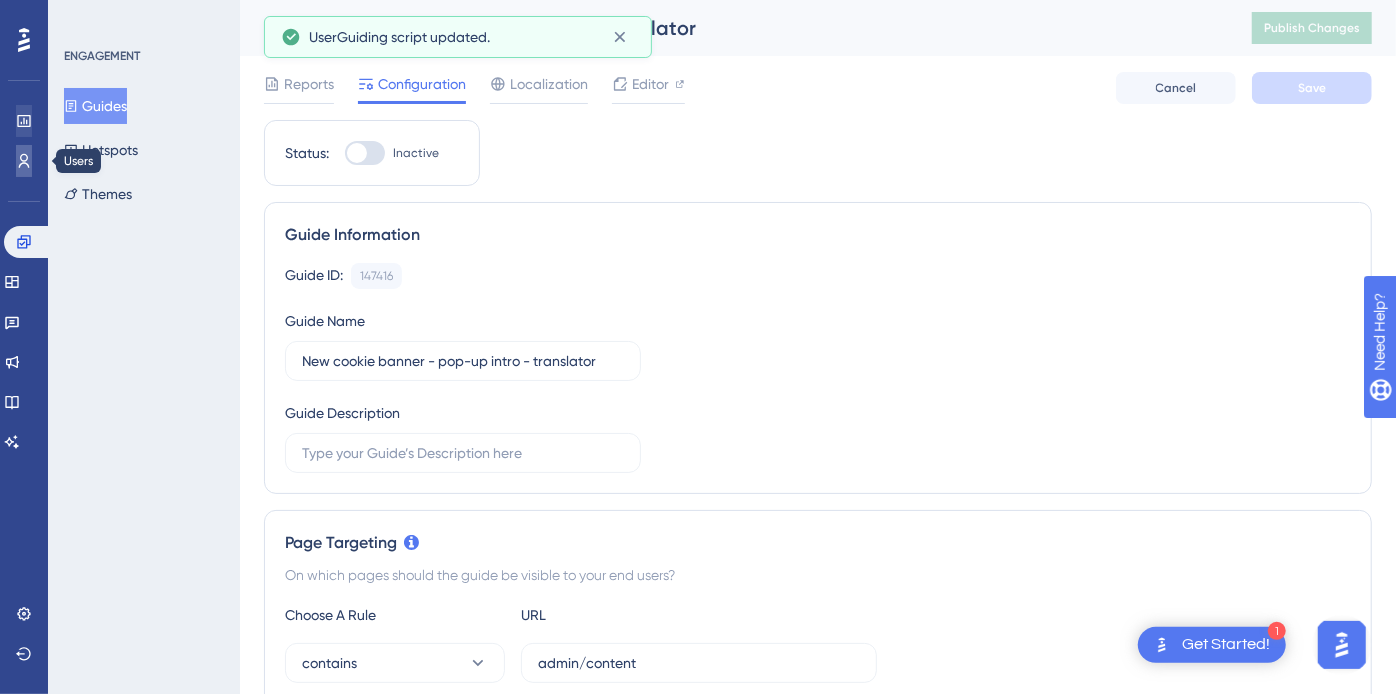 drag, startPoint x: 29, startPoint y: 156, endPoint x: 24, endPoint y: 136, distance: 20.615528 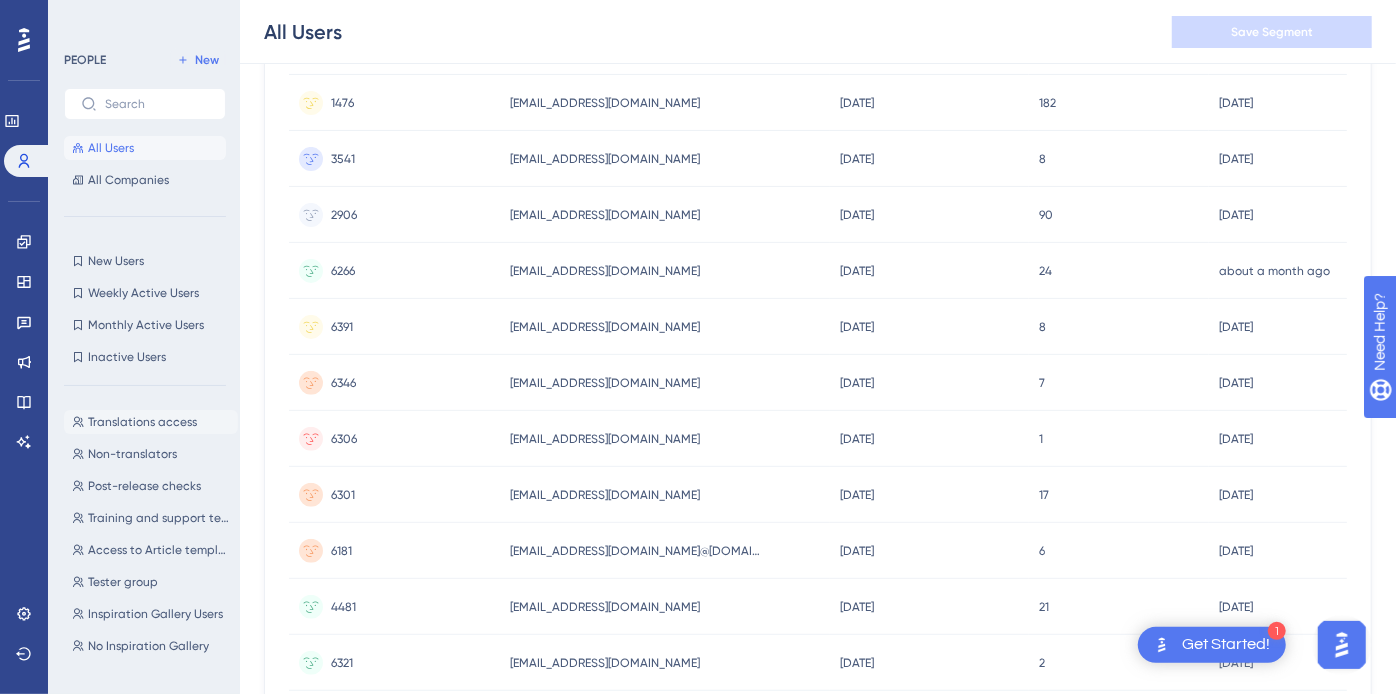 scroll, scrollTop: 555, scrollLeft: 0, axis: vertical 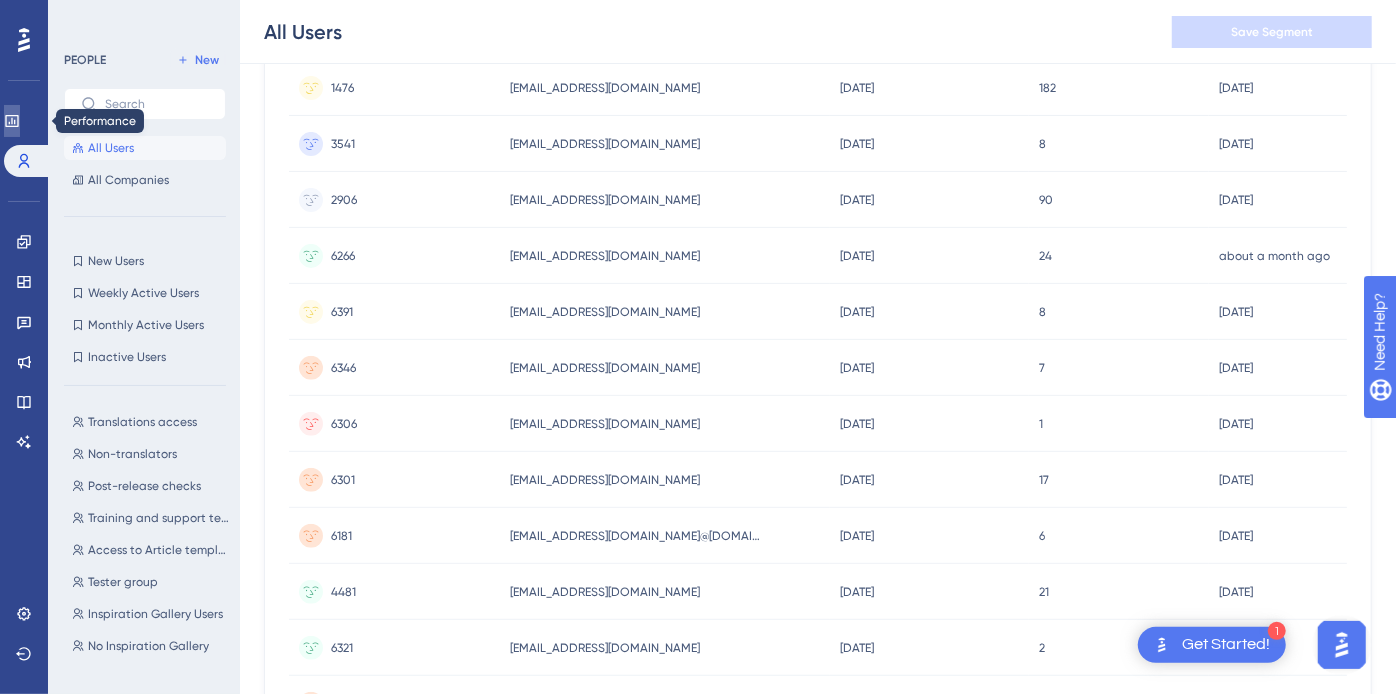 click 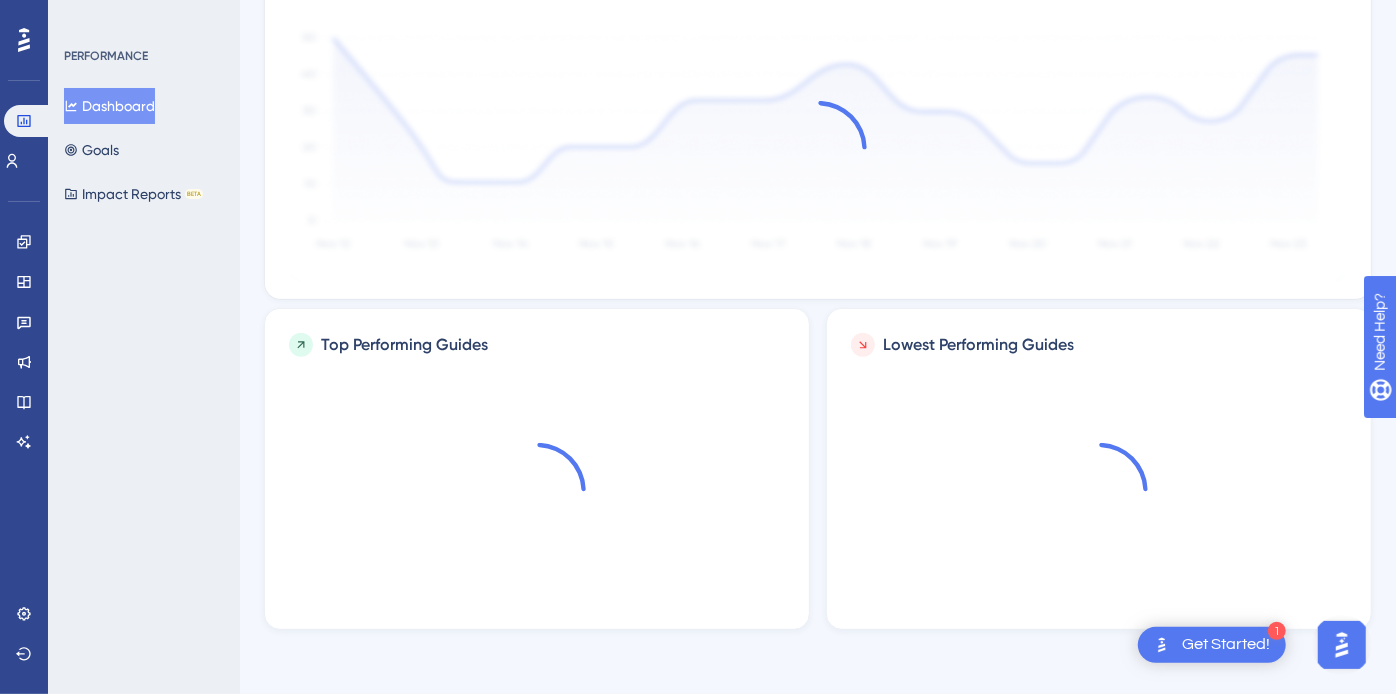 scroll, scrollTop: 0, scrollLeft: 0, axis: both 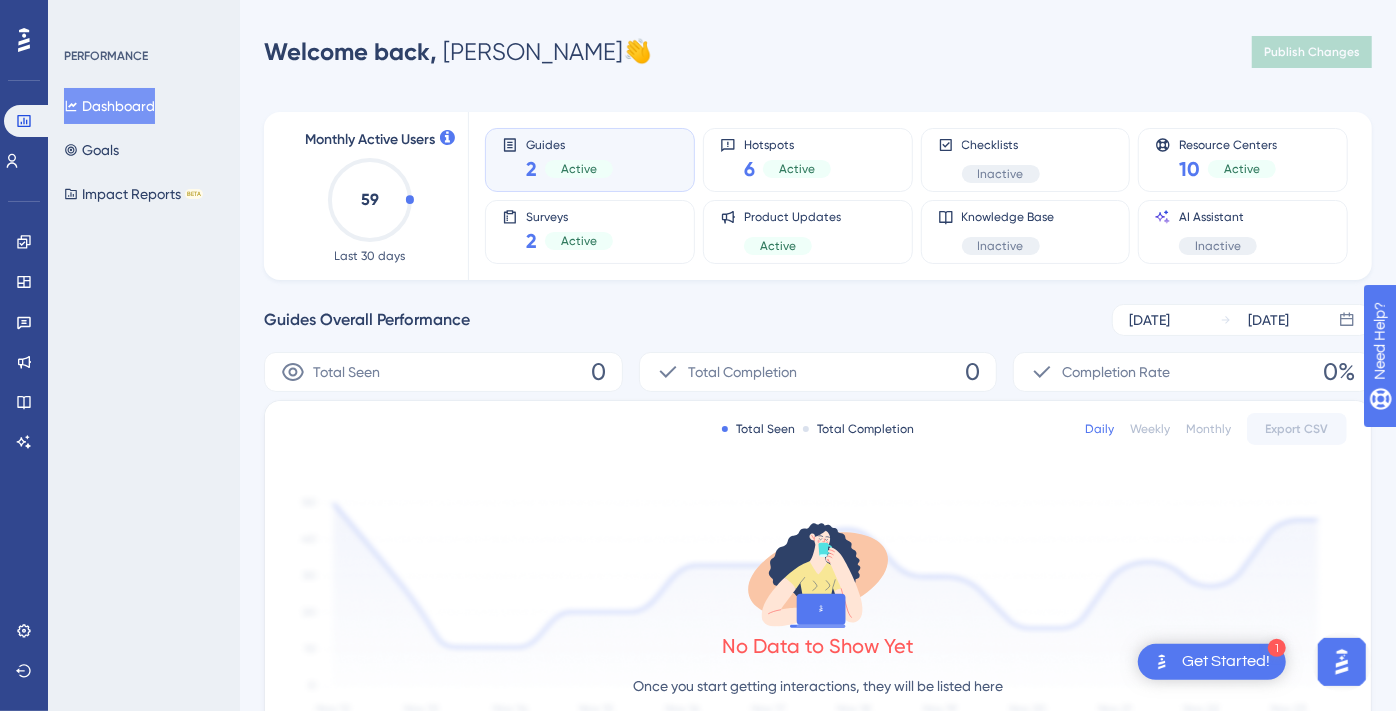 click 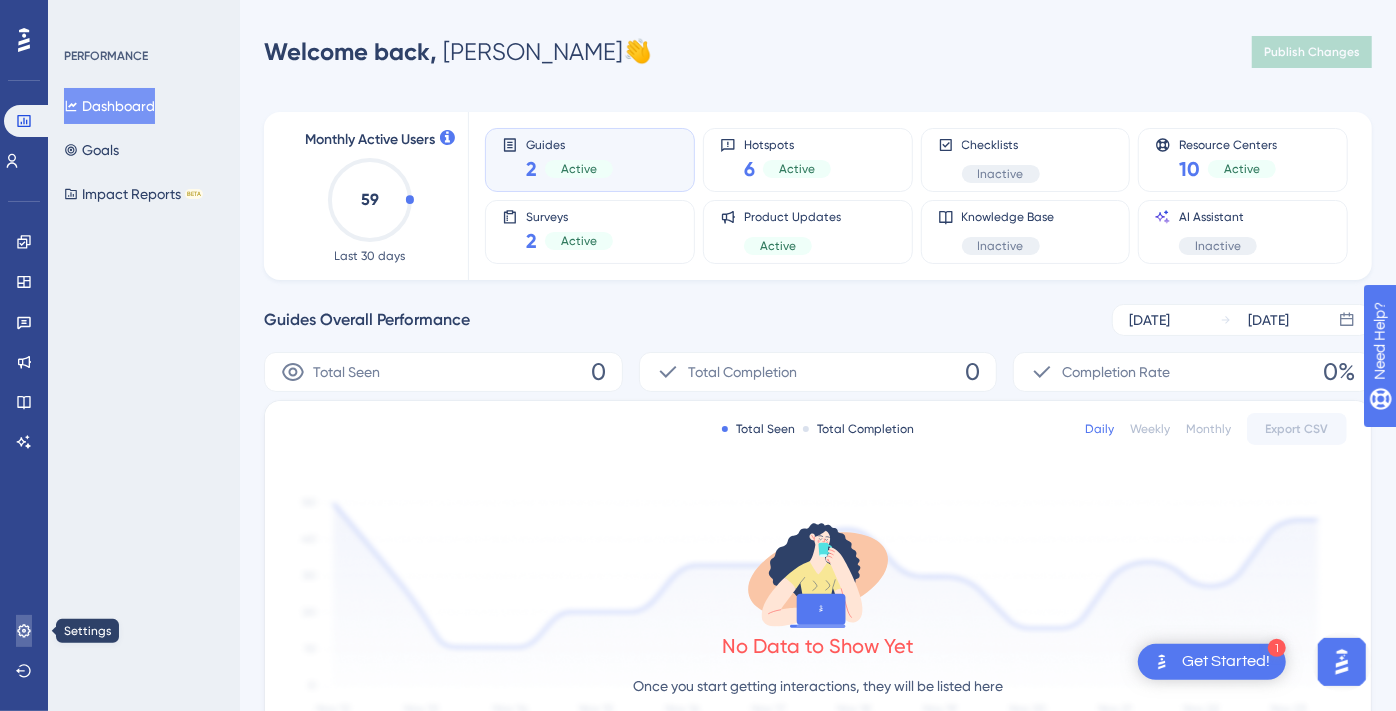 click at bounding box center [24, 631] 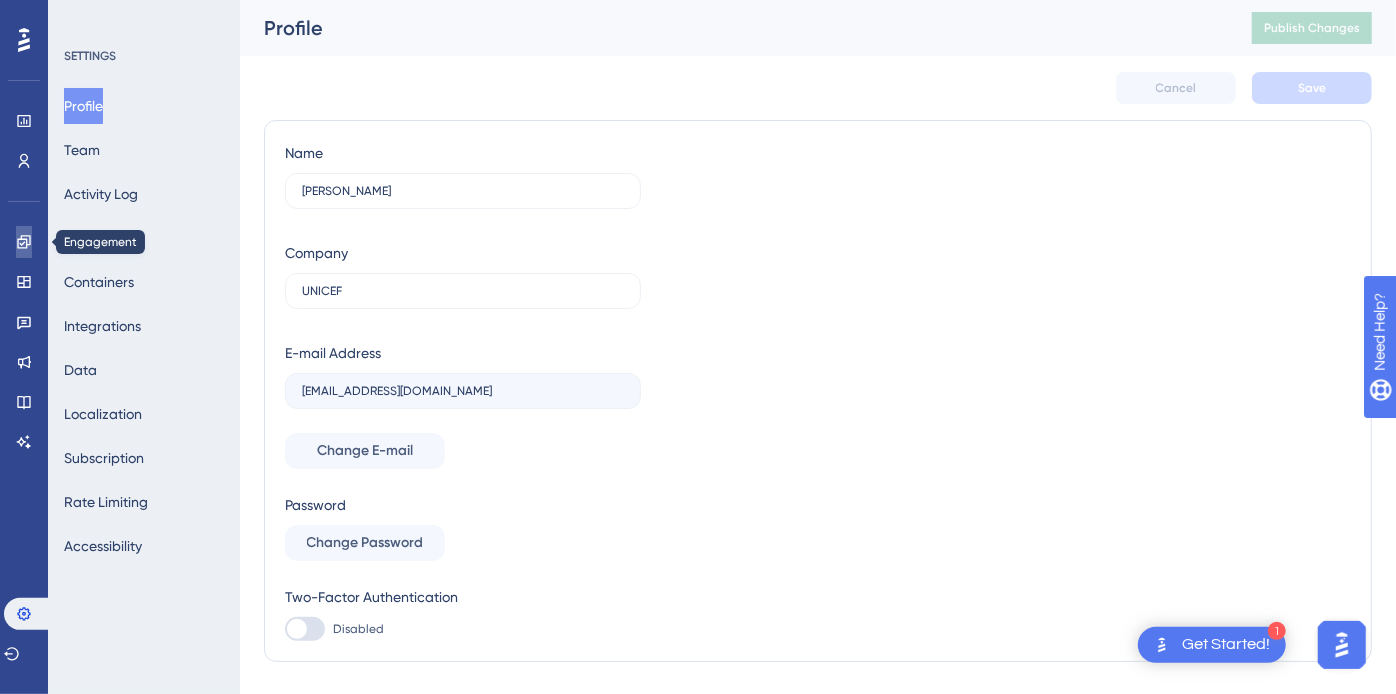 click at bounding box center [24, 242] 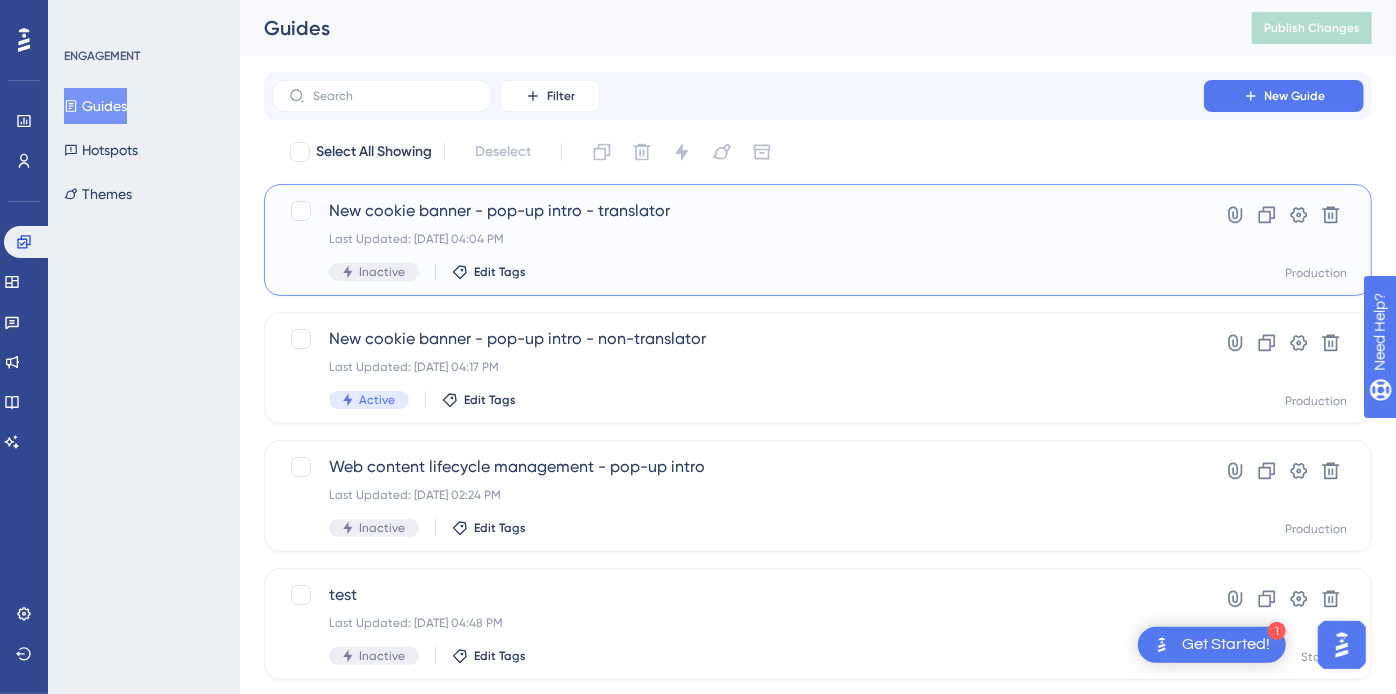 click on "New cookie banner - pop-up intro - translator" at bounding box center [738, 211] 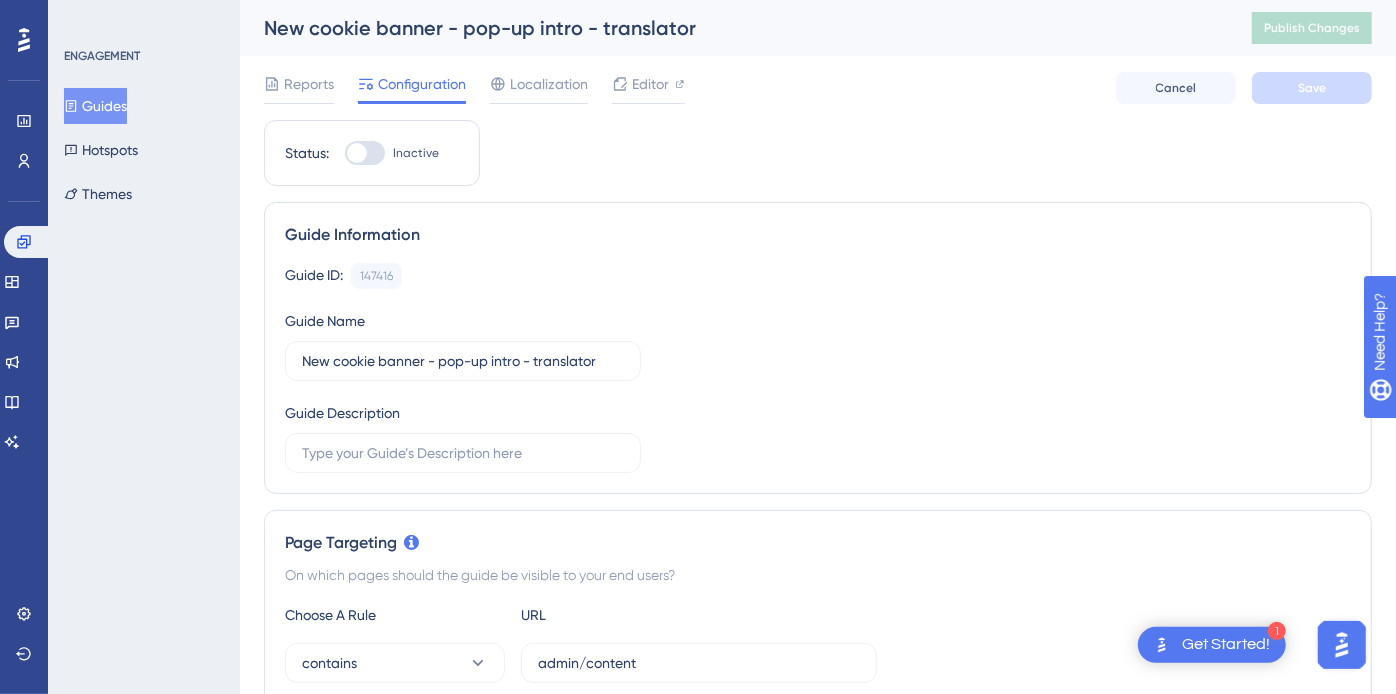 click at bounding box center [357, 153] 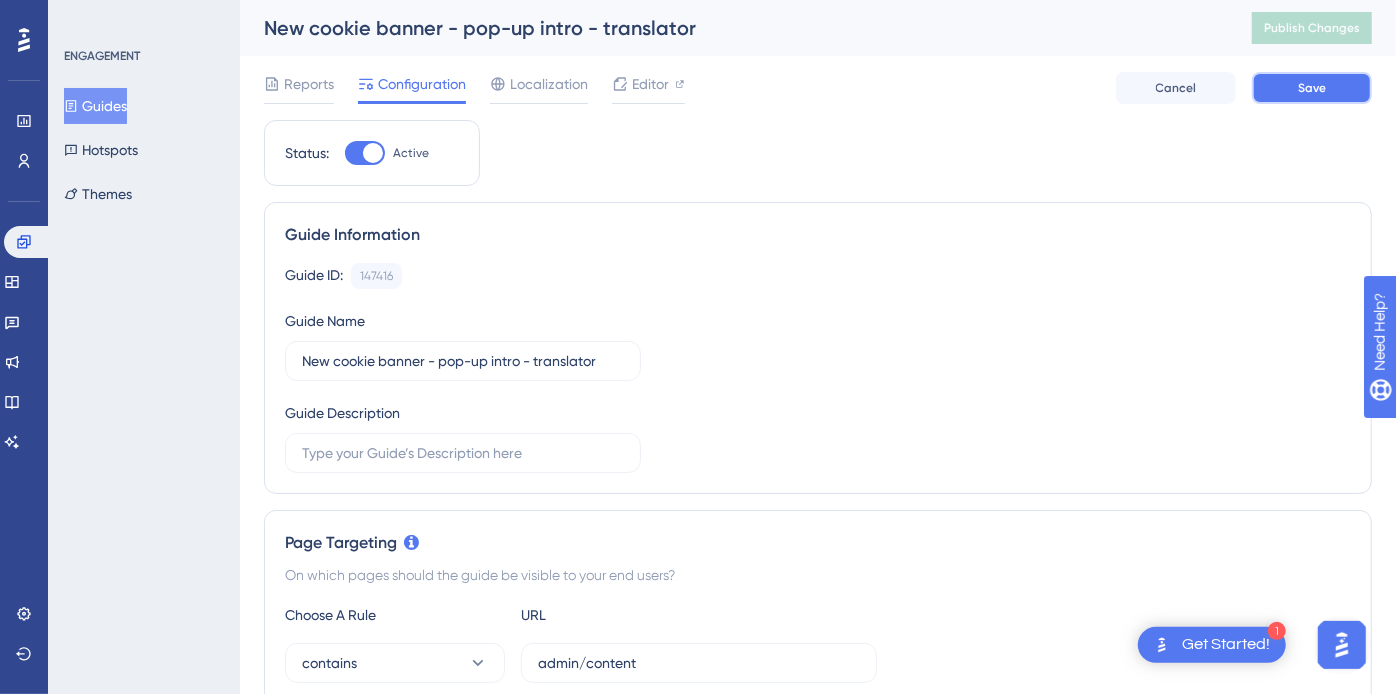 click on "Save" at bounding box center [1312, 88] 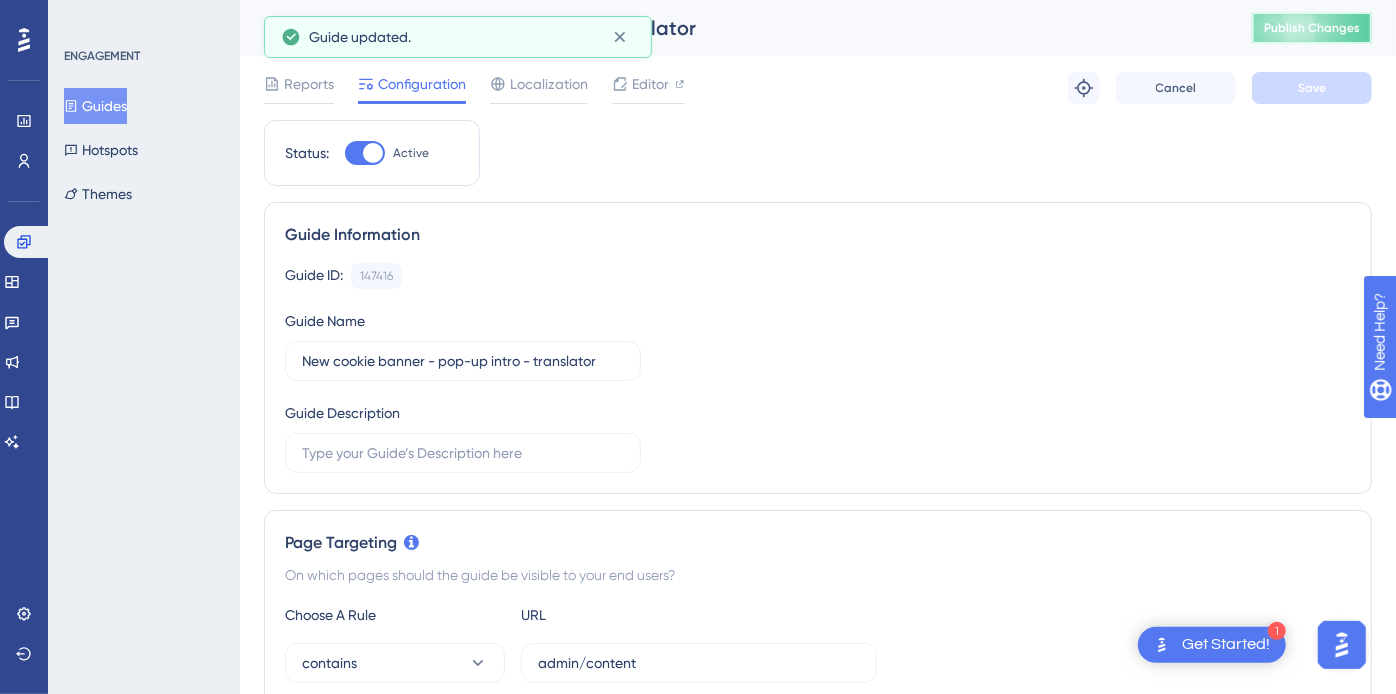 click on "Publish Changes" at bounding box center [1312, 28] 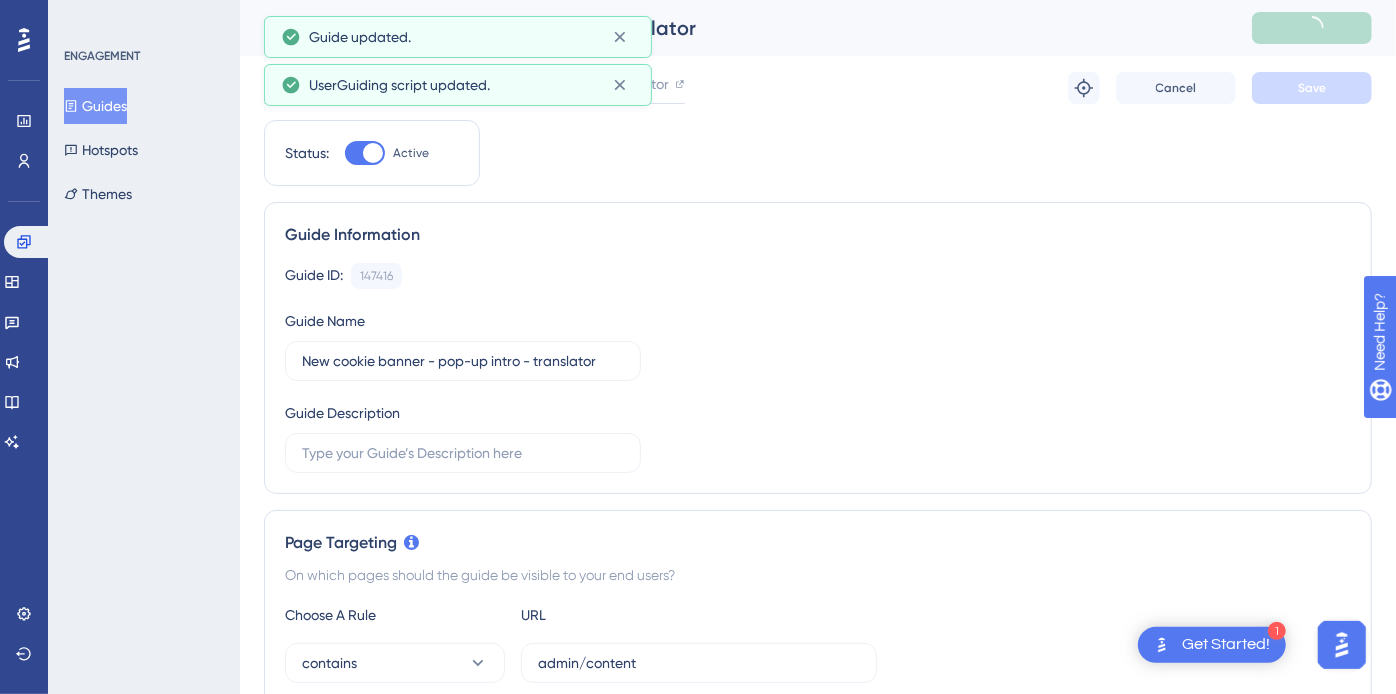 click on "Guides" at bounding box center [95, 106] 